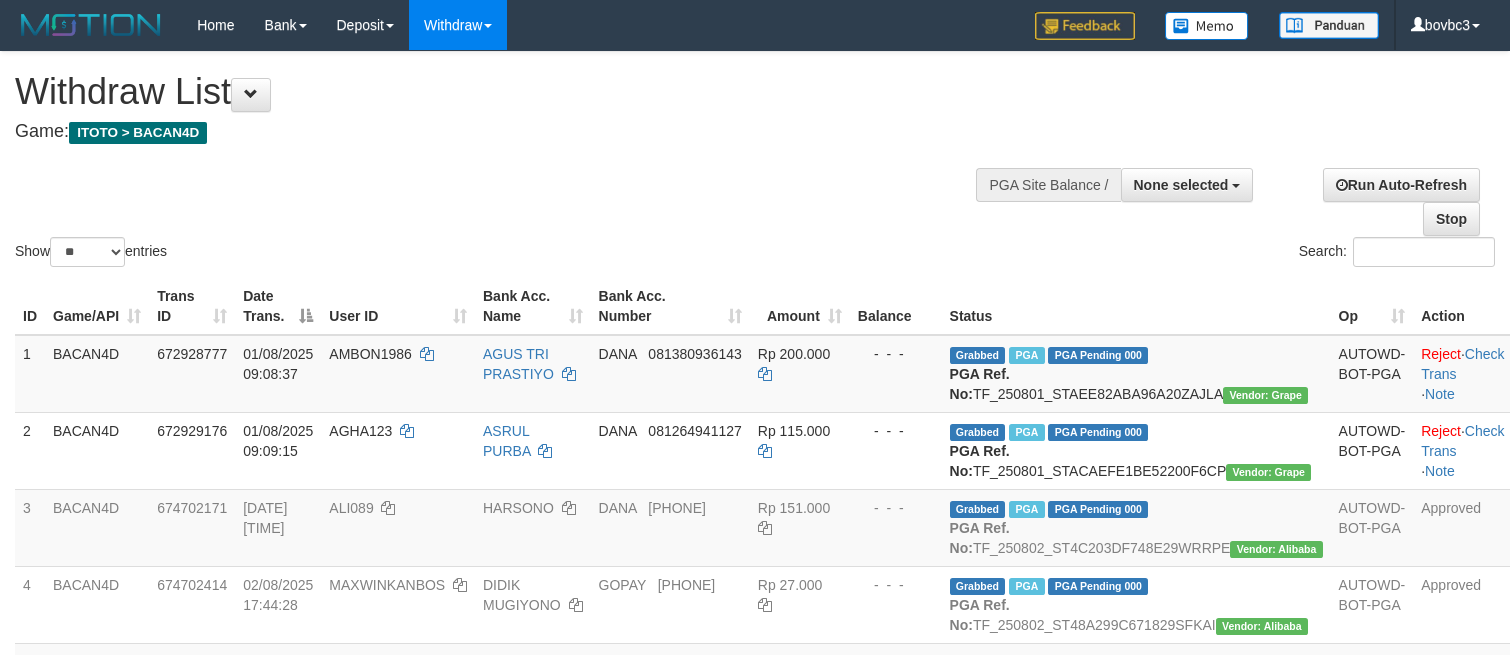 select 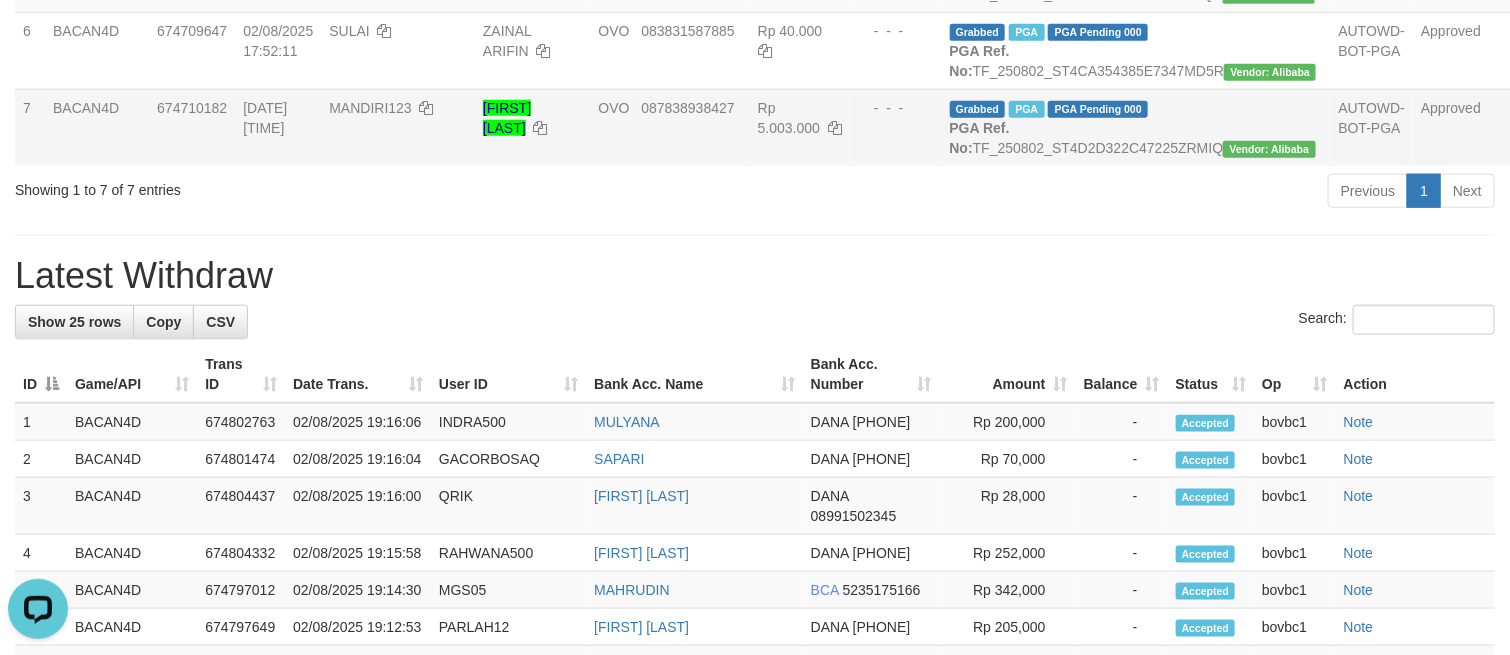 scroll, scrollTop: 0, scrollLeft: 0, axis: both 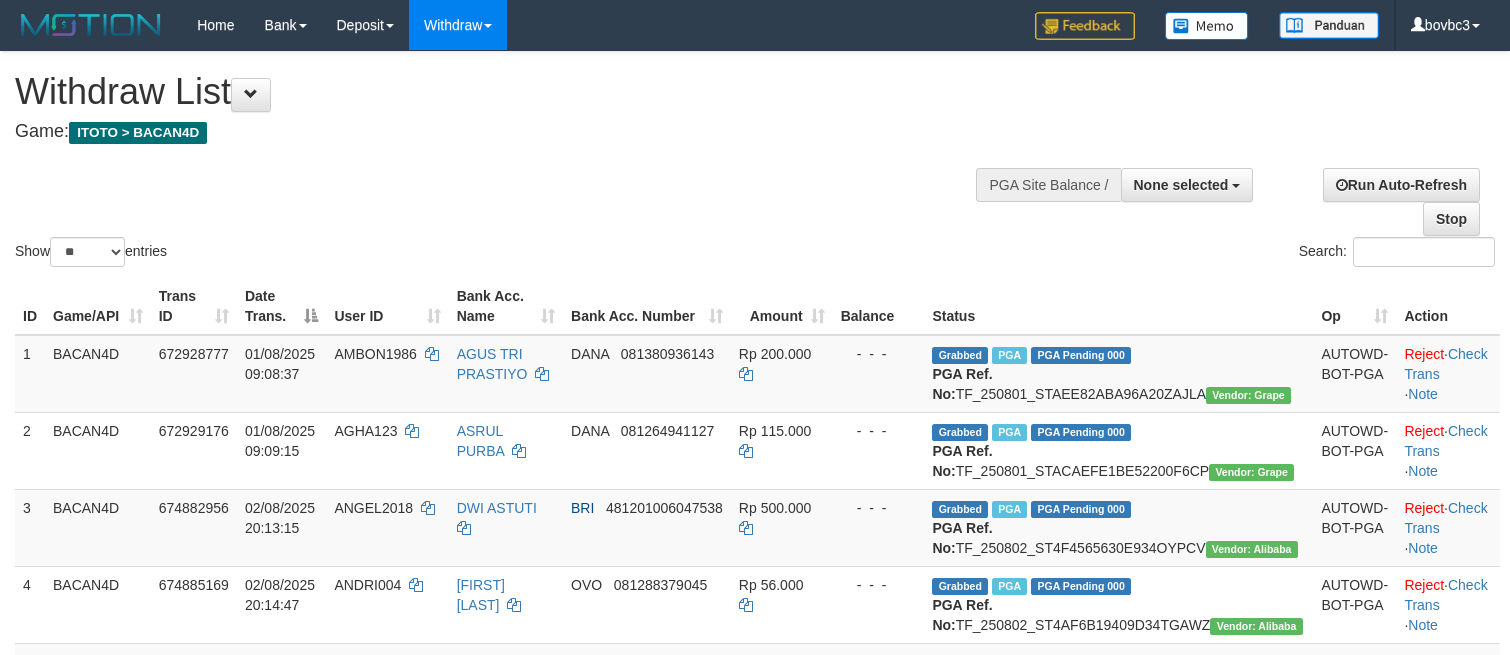 select 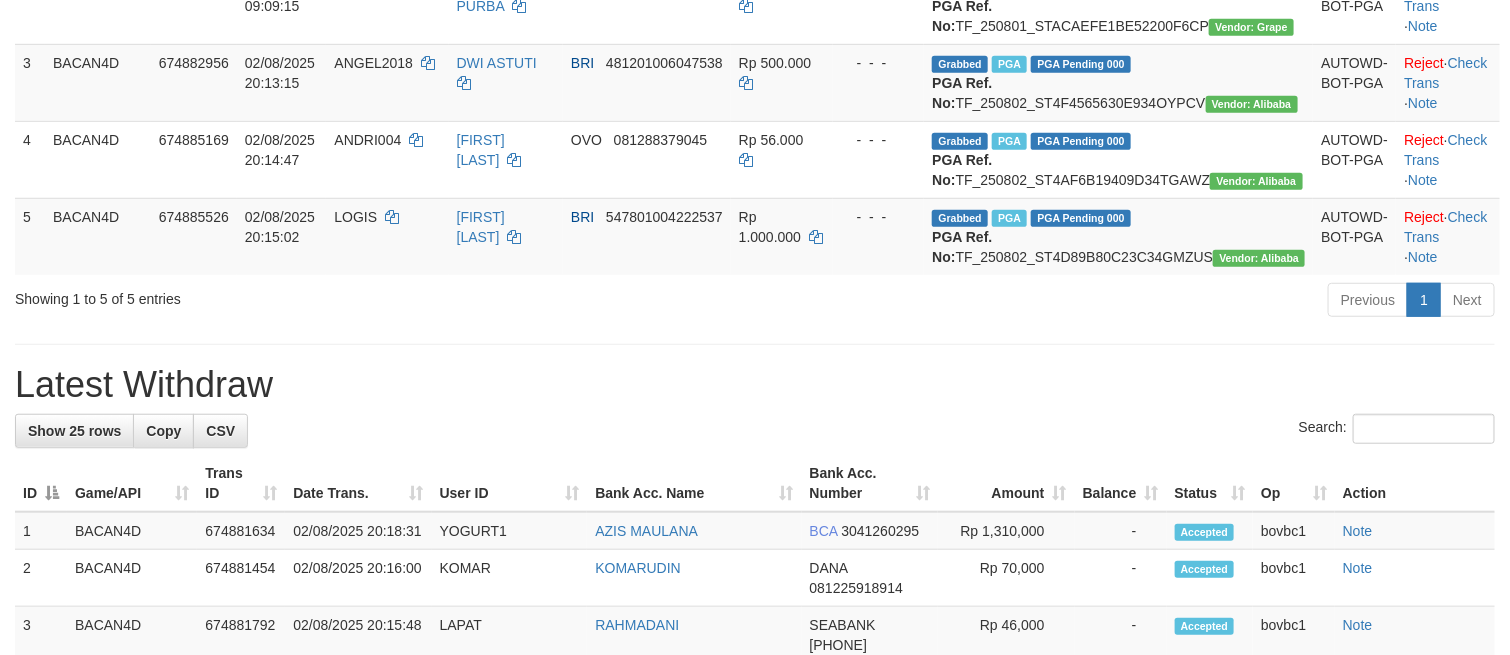 scroll, scrollTop: 228, scrollLeft: 0, axis: vertical 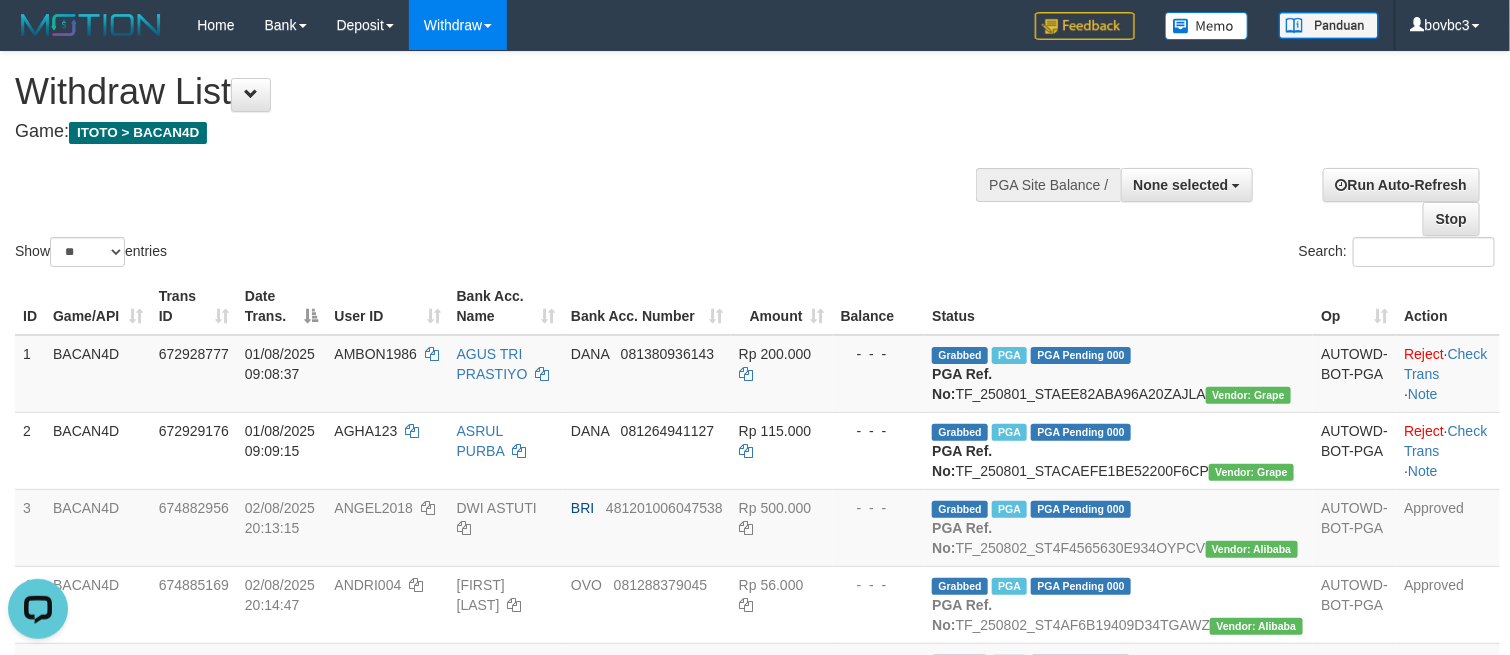 click on "Show  ** ** ** ***  entries Search:" at bounding box center (755, 161) 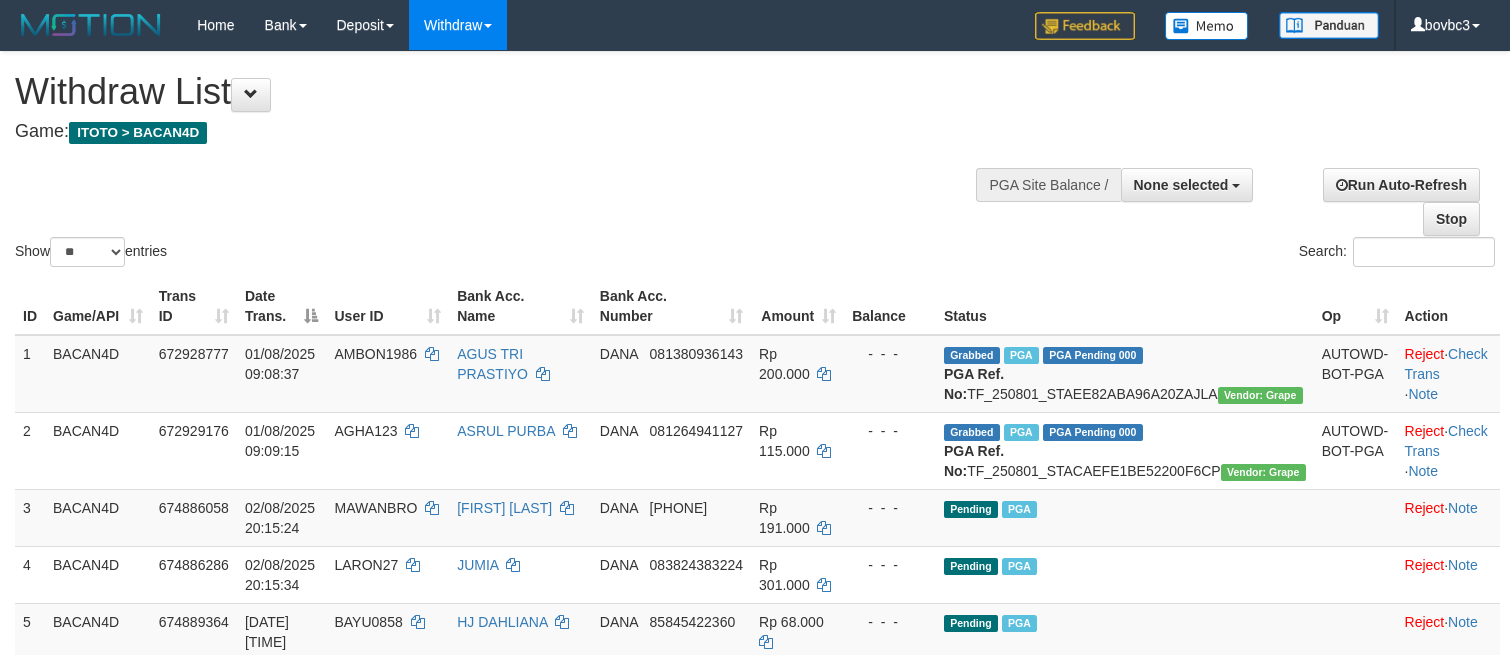 select 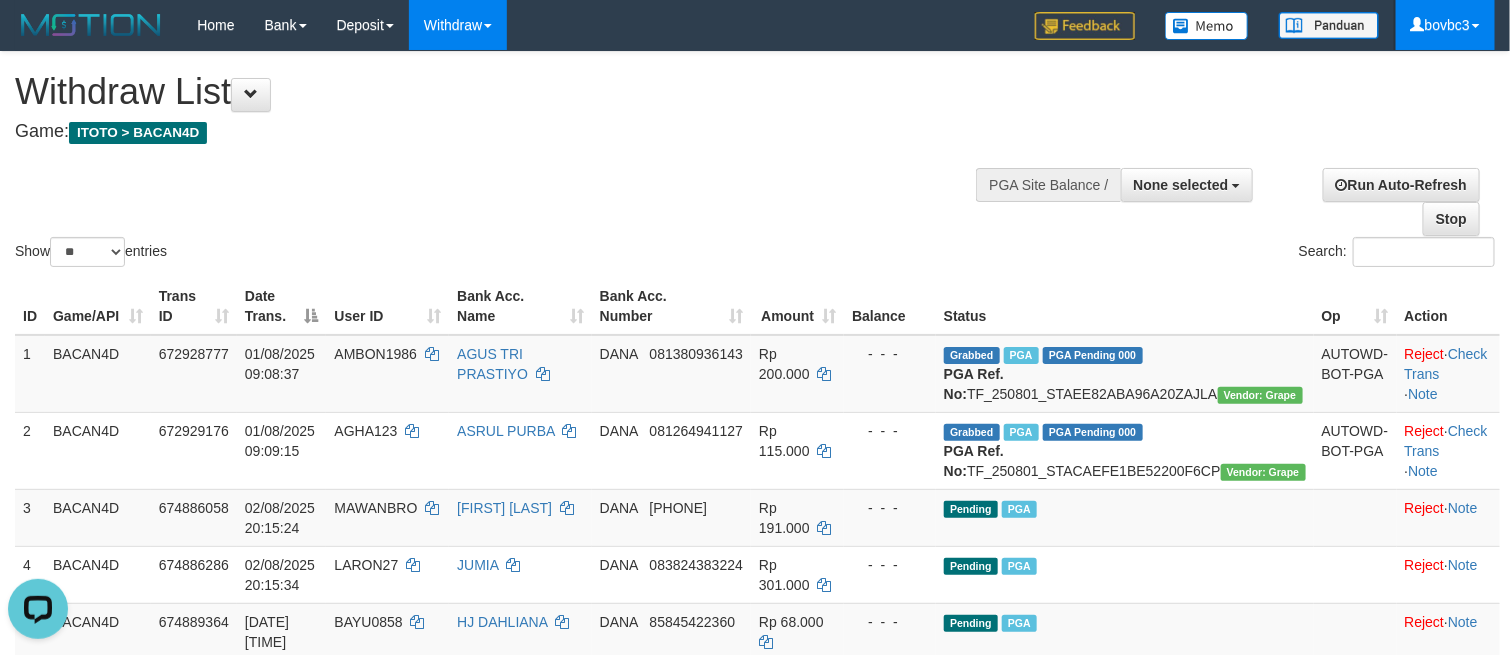 scroll, scrollTop: 0, scrollLeft: 0, axis: both 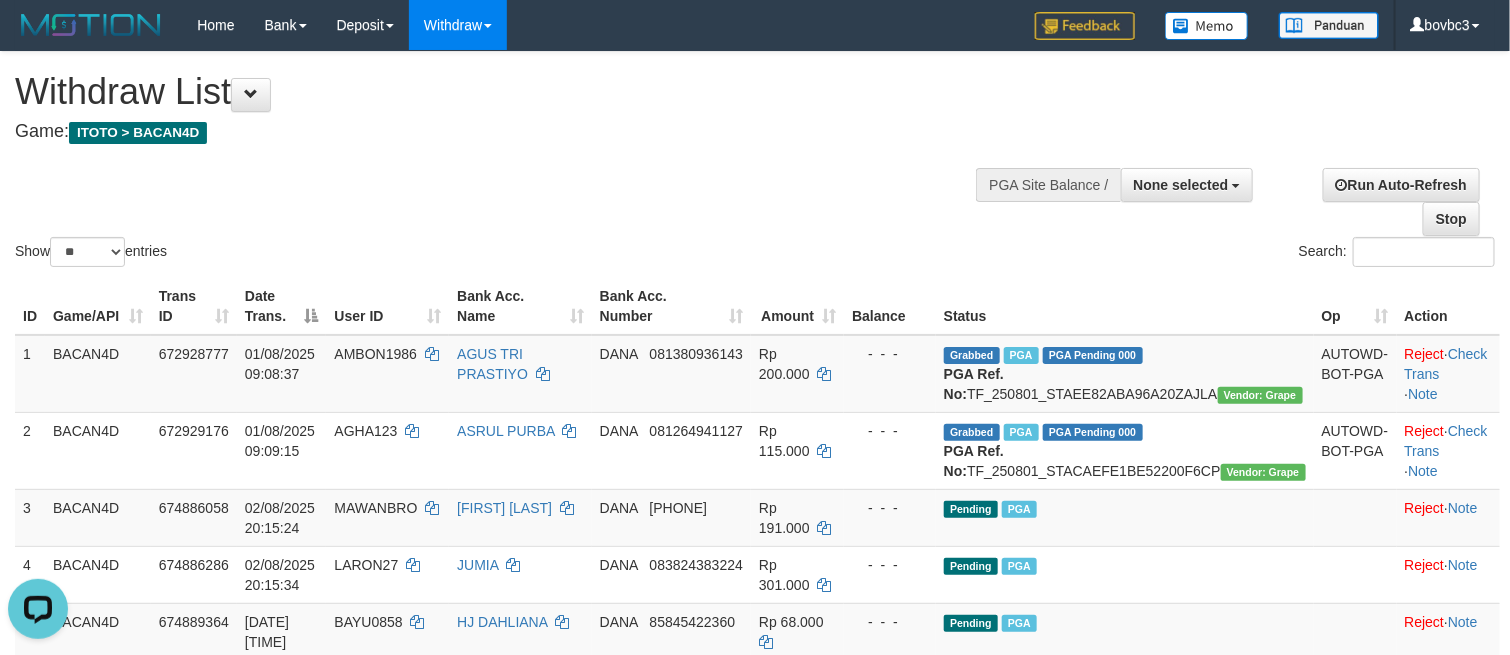 drag, startPoint x: 718, startPoint y: 175, endPoint x: 585, endPoint y: 27, distance: 198.9799 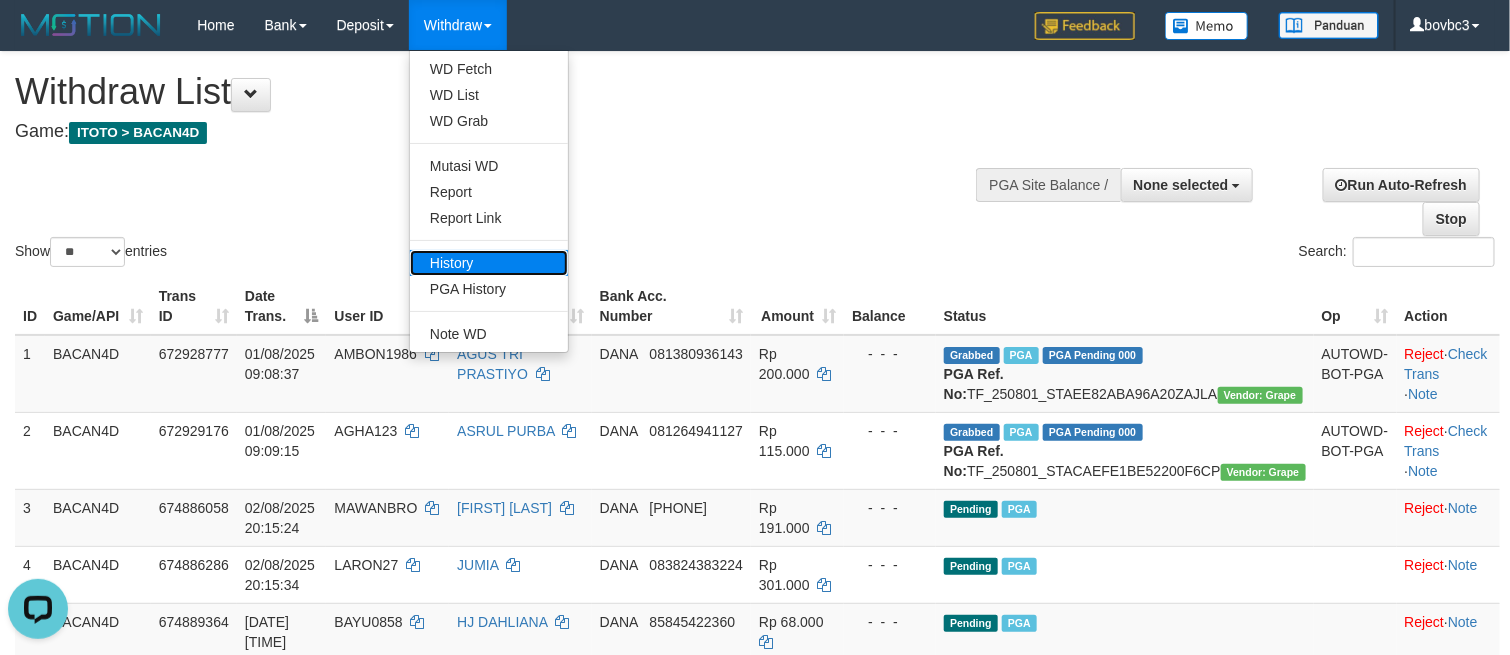click on "History" at bounding box center [489, 263] 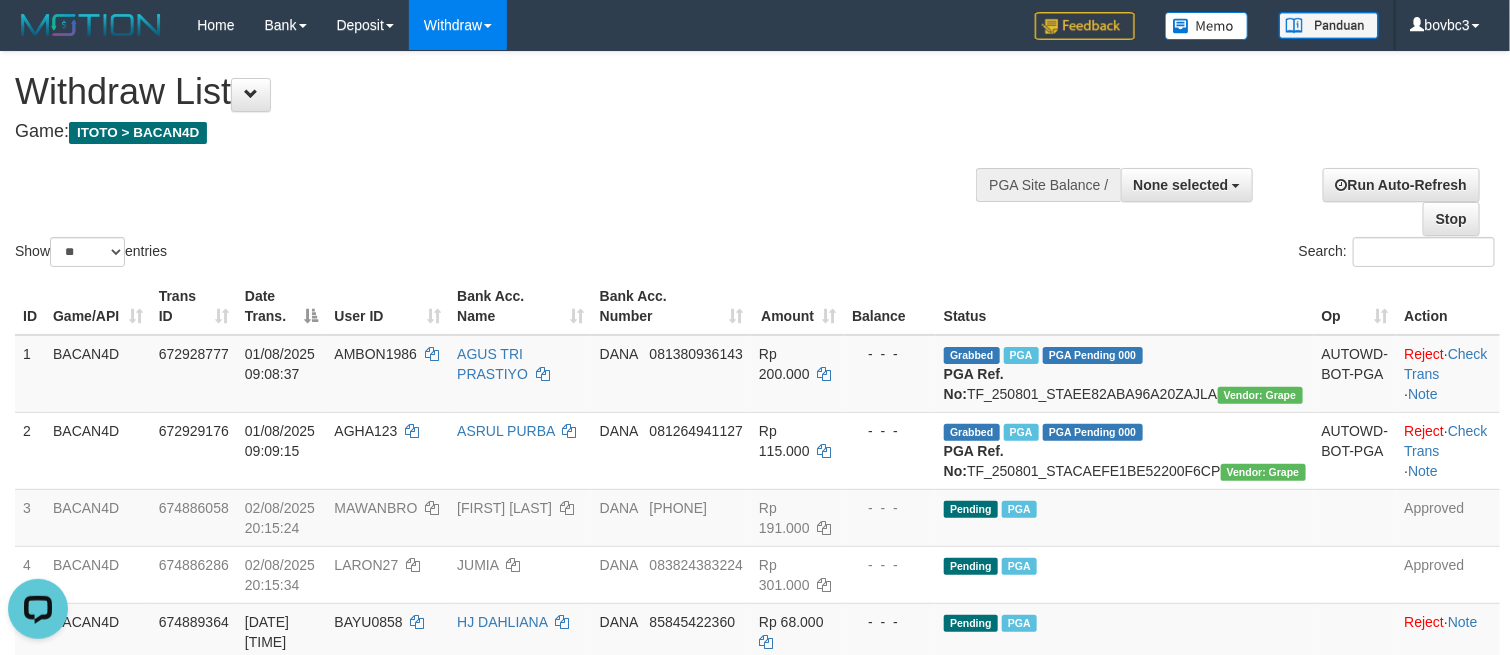 click on "Show  ** ** ** ***  entries Search:" at bounding box center (755, 161) 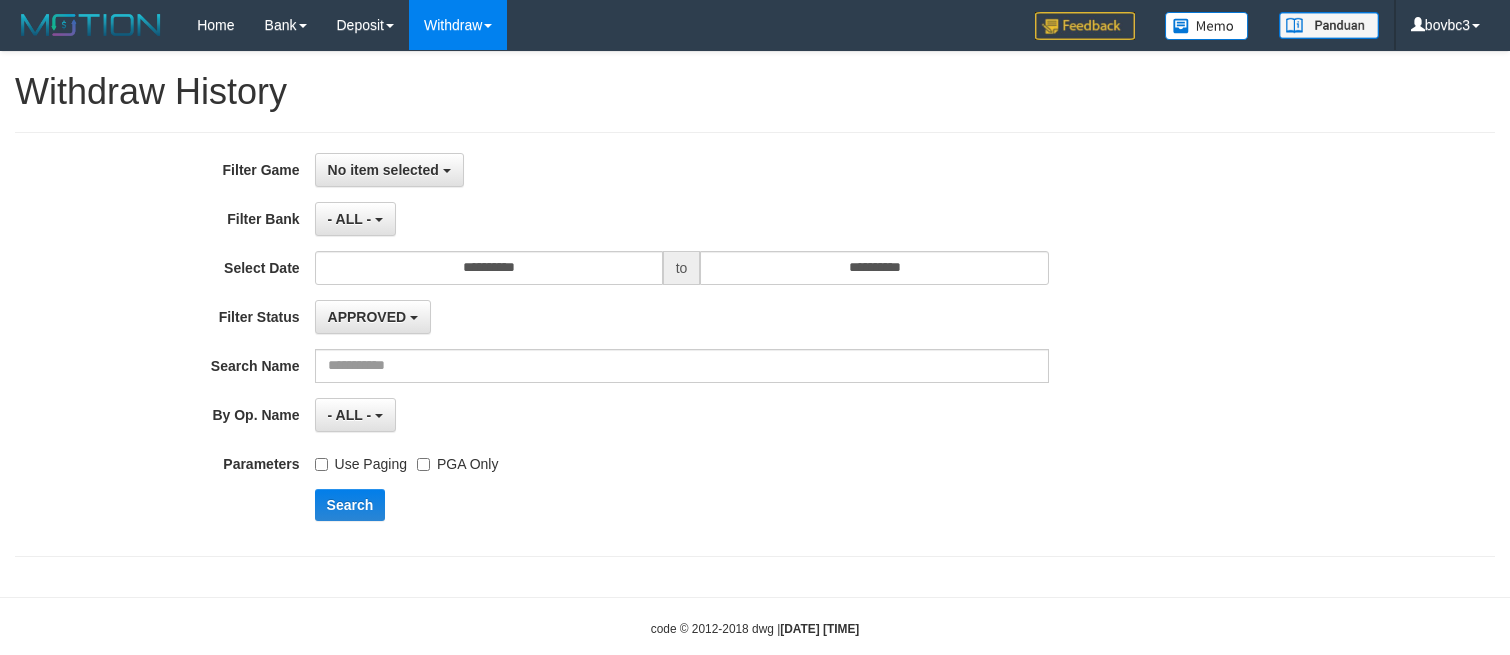 scroll, scrollTop: 0, scrollLeft: 0, axis: both 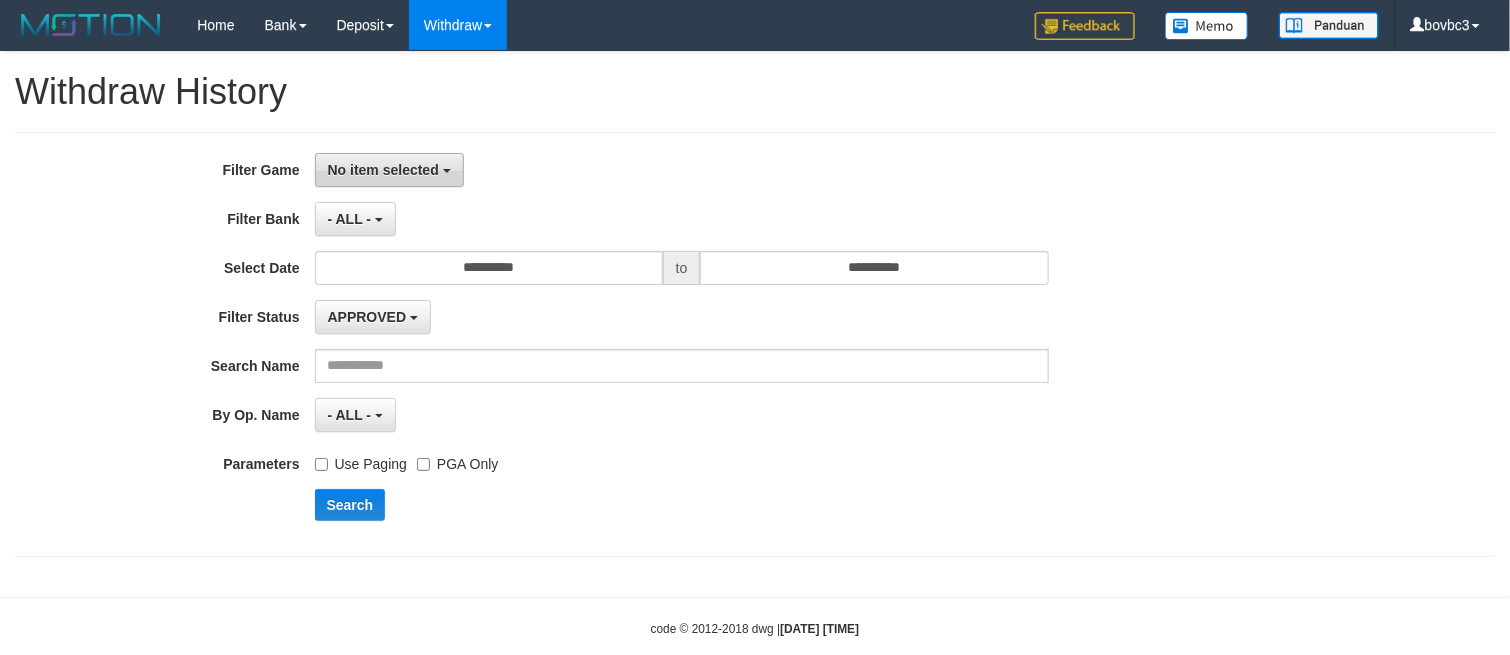 click on "No item selected" at bounding box center [389, 170] 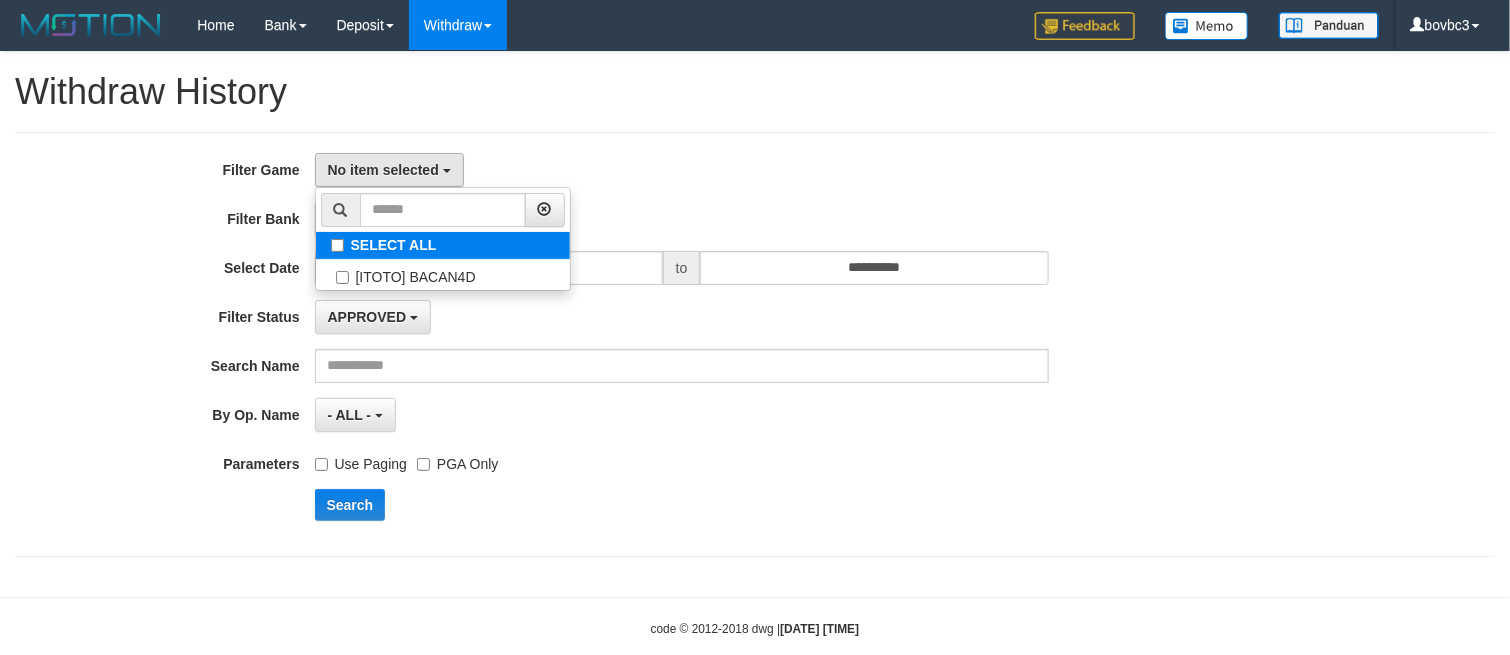 select on "****" 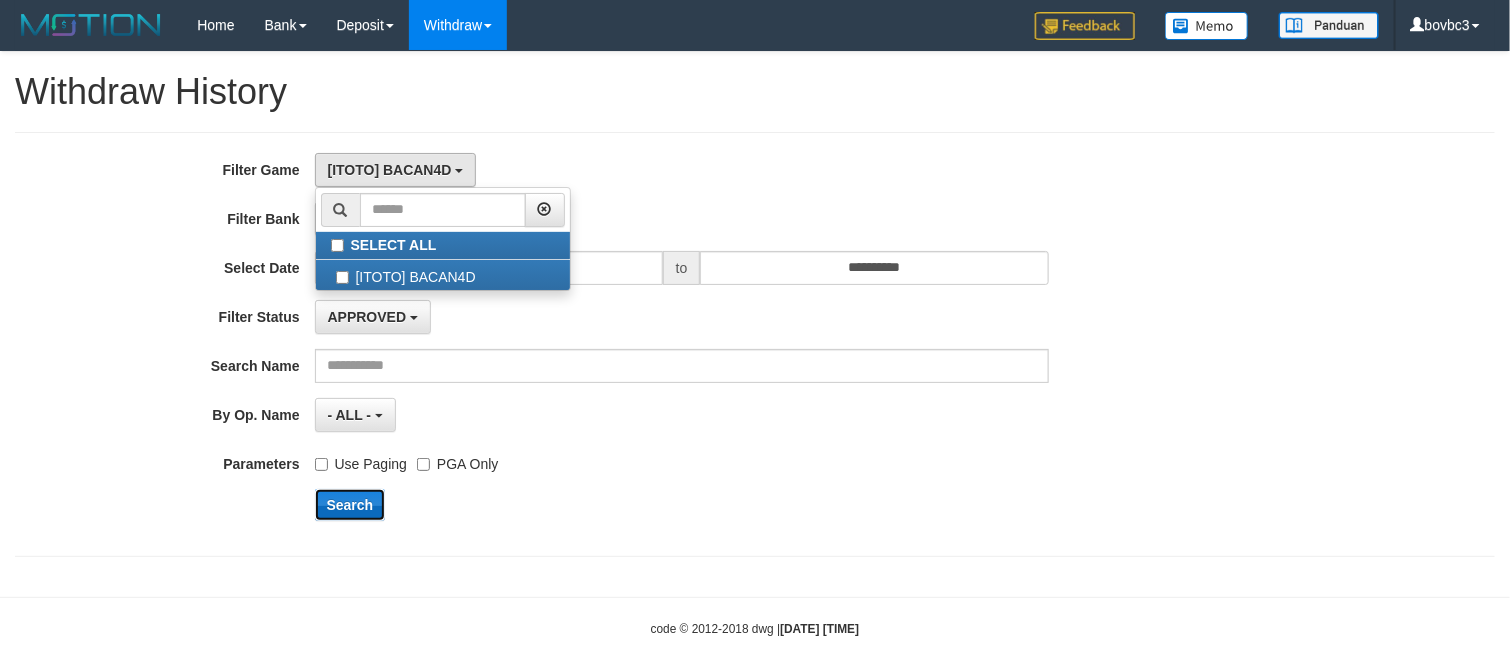 click on "Search" at bounding box center (350, 505) 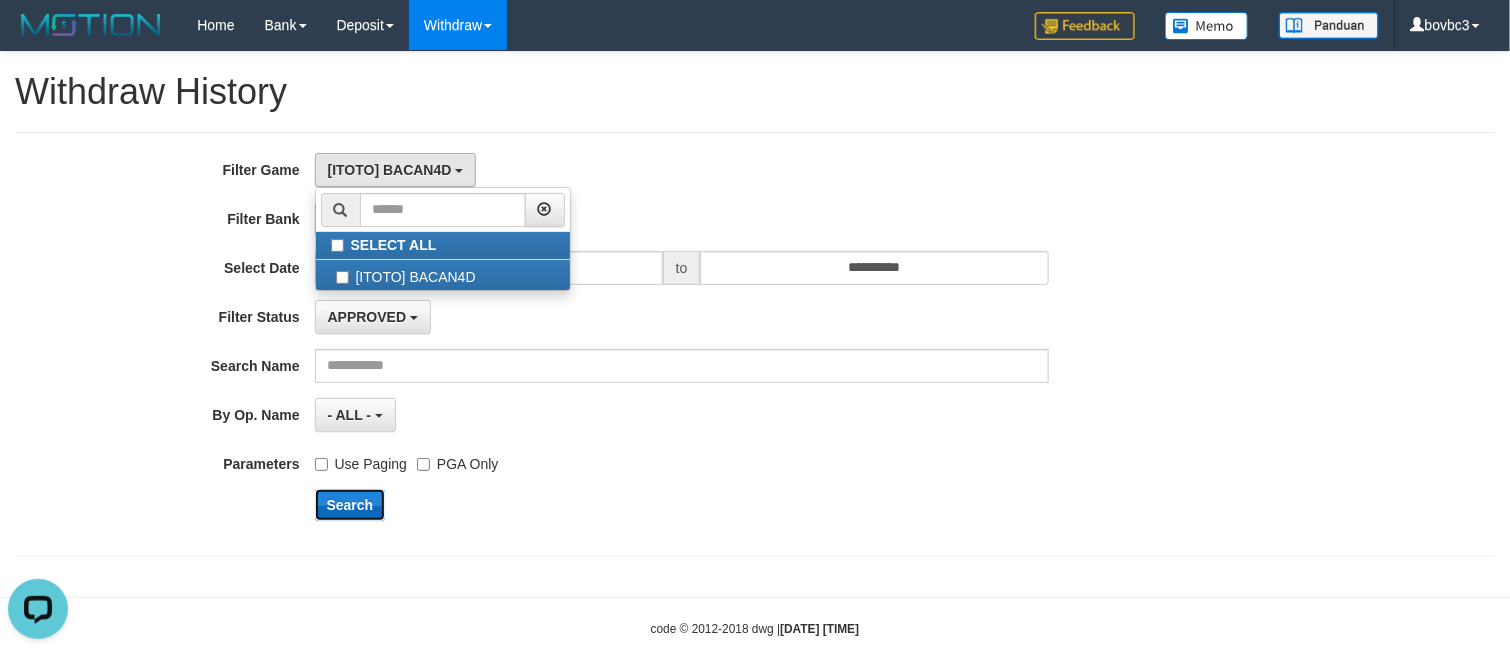 scroll, scrollTop: 0, scrollLeft: 0, axis: both 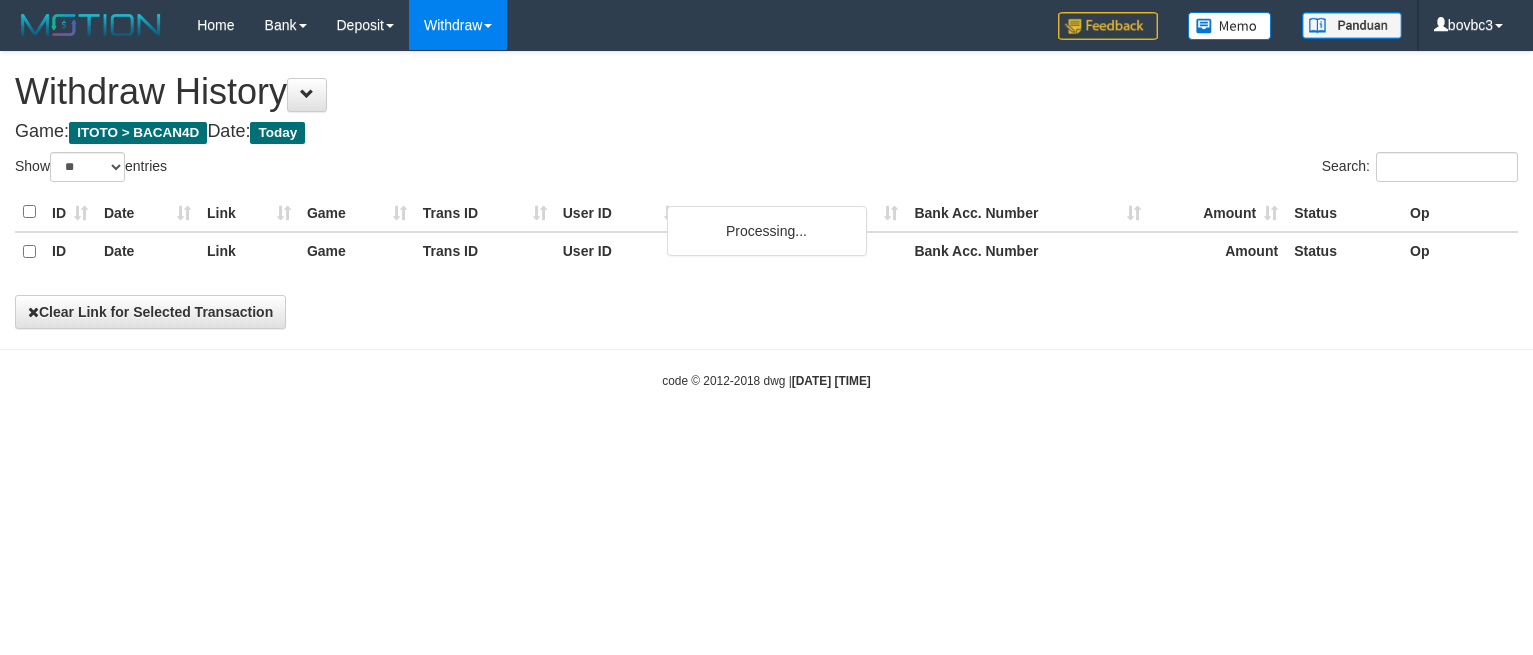 select on "**" 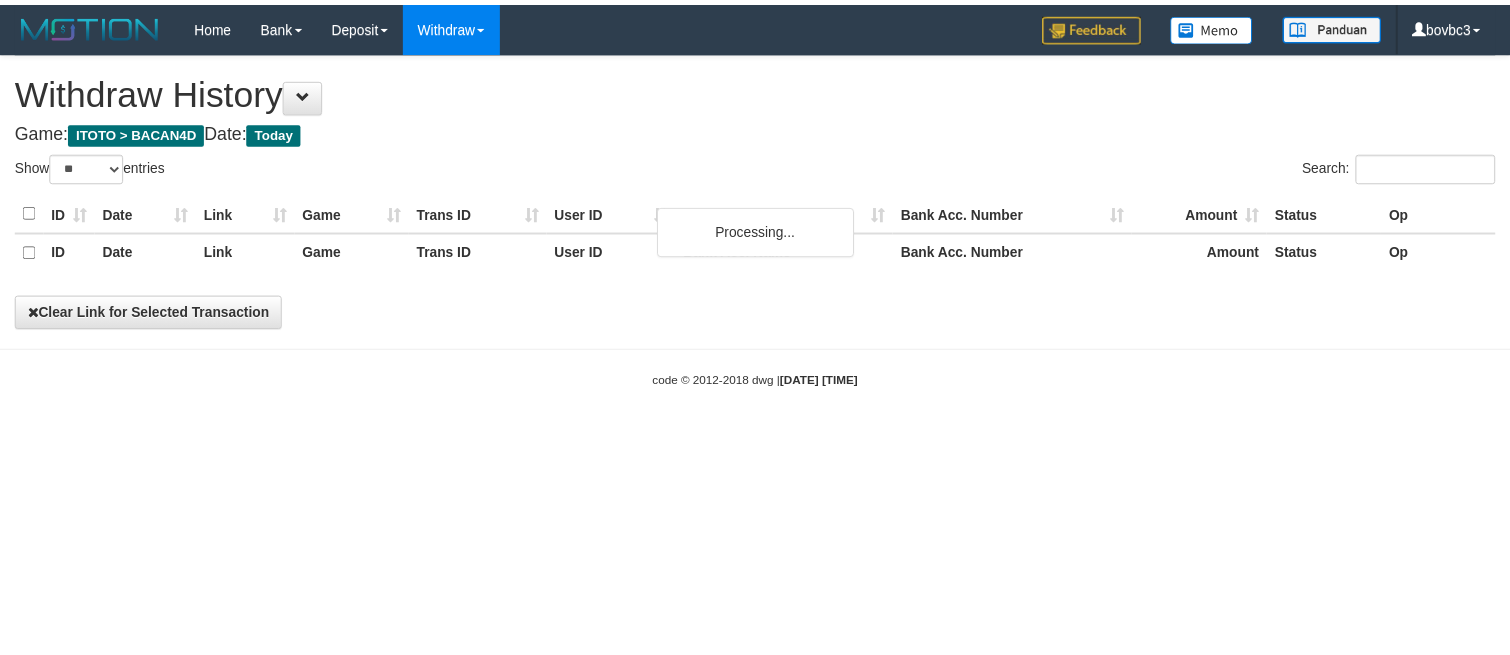 scroll, scrollTop: 0, scrollLeft: 0, axis: both 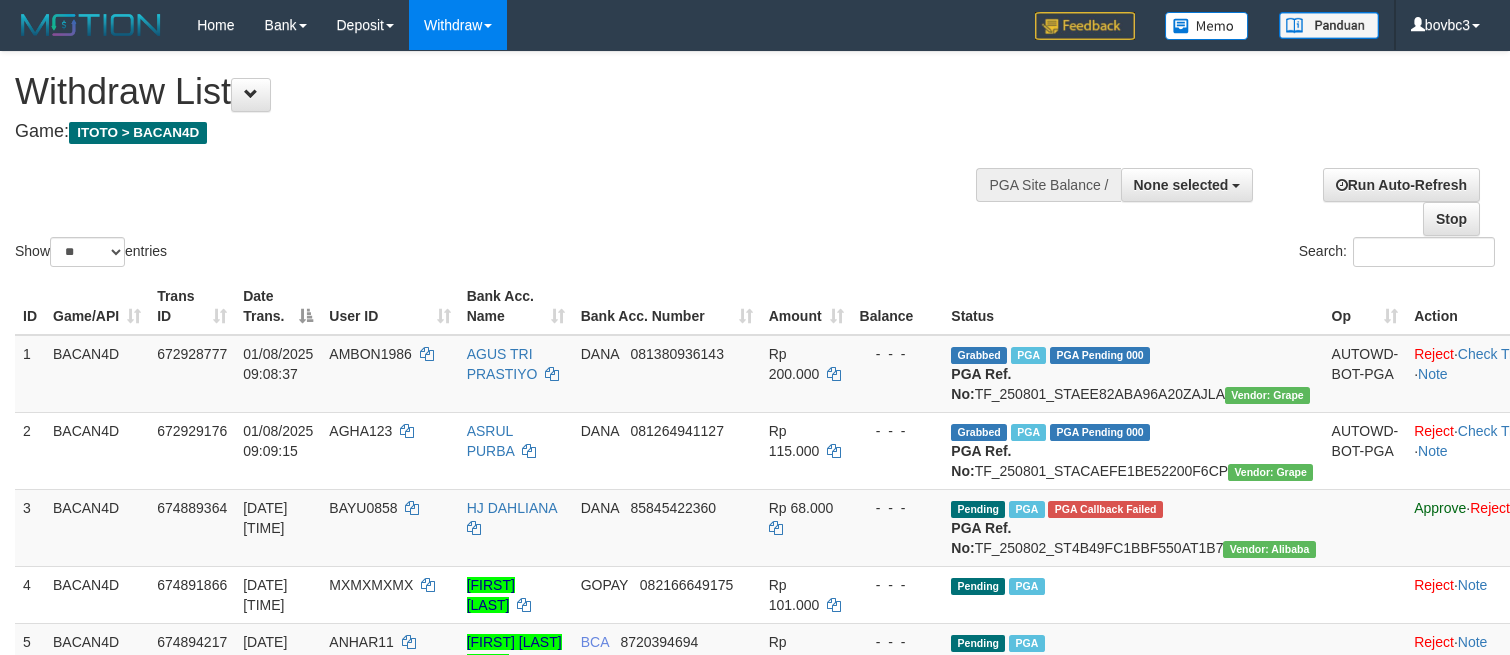 select 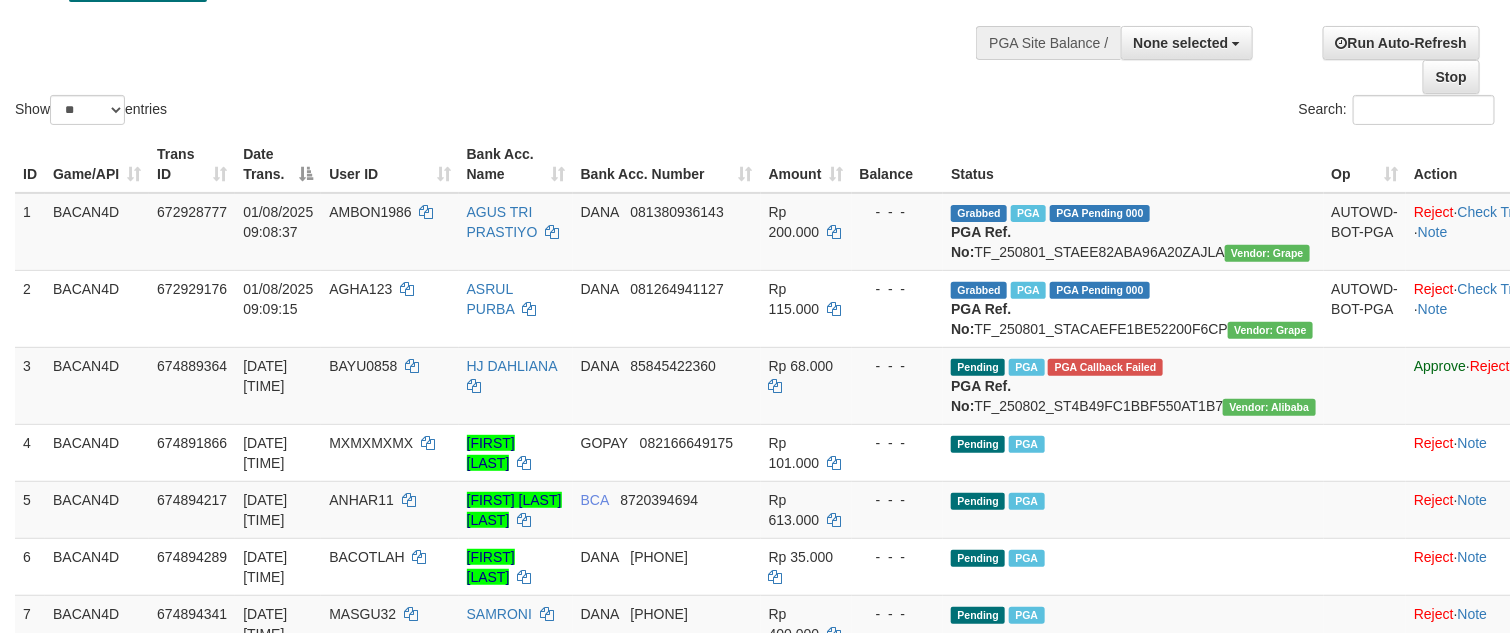 scroll, scrollTop: 150, scrollLeft: 0, axis: vertical 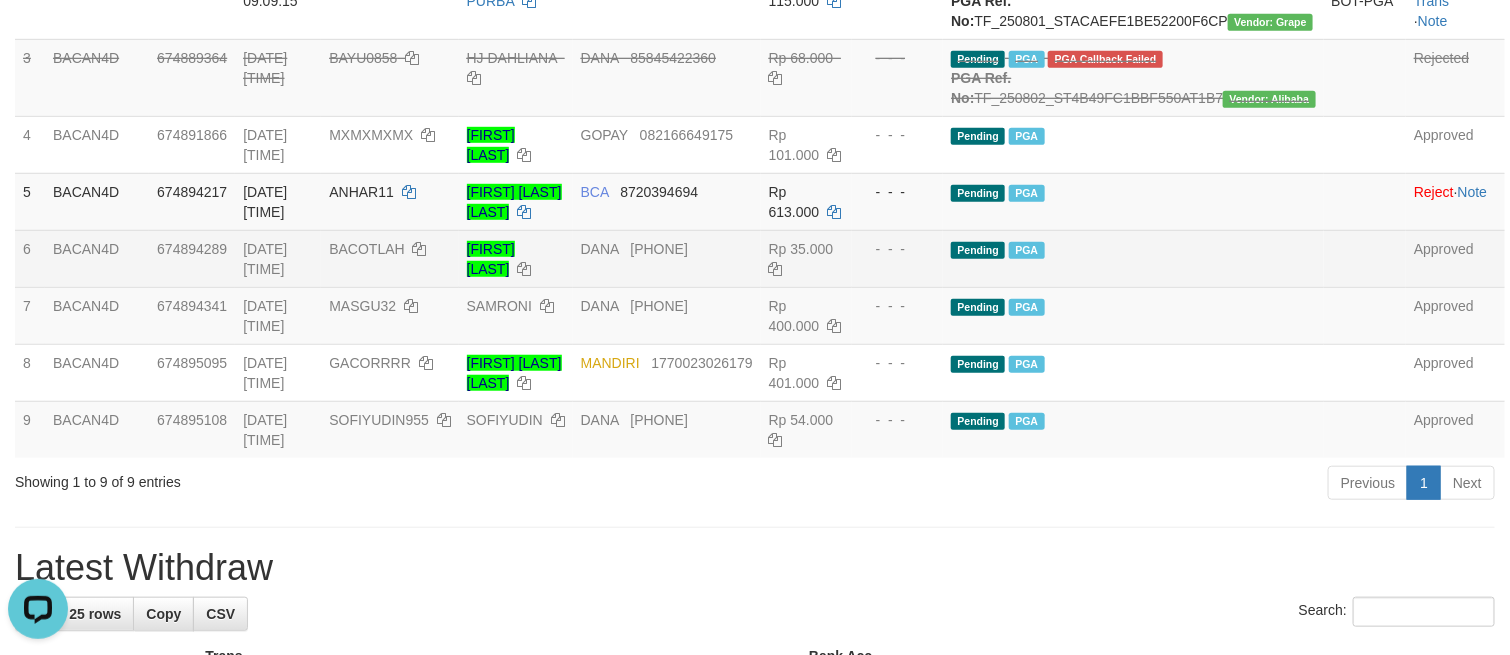click on "Pending   PGA" at bounding box center [1133, 258] 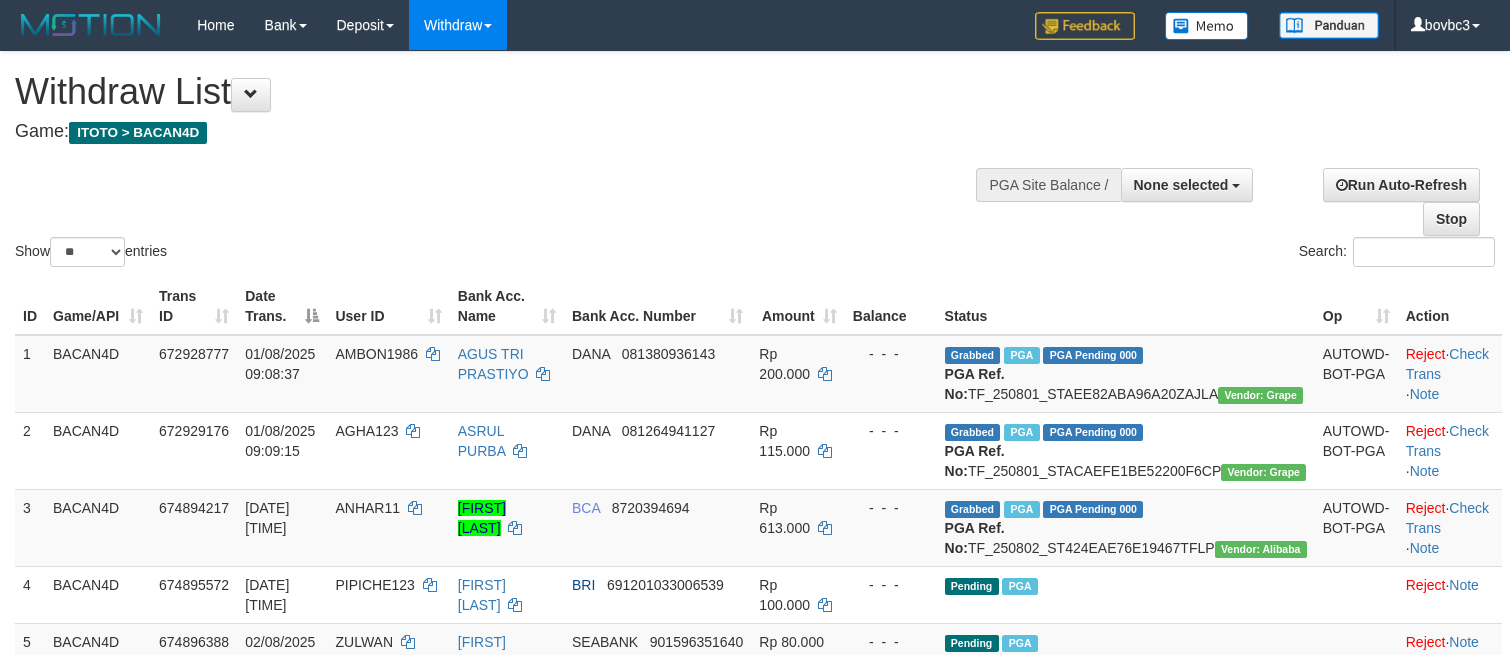select 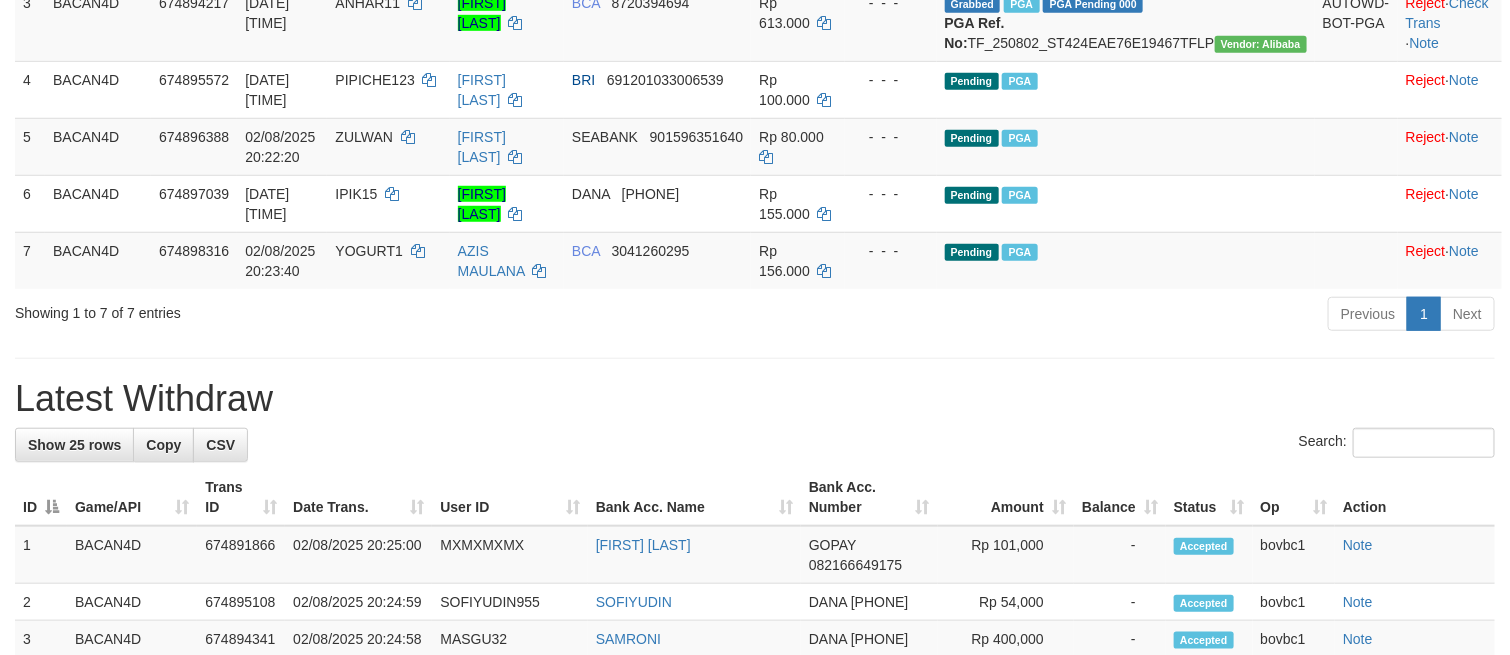 scroll, scrollTop: 450, scrollLeft: 0, axis: vertical 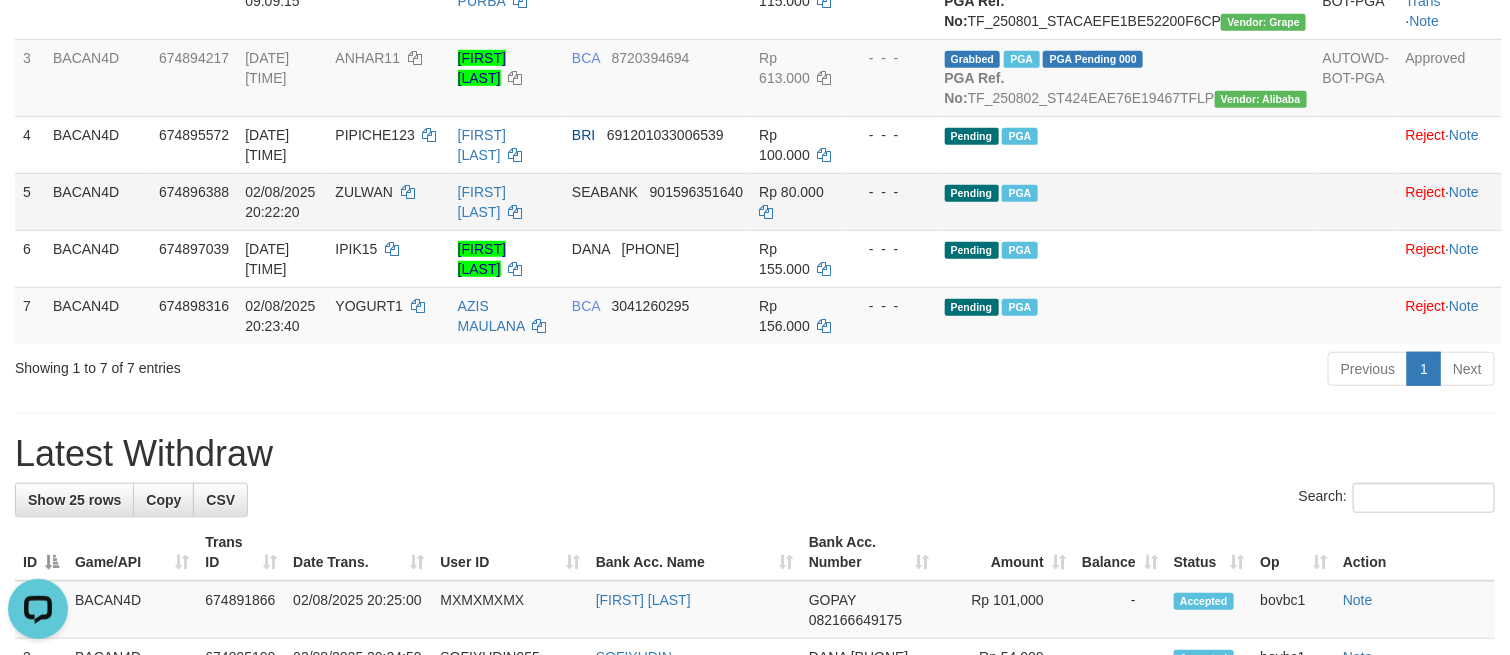 click on "Pending   PGA" at bounding box center (1126, 201) 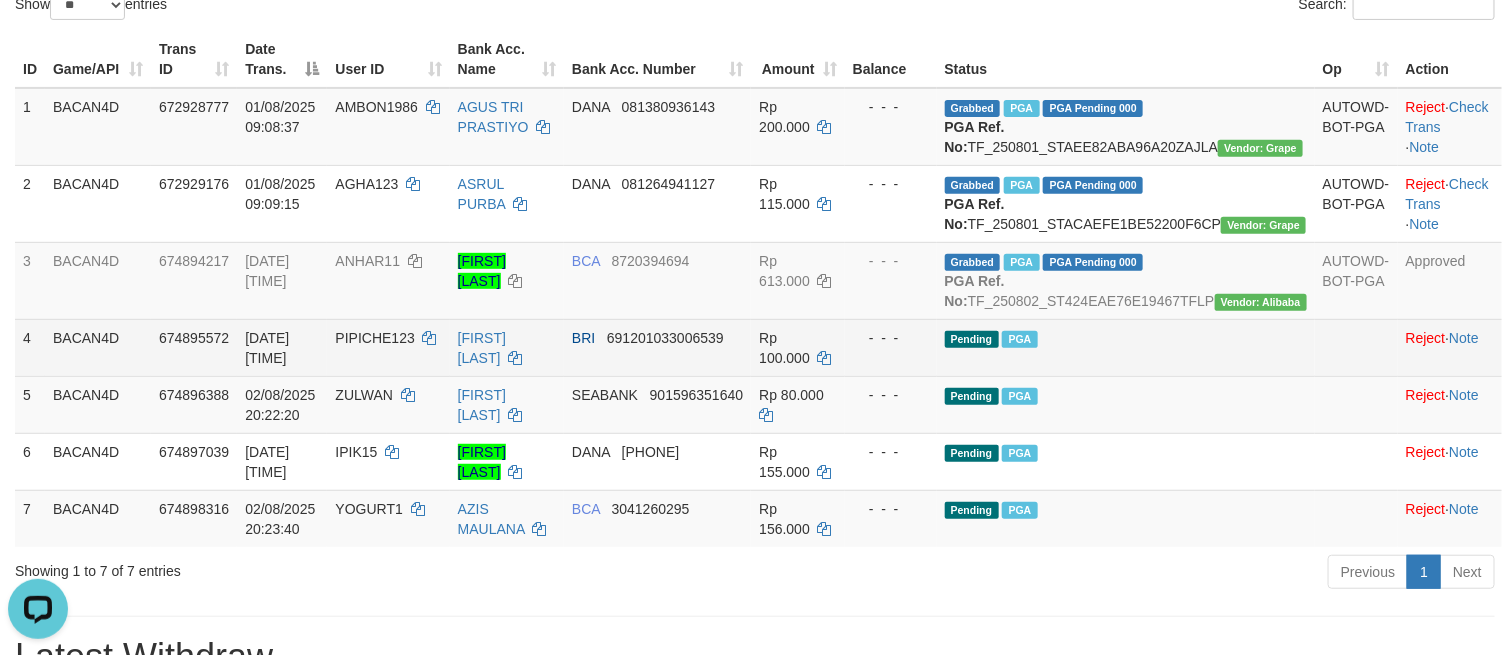 scroll, scrollTop: 300, scrollLeft: 0, axis: vertical 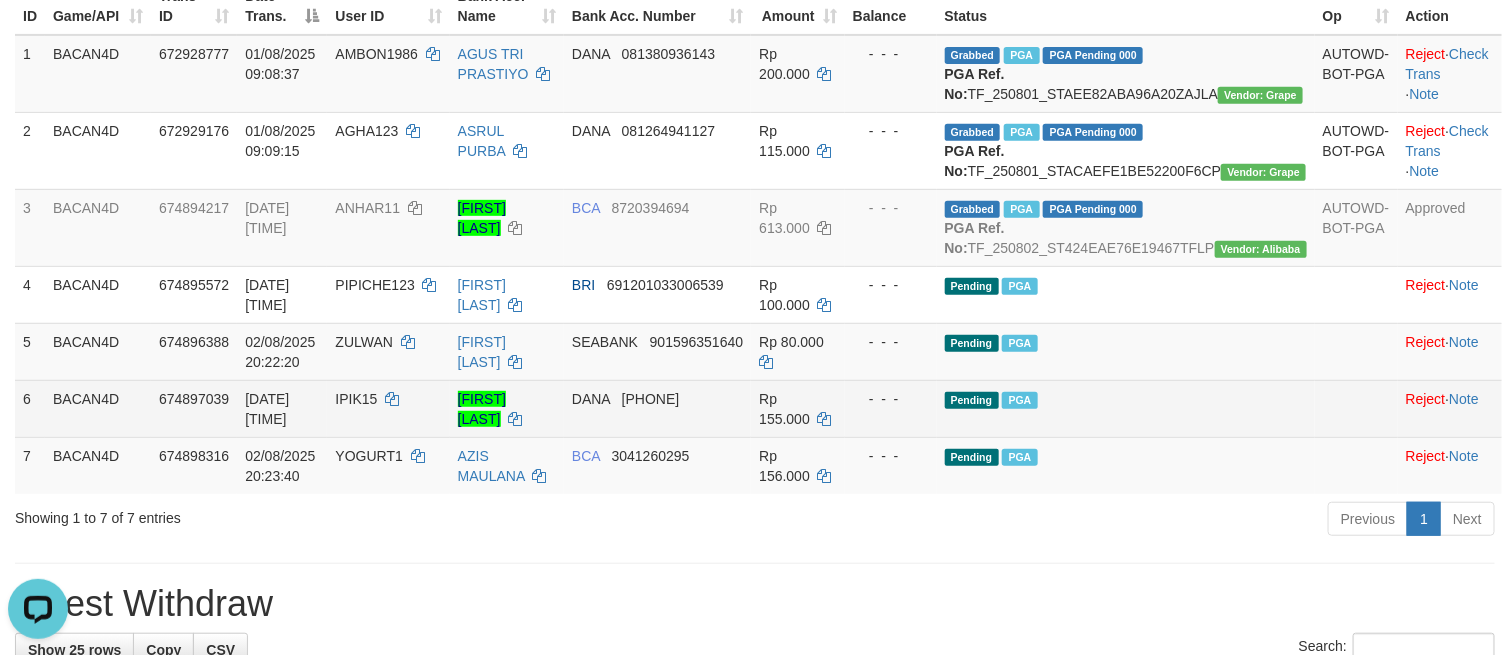 click on "Pending   PGA" at bounding box center [1126, 408] 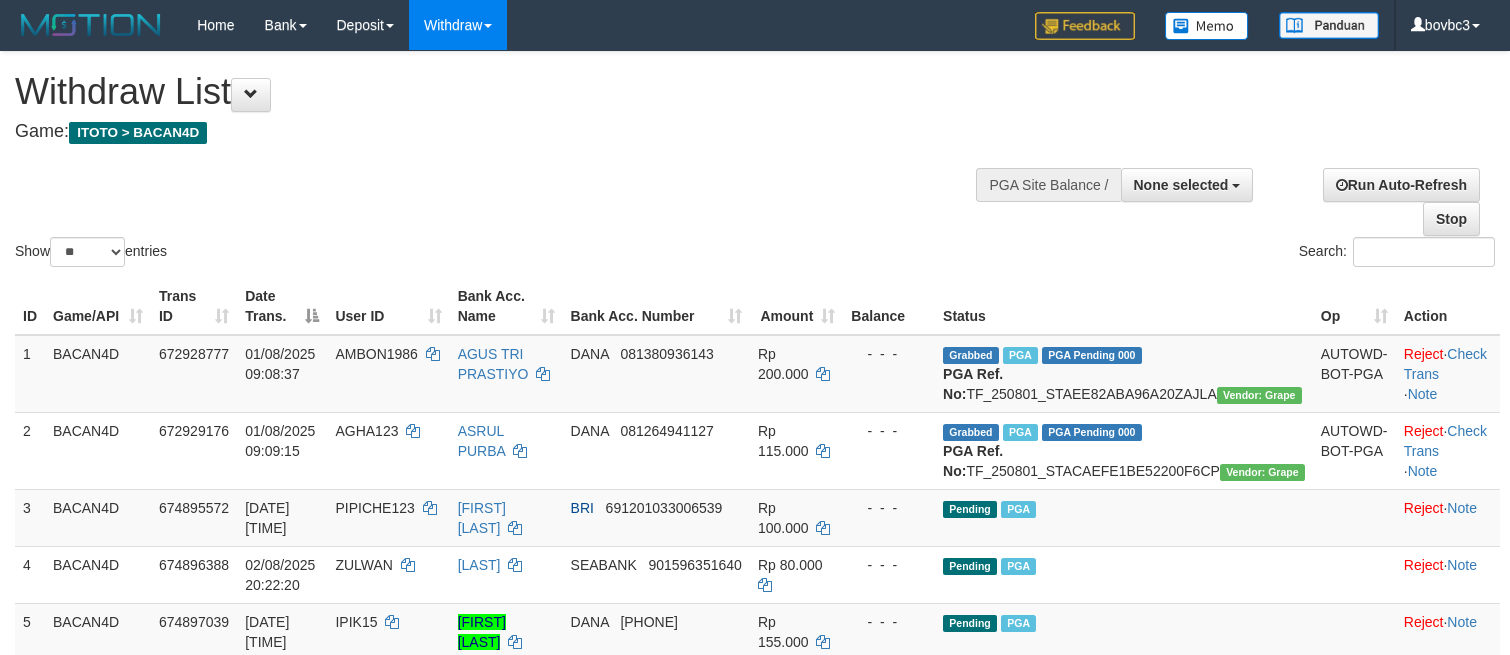 select 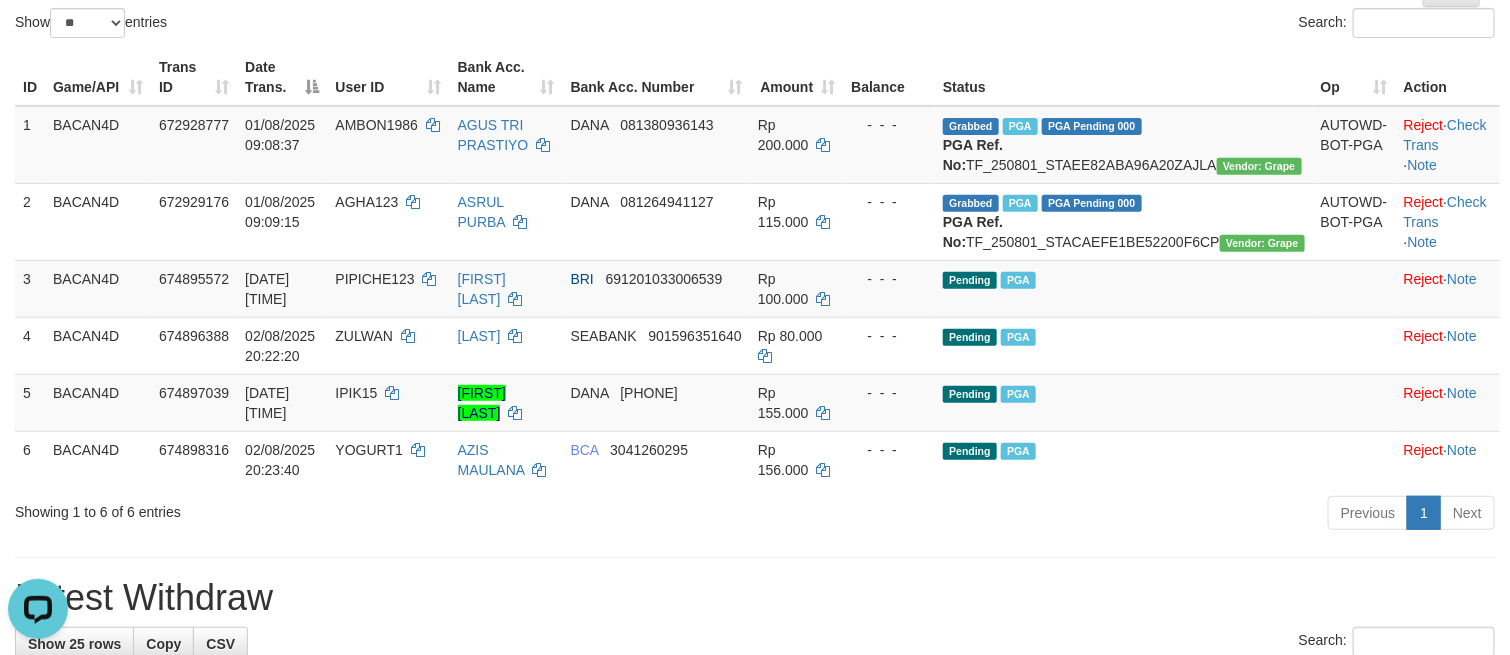 scroll, scrollTop: 0, scrollLeft: 0, axis: both 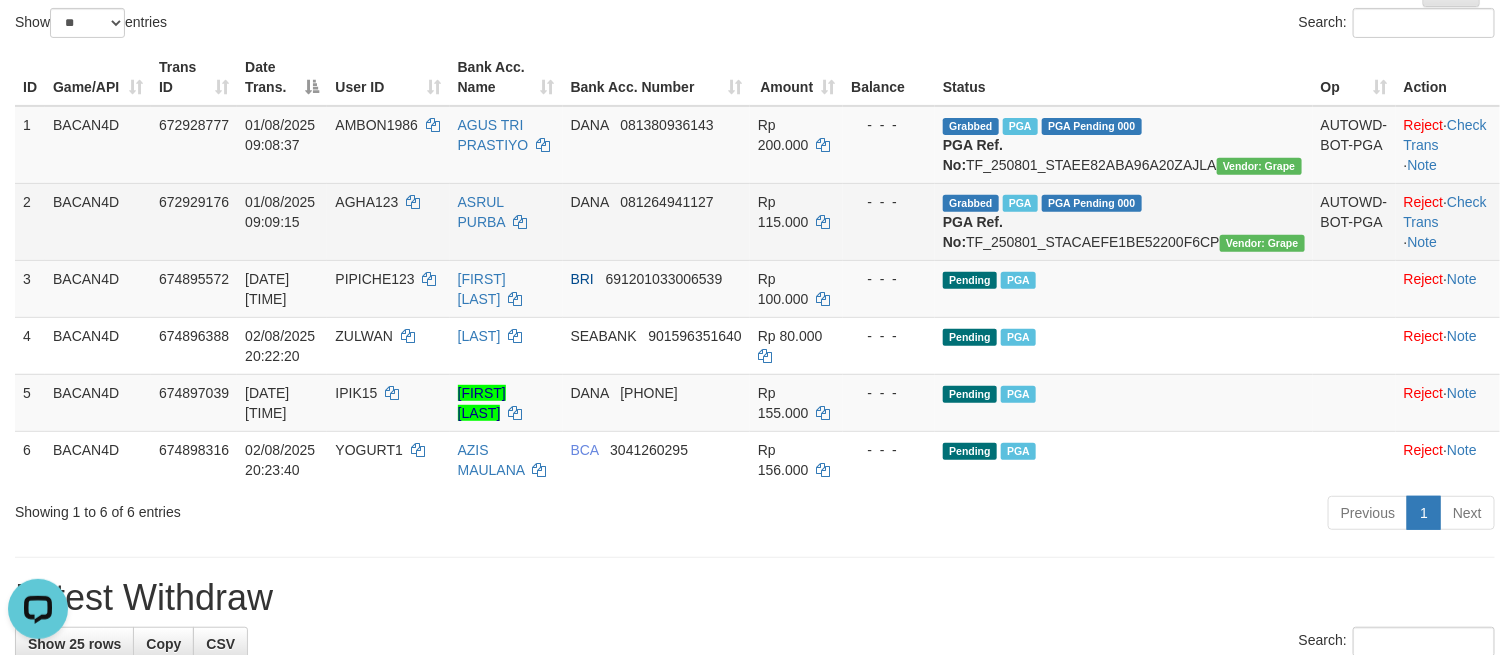 drag, startPoint x: 1201, startPoint y: 360, endPoint x: 897, endPoint y: 222, distance: 333.85626 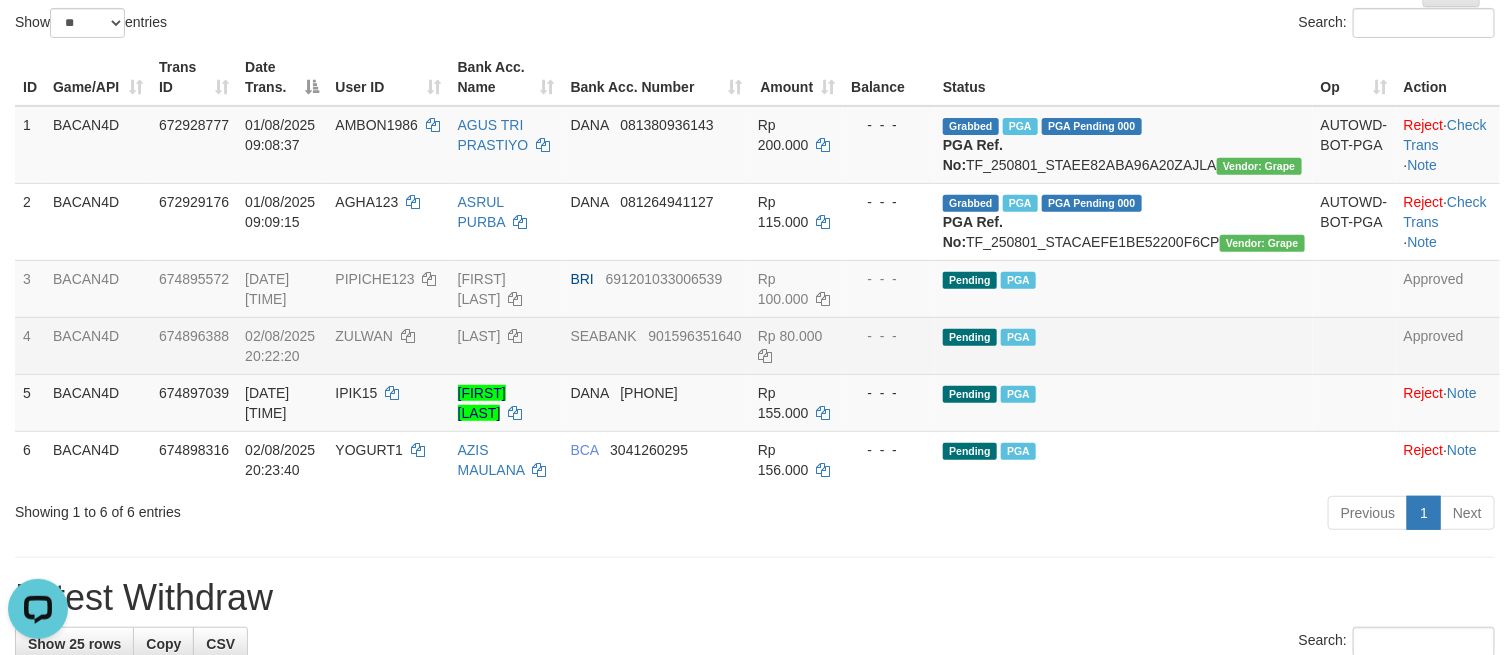 click on "Pending   PGA" at bounding box center (1124, 345) 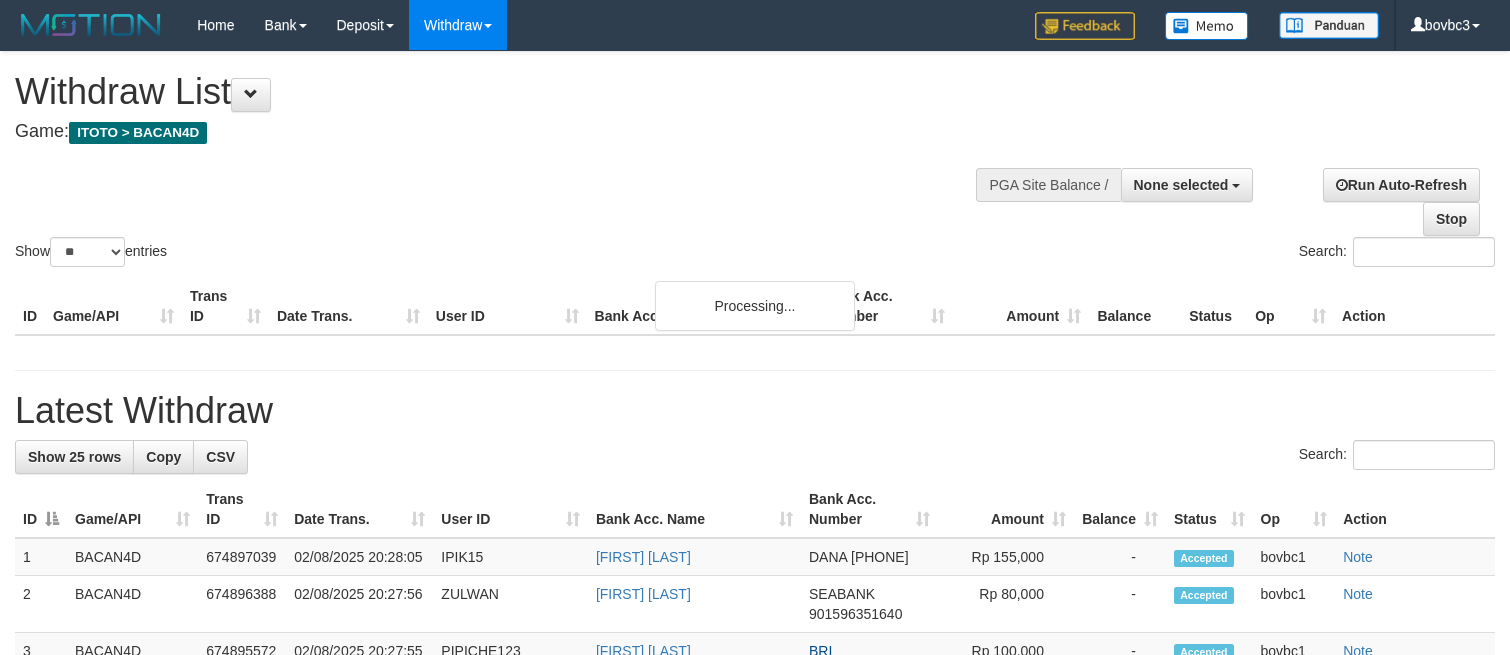 select 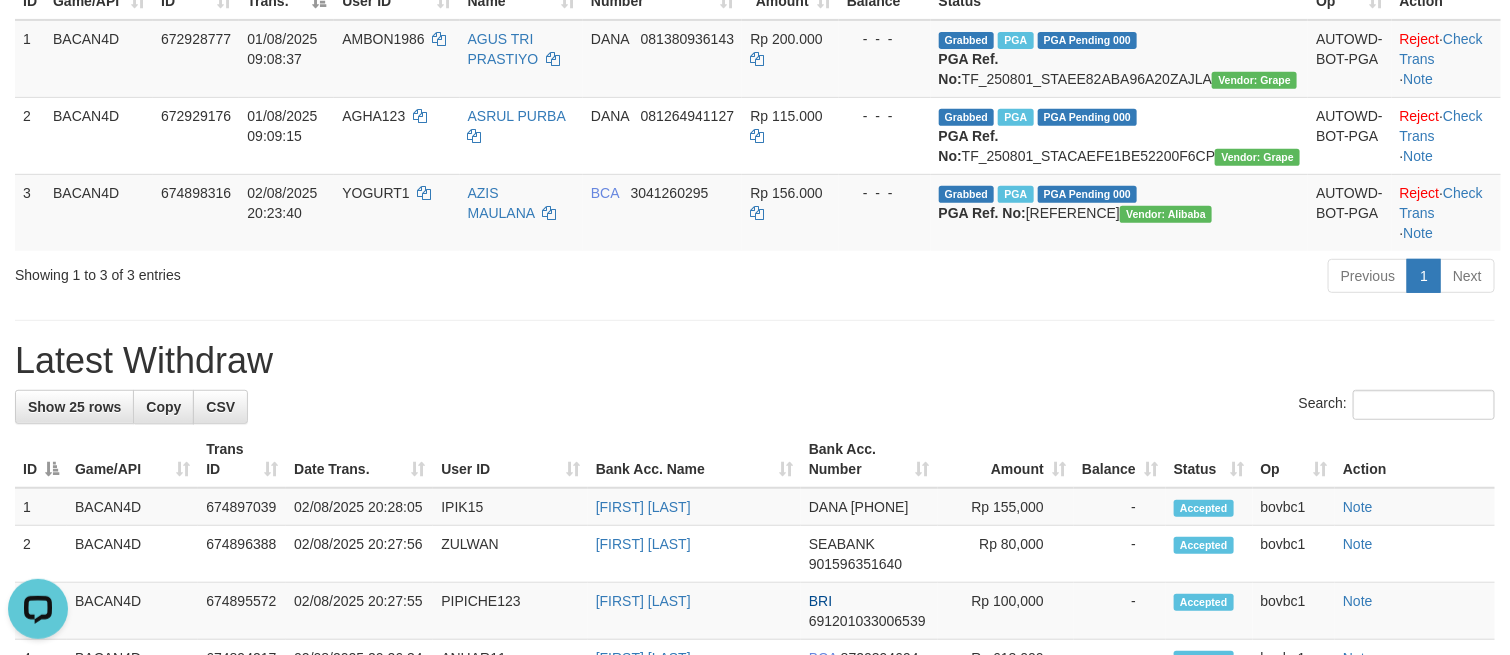 scroll, scrollTop: 0, scrollLeft: 0, axis: both 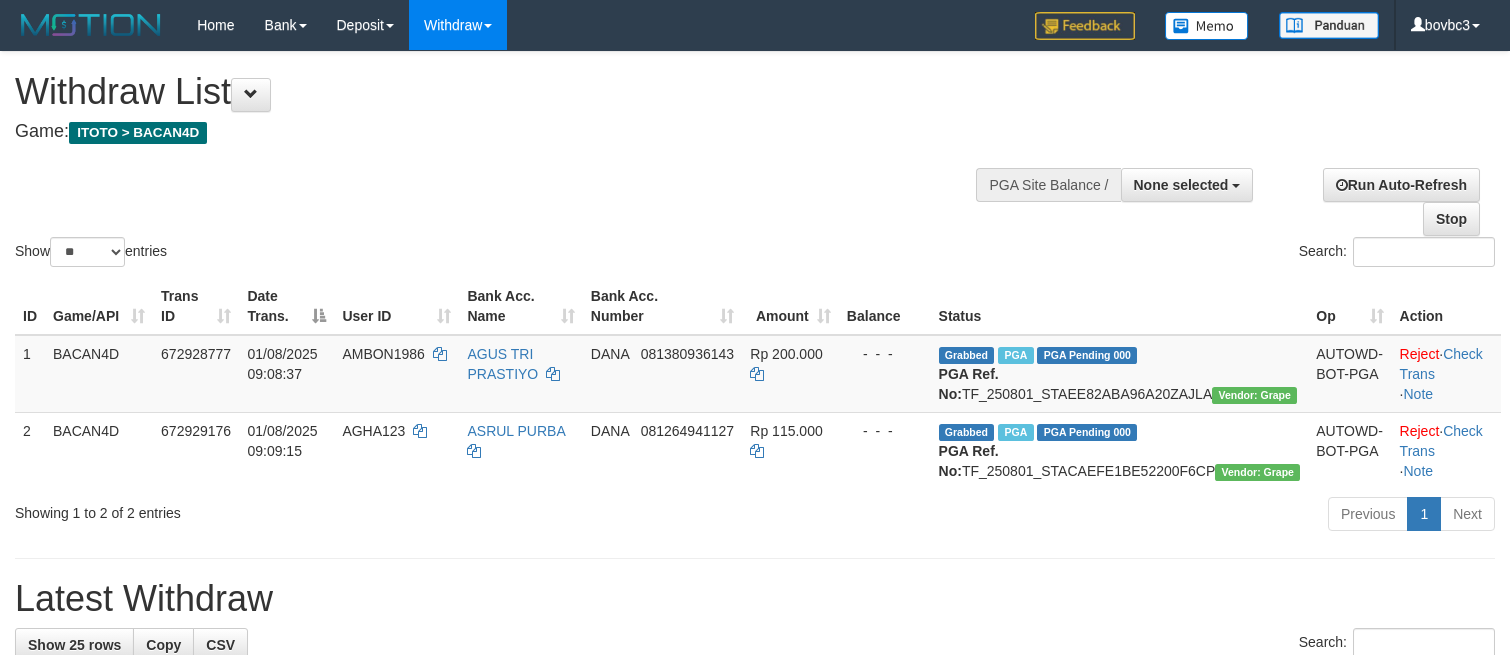 select 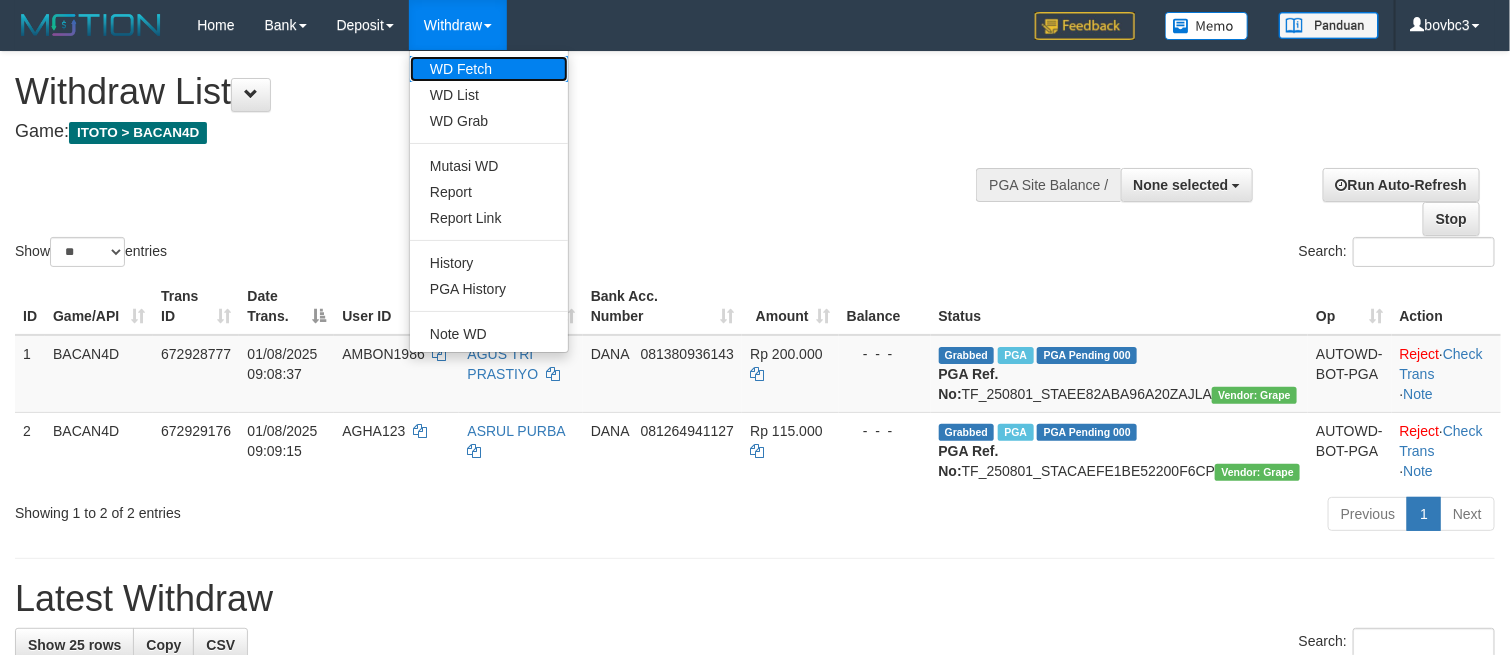 click on "WD Fetch" at bounding box center [489, 69] 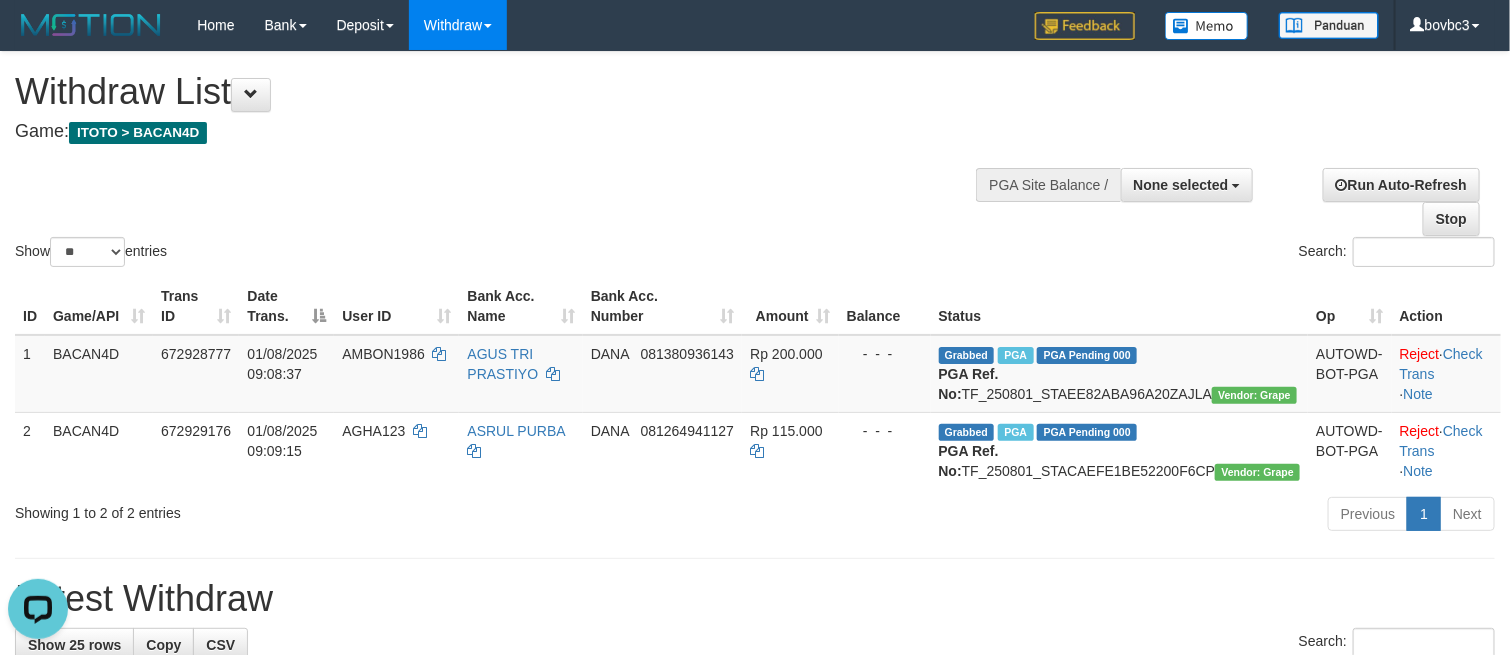 scroll, scrollTop: 0, scrollLeft: 0, axis: both 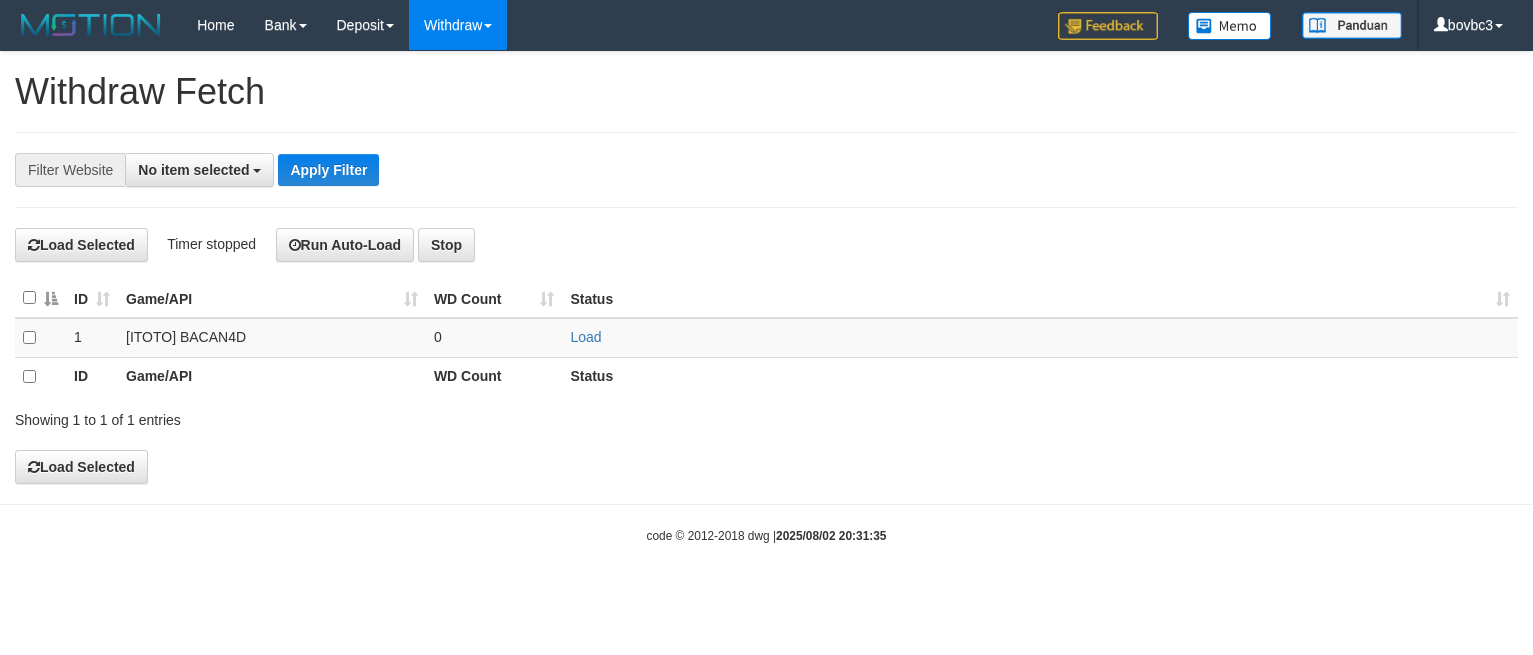 select 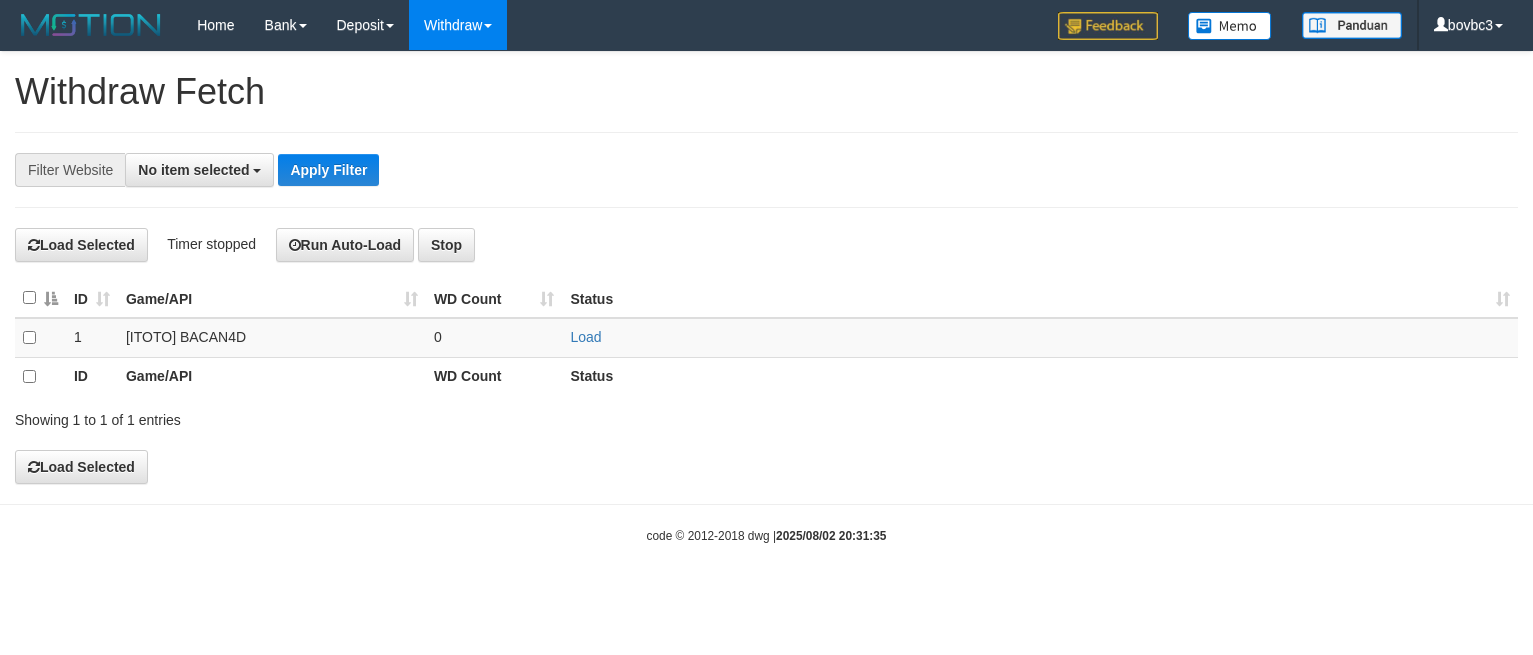 scroll, scrollTop: 0, scrollLeft: 0, axis: both 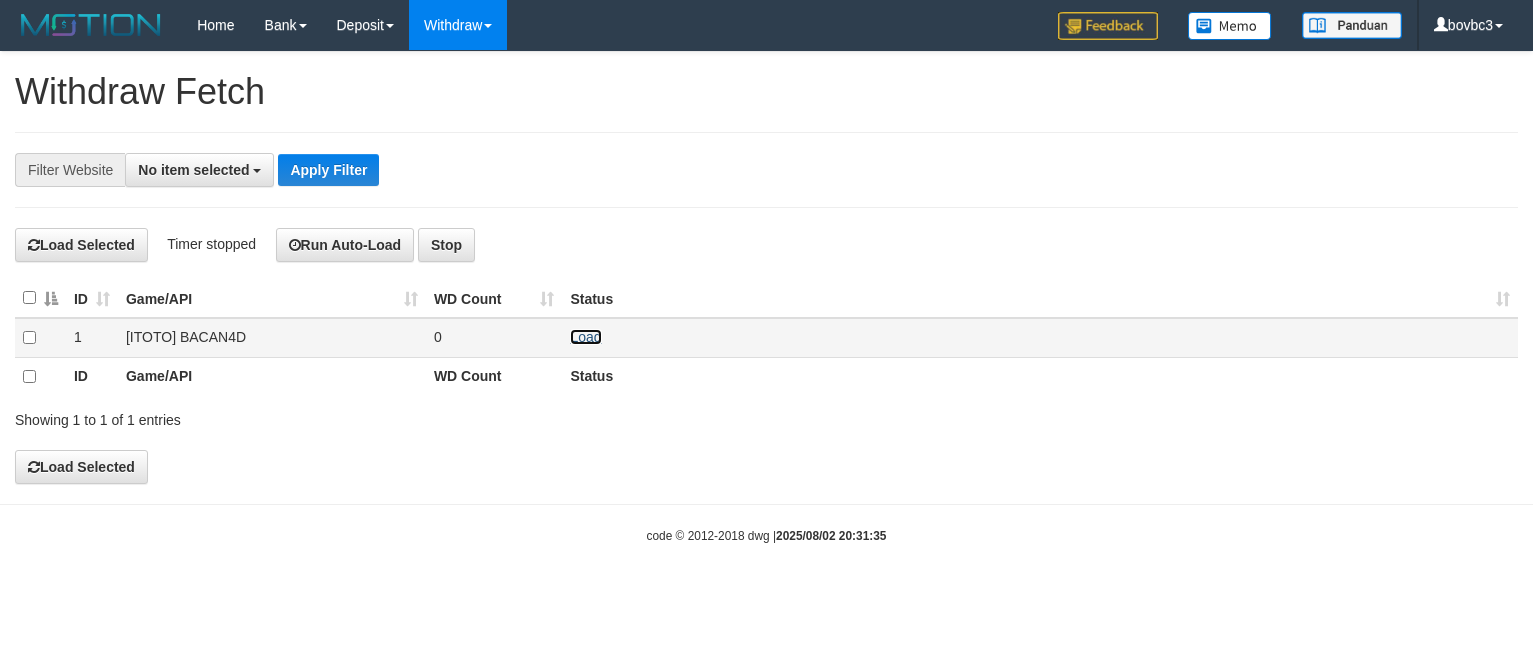 click on "Load" at bounding box center (585, 337) 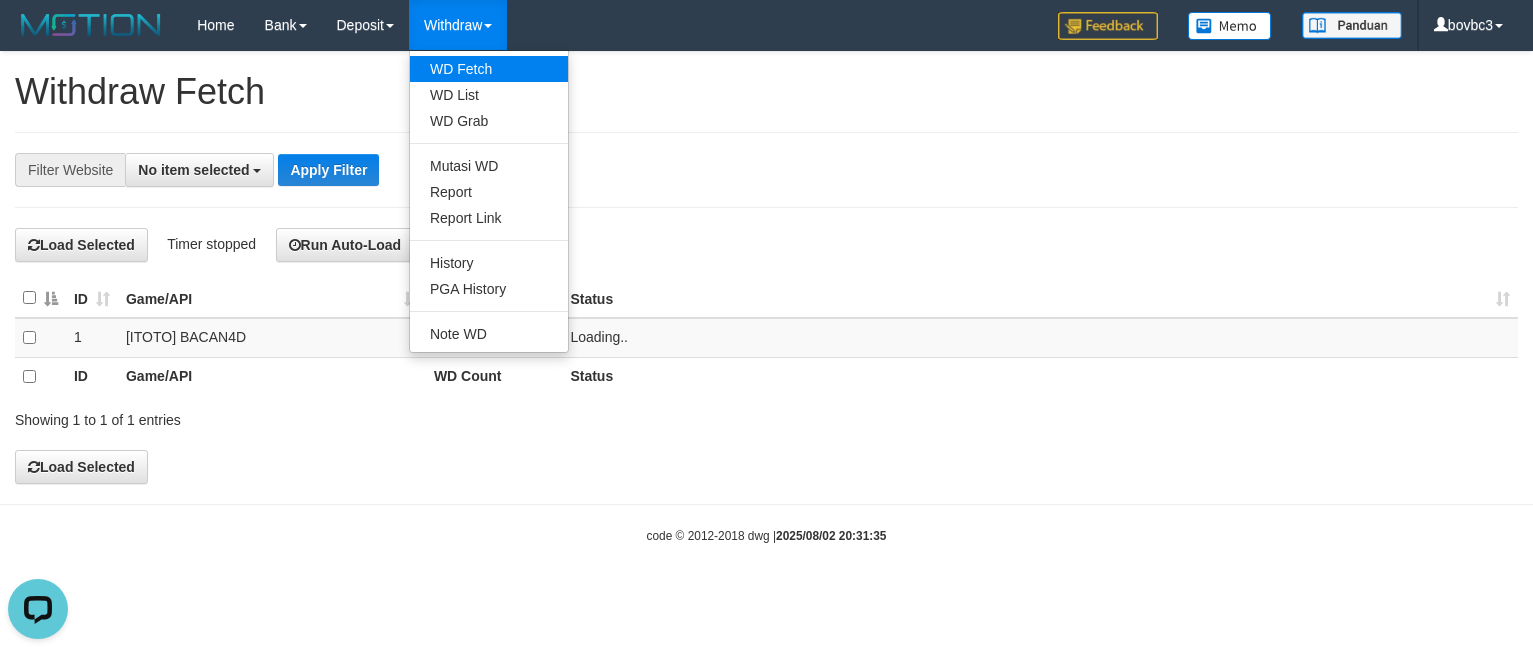scroll, scrollTop: 0, scrollLeft: 0, axis: both 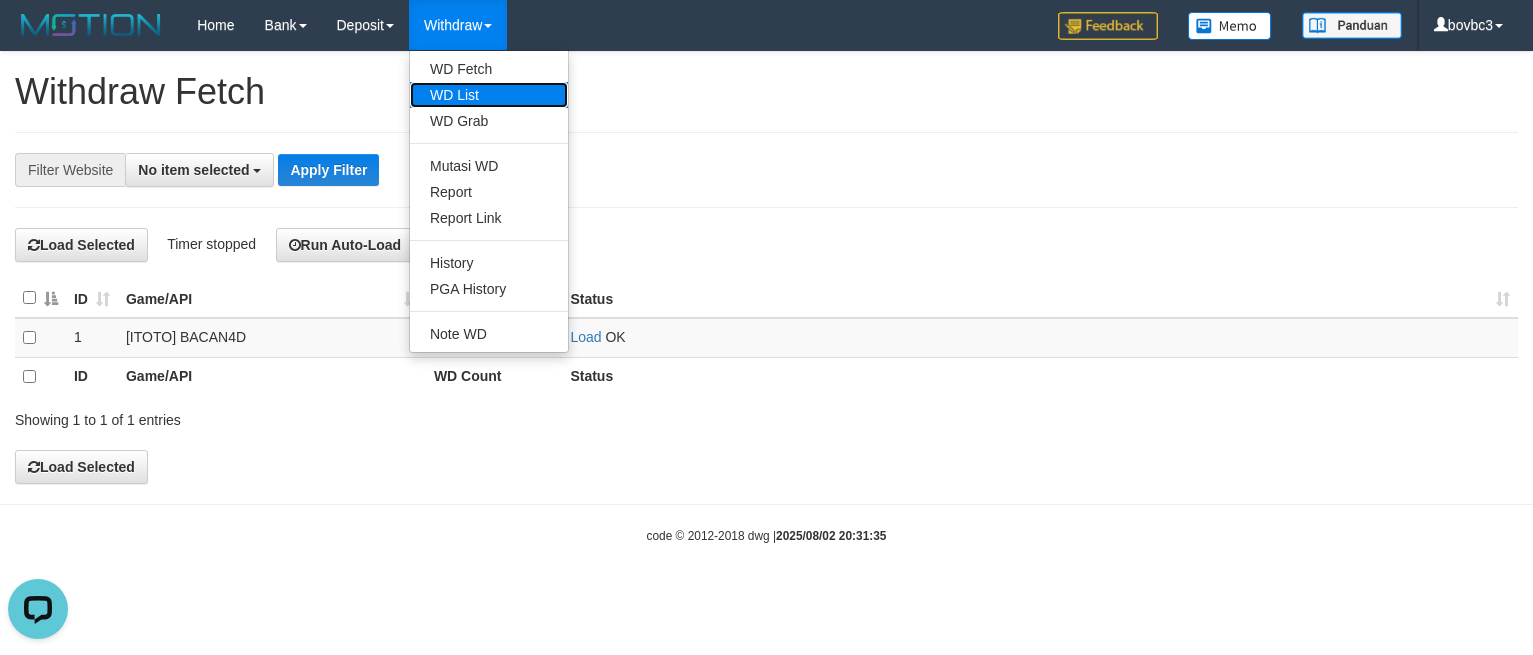 click on "WD List" at bounding box center [489, 95] 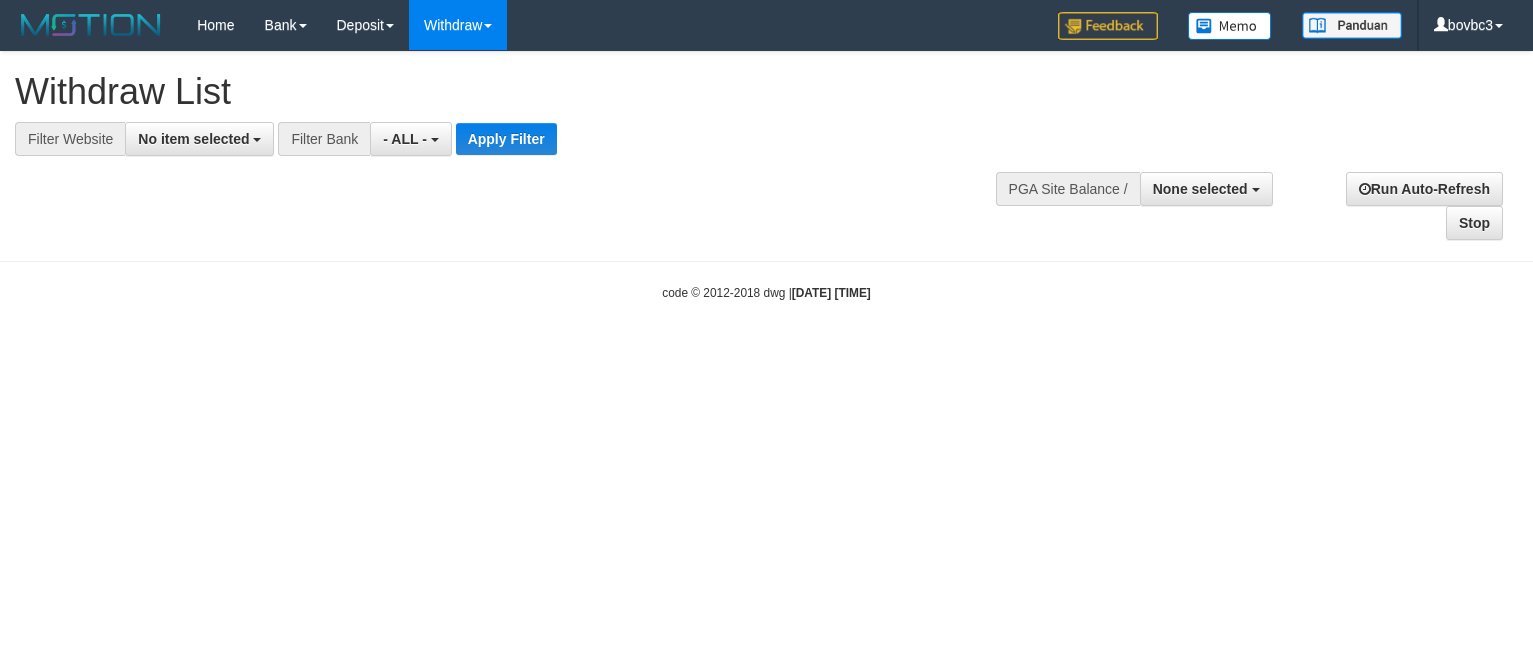 select 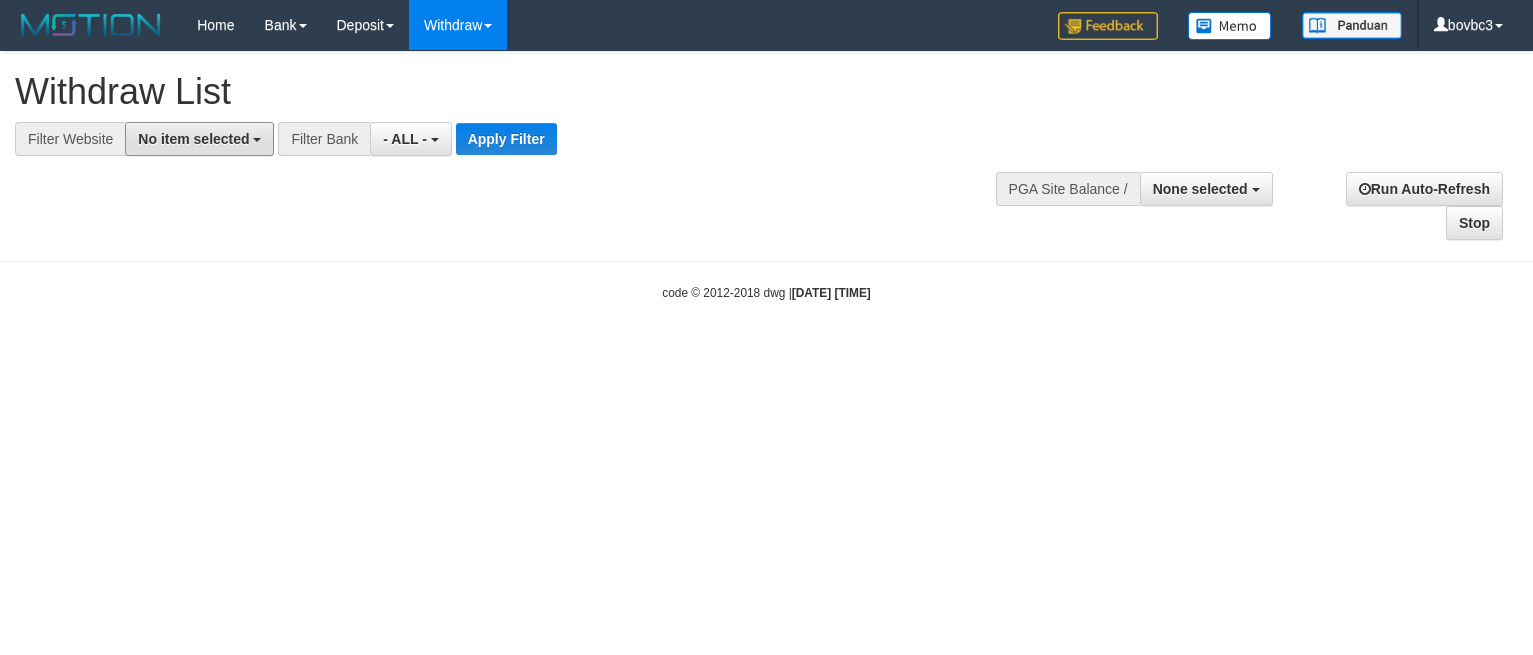 click on "No item selected" at bounding box center (199, 139) 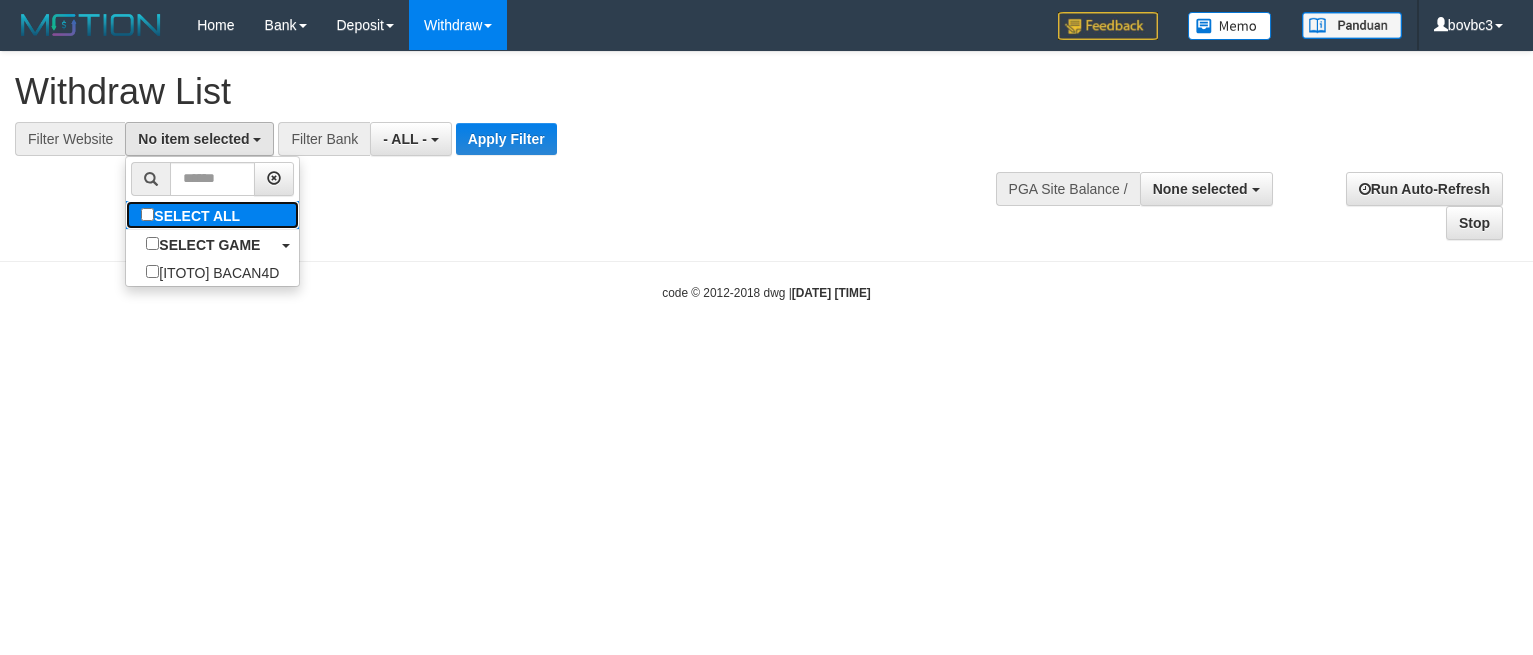 click on "SELECT ALL" at bounding box center [193, 215] 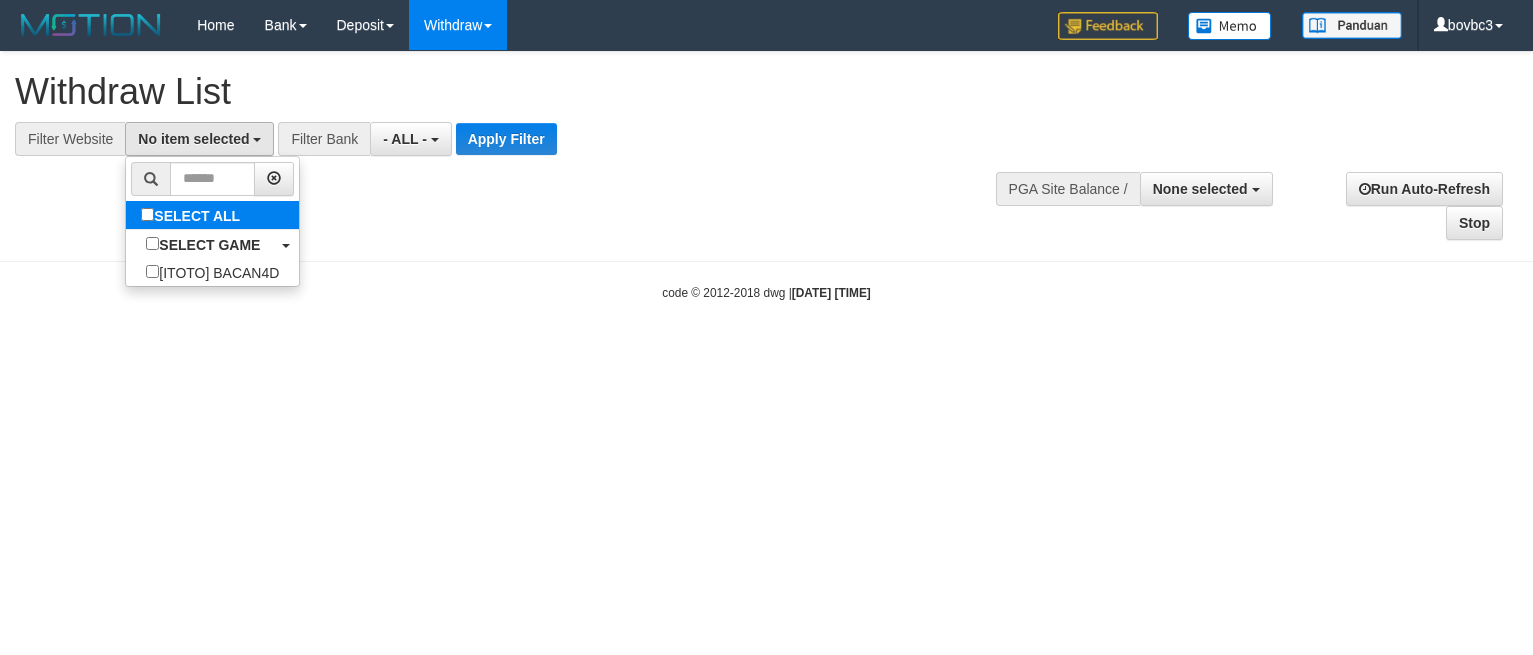 select on "****" 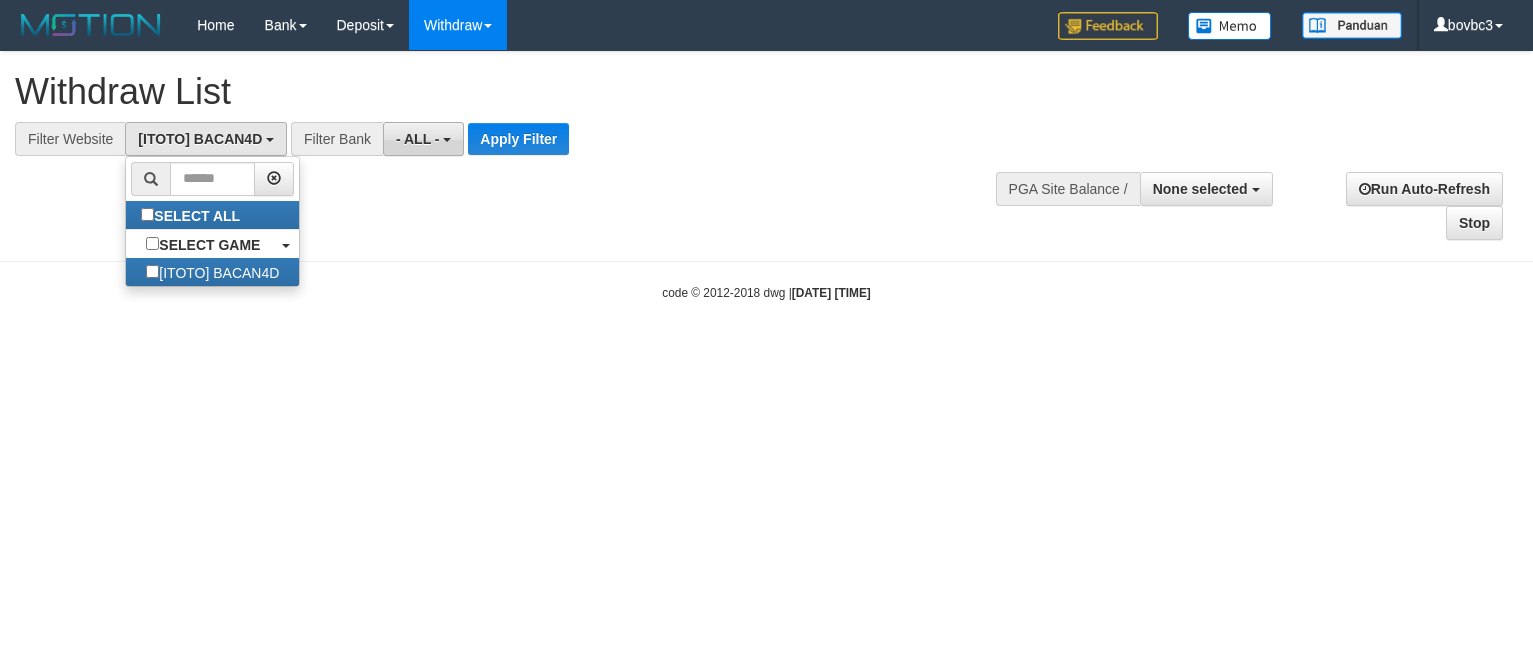 scroll, scrollTop: 18, scrollLeft: 0, axis: vertical 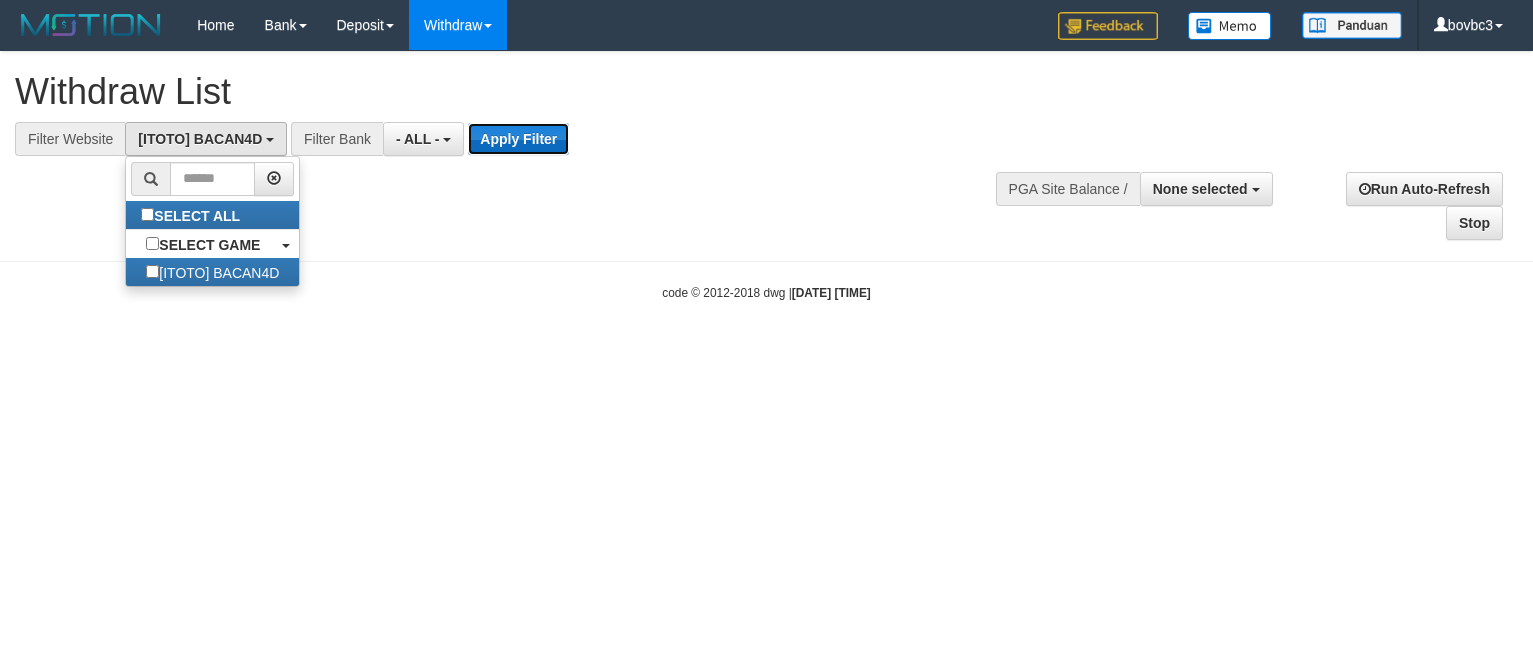 drag, startPoint x: 481, startPoint y: 139, endPoint x: 475, endPoint y: 129, distance: 11.661903 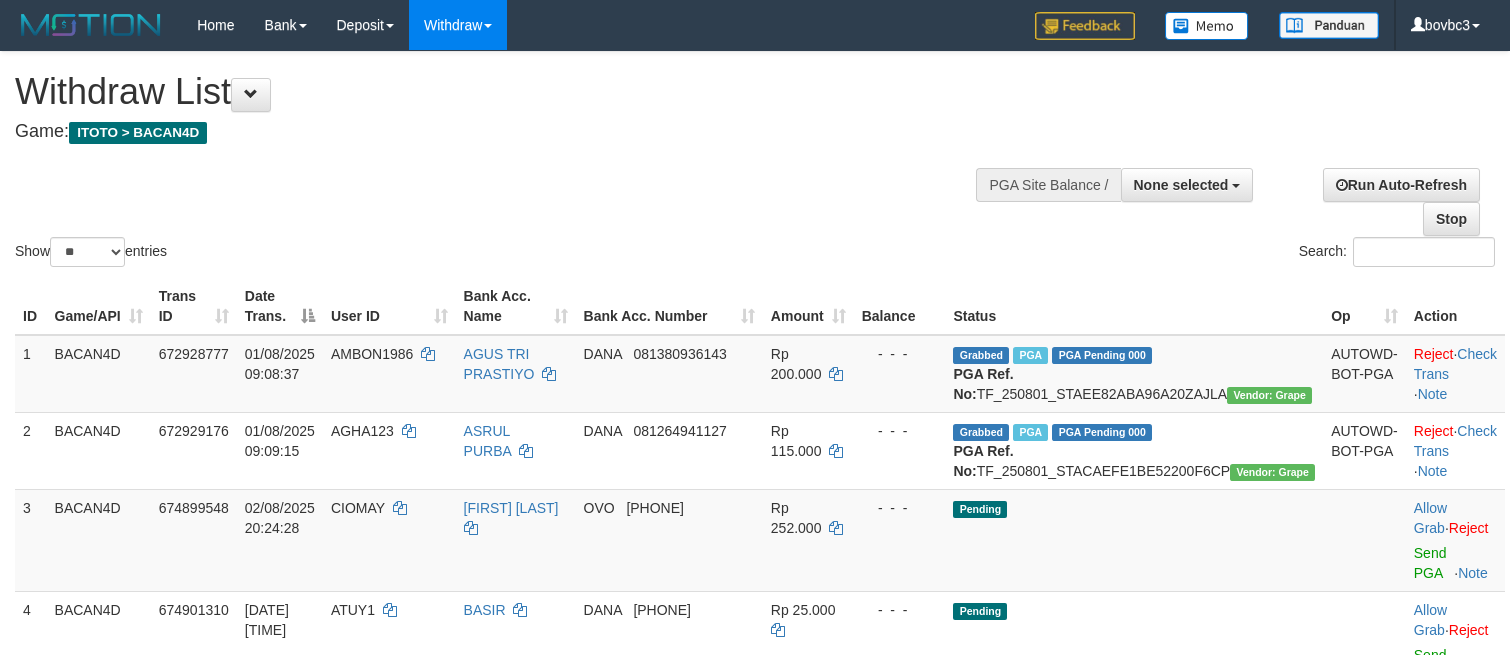 select 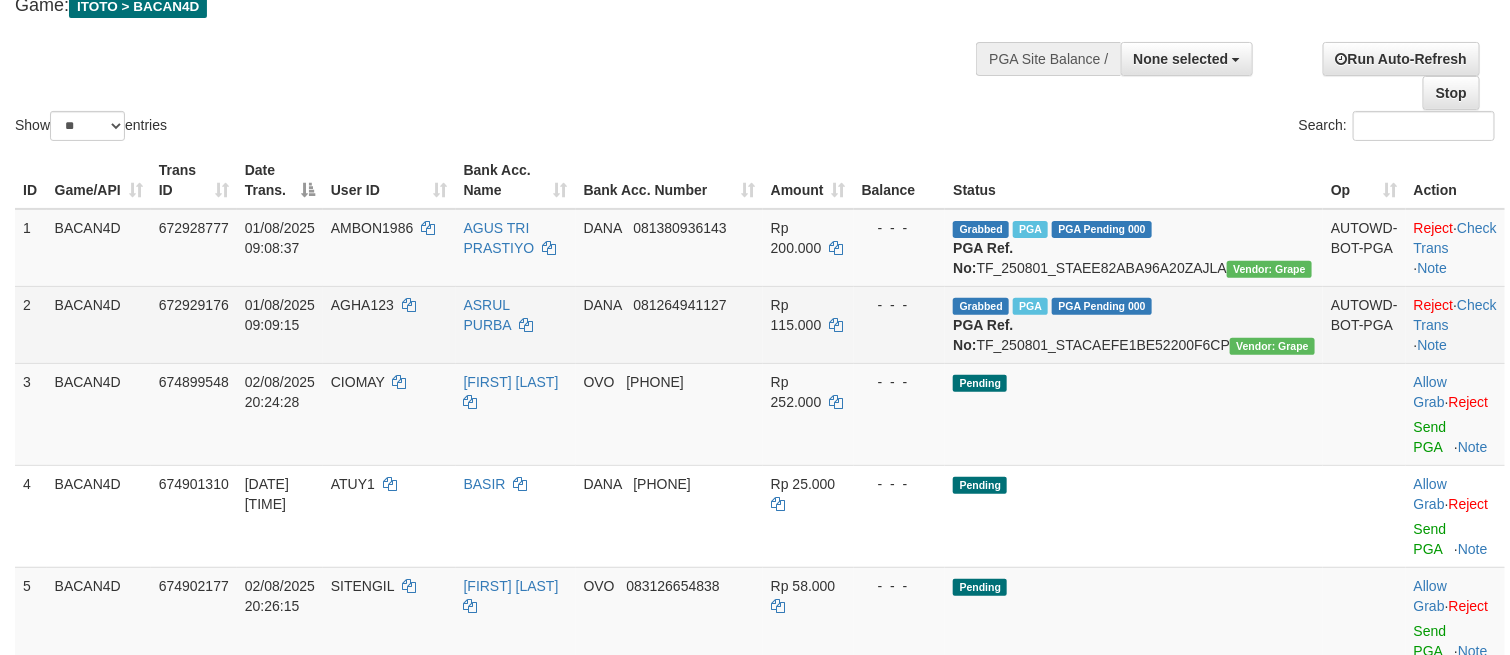 scroll, scrollTop: 300, scrollLeft: 0, axis: vertical 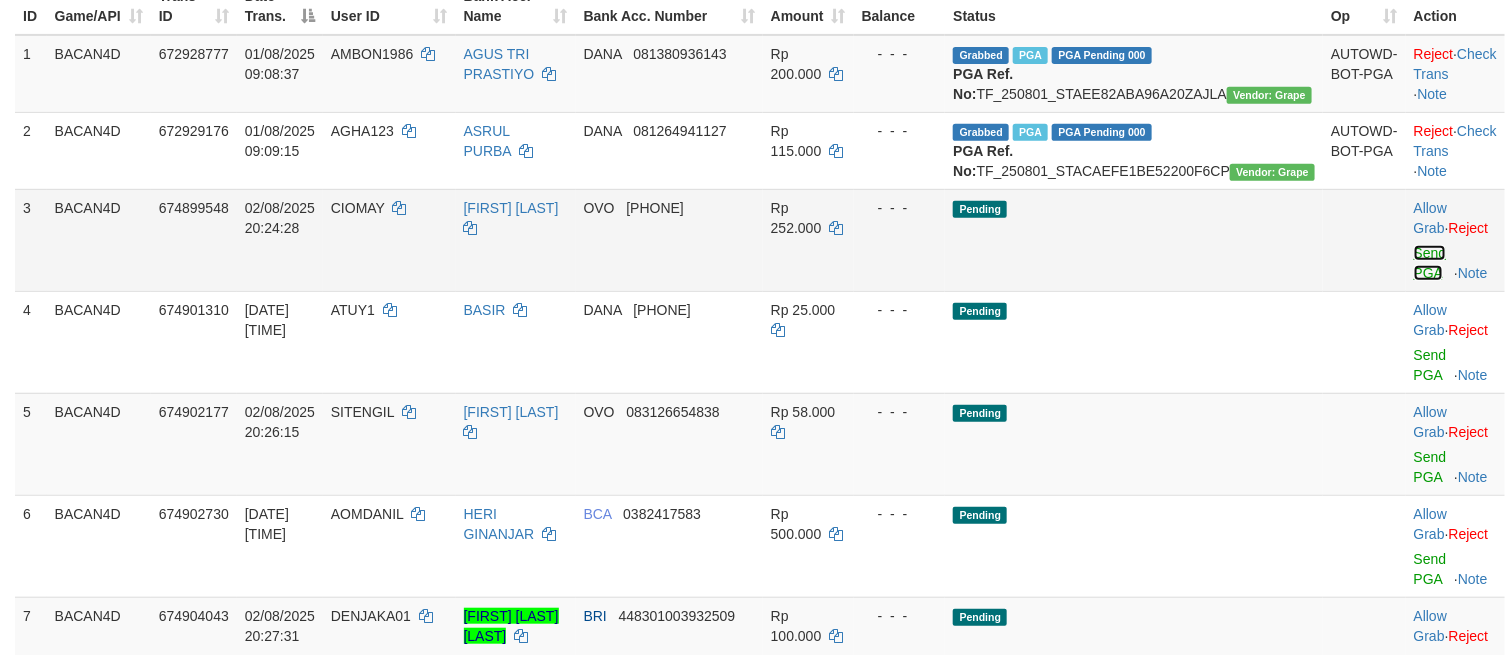 click on "Send PGA" at bounding box center [1430, 263] 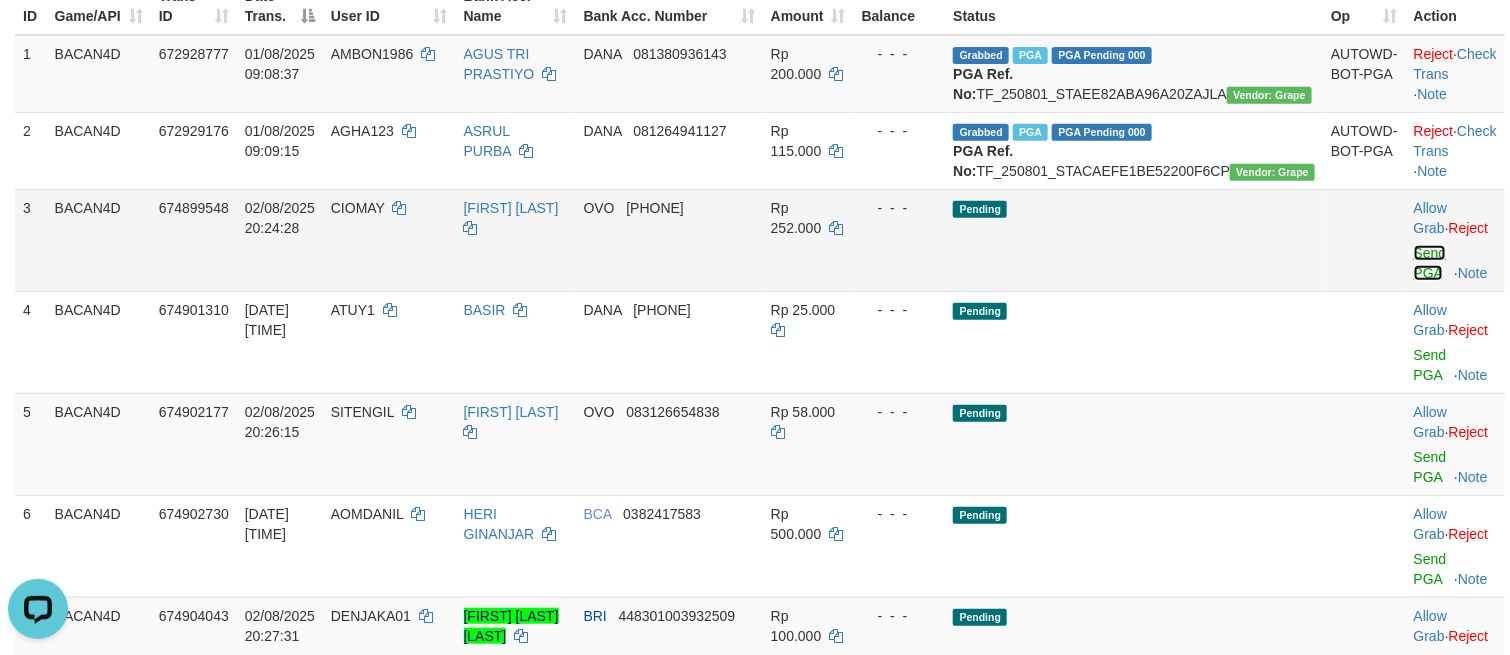 scroll, scrollTop: 0, scrollLeft: 0, axis: both 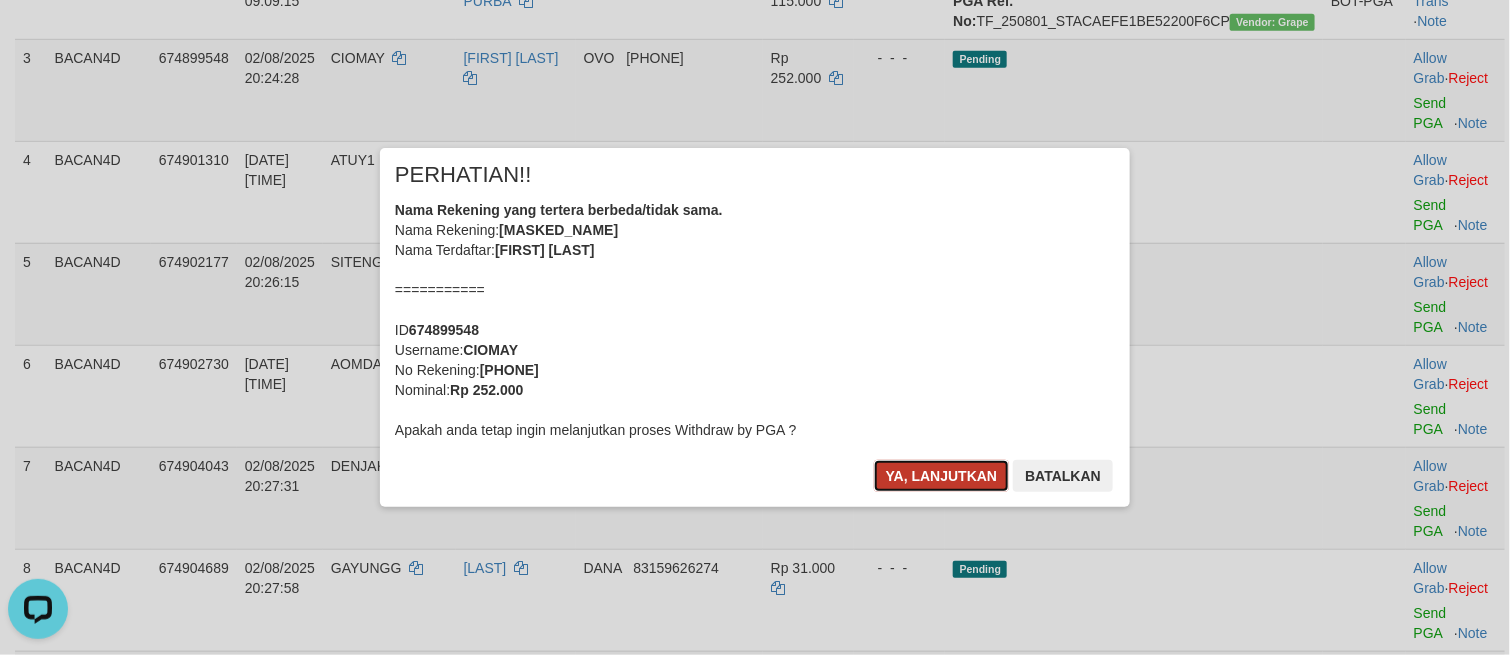 click on "Ya, lanjutkan" at bounding box center [942, 476] 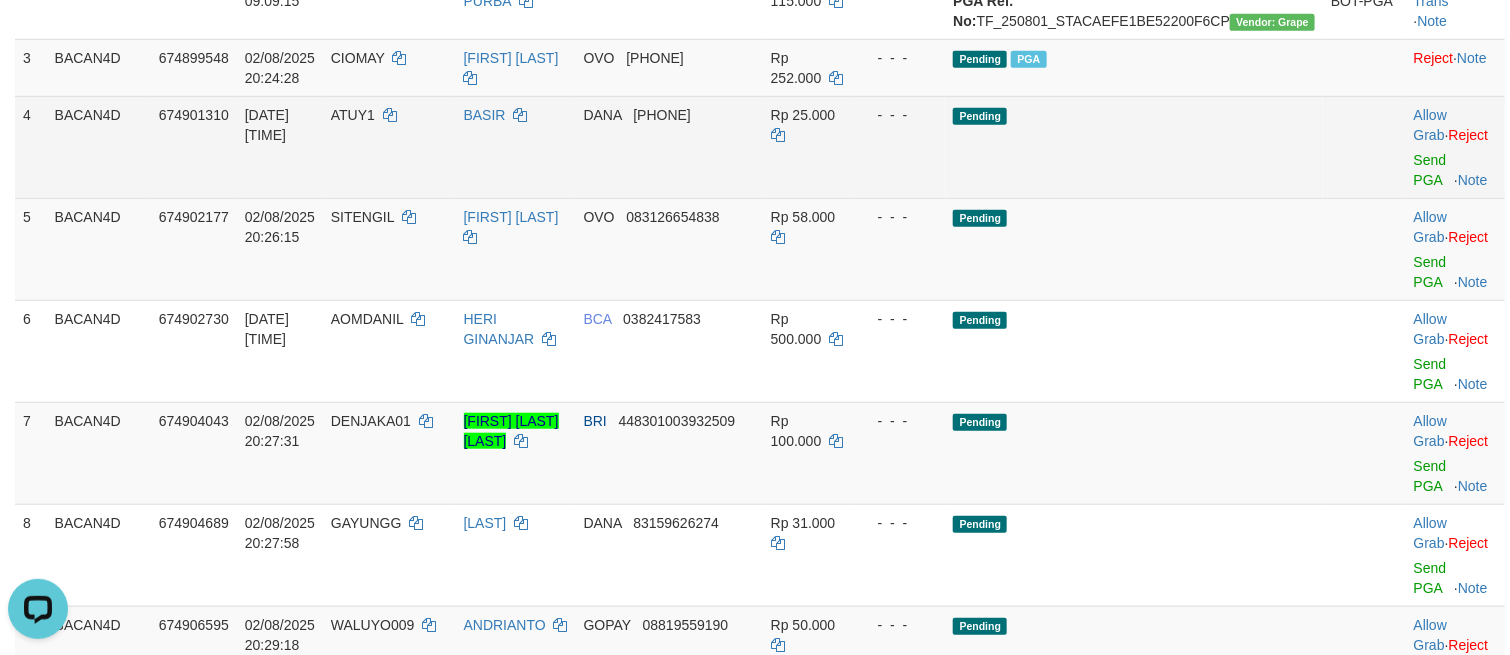 click on "Allow Grab   ·    Reject Send PGA     ·    Note" at bounding box center (1455, 147) 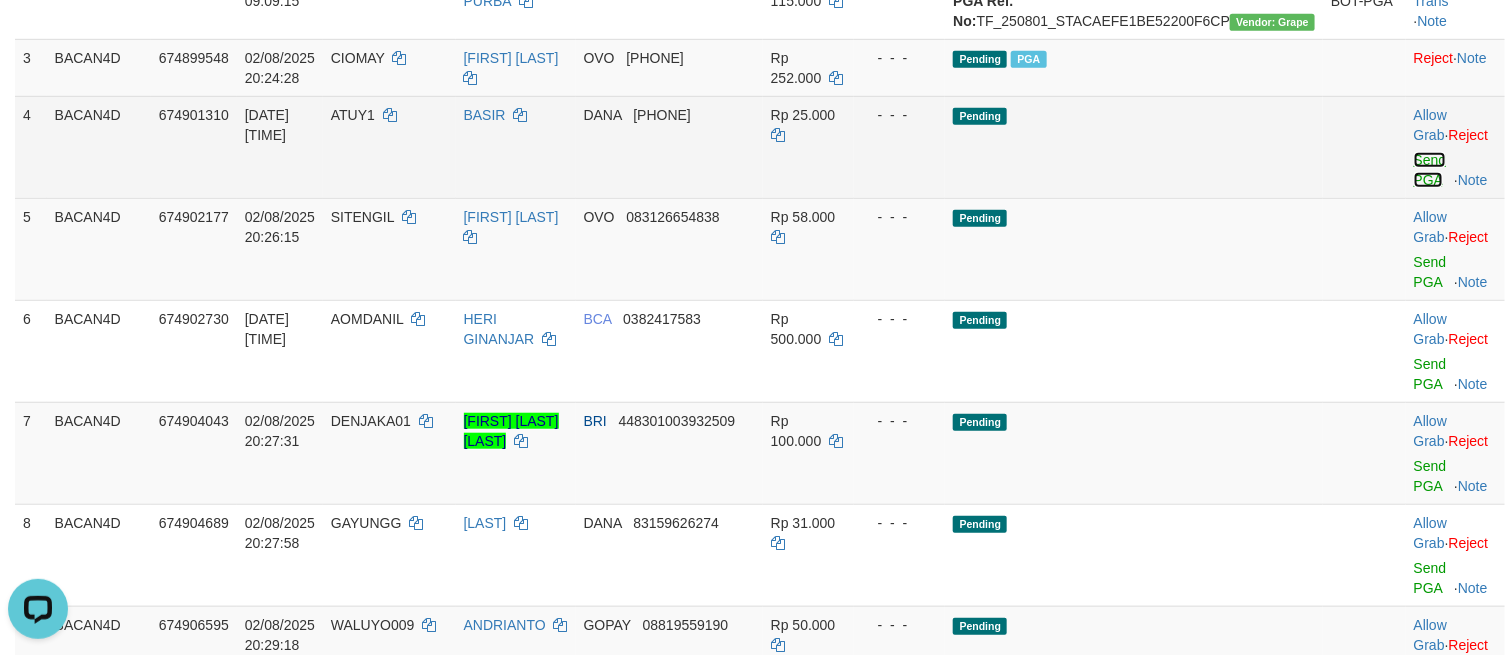 click on "Send PGA" at bounding box center (1430, 170) 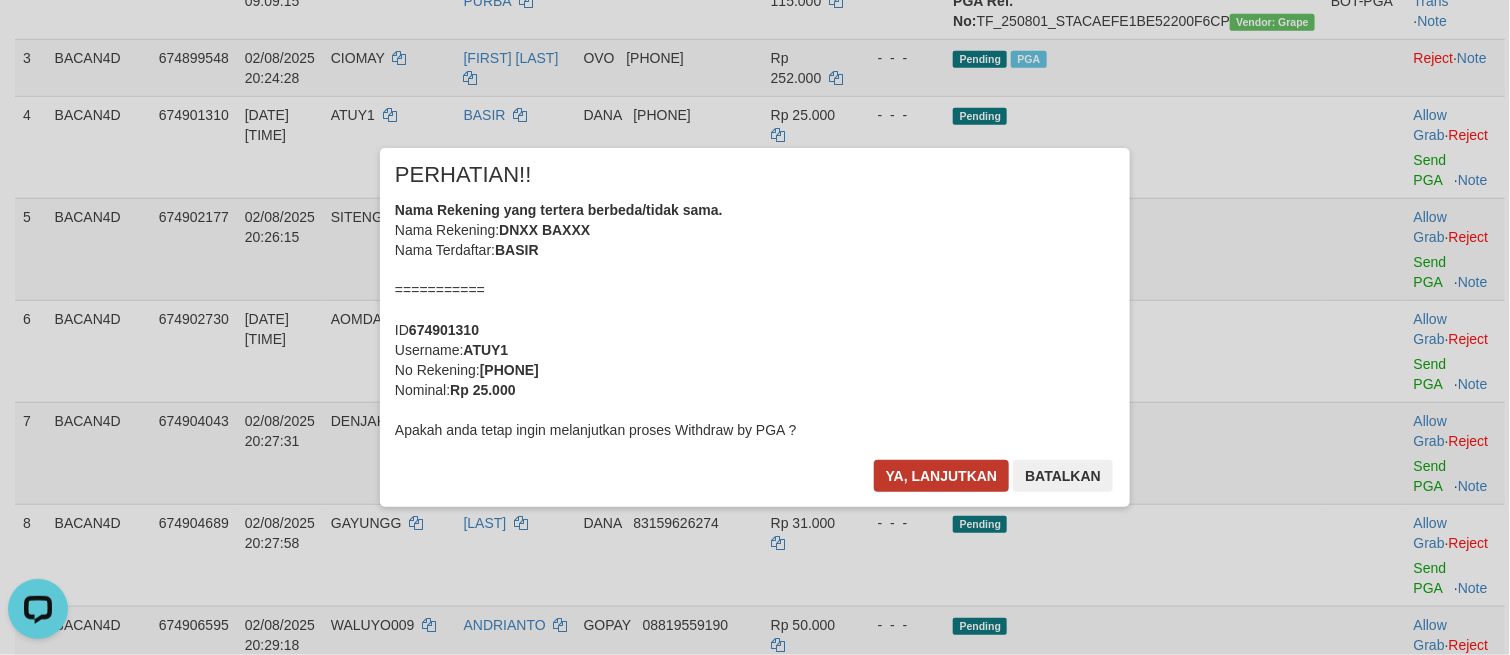 click on "Ya, lanjutkan Batalkan" at bounding box center (993, 483) 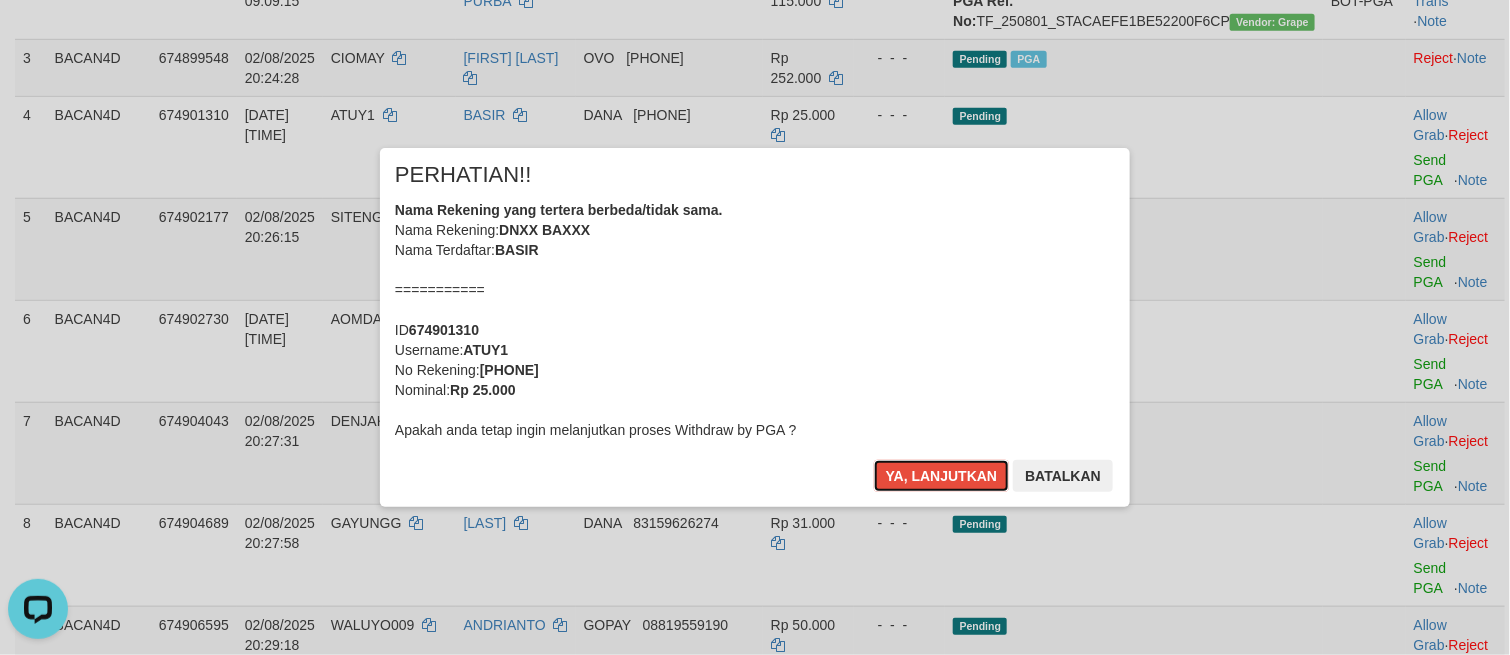 click on "Ya, lanjutkan" at bounding box center [942, 476] 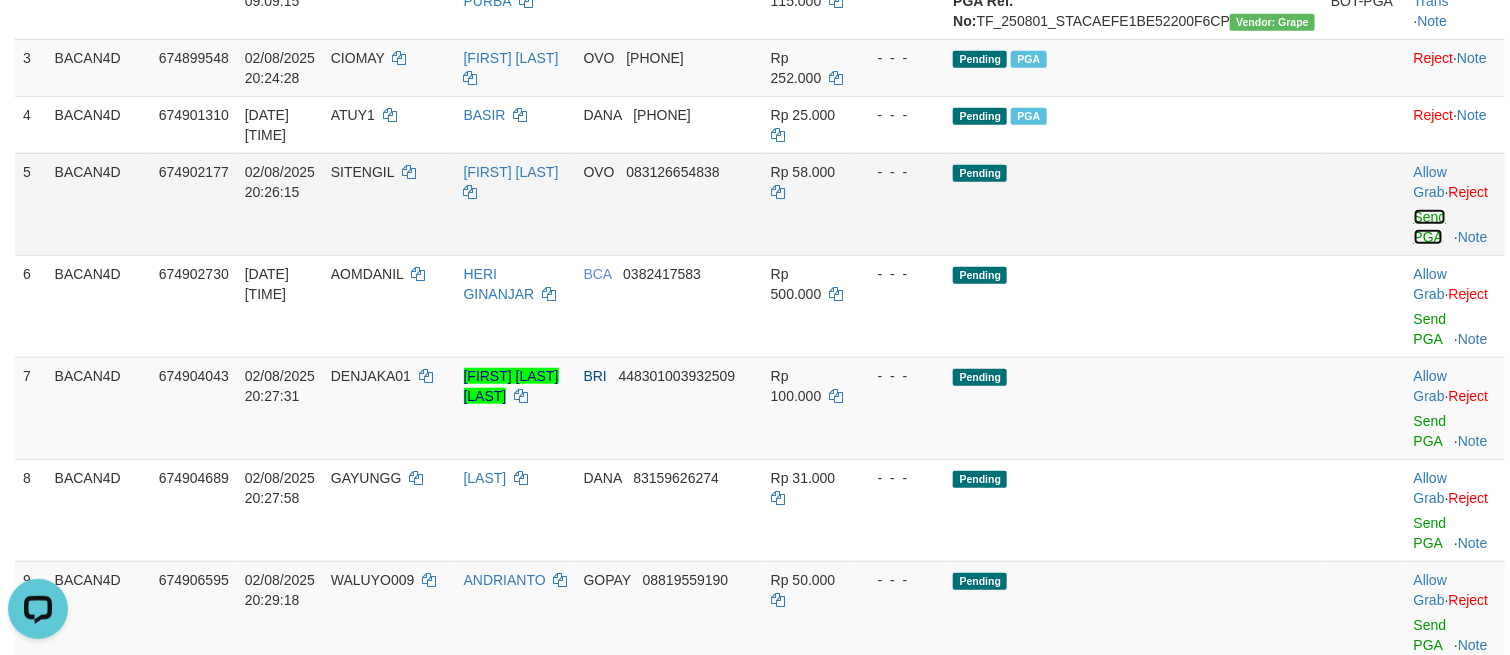 click on "Send PGA" at bounding box center (1430, 227) 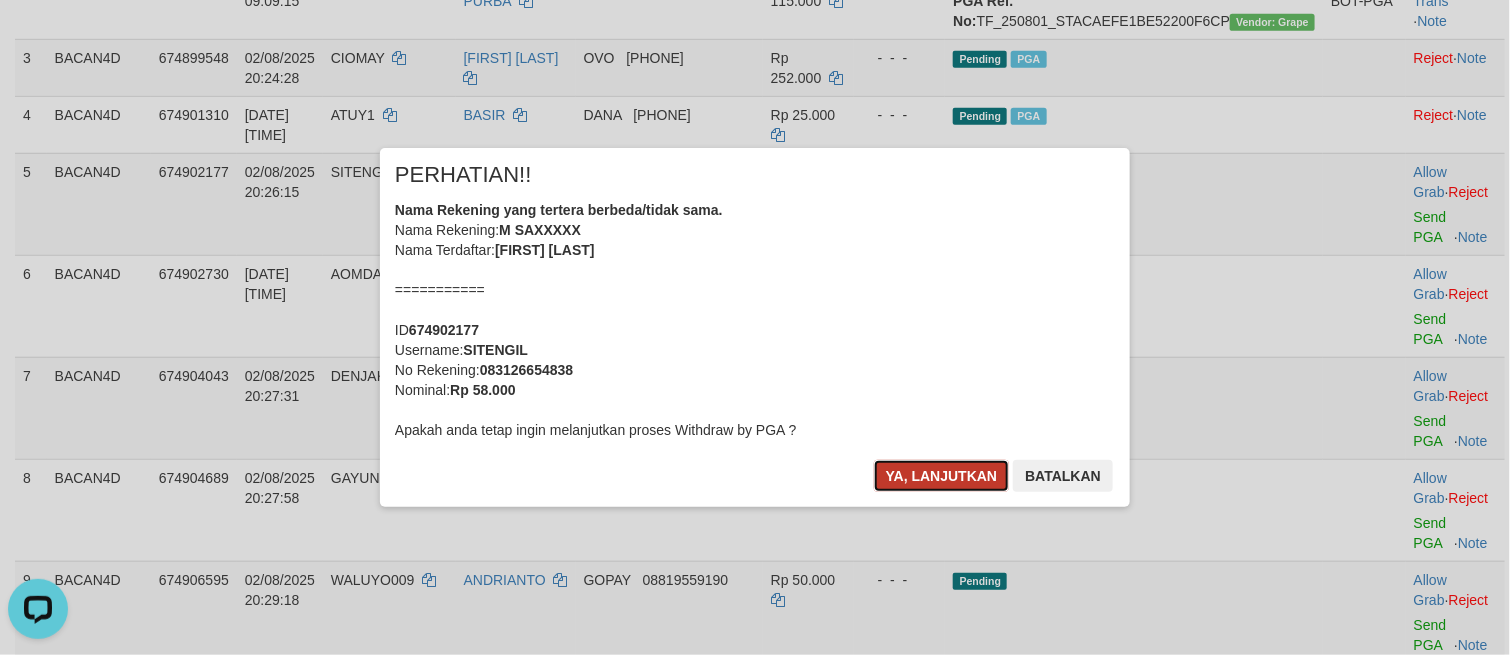 click on "Ya, lanjutkan" at bounding box center (942, 476) 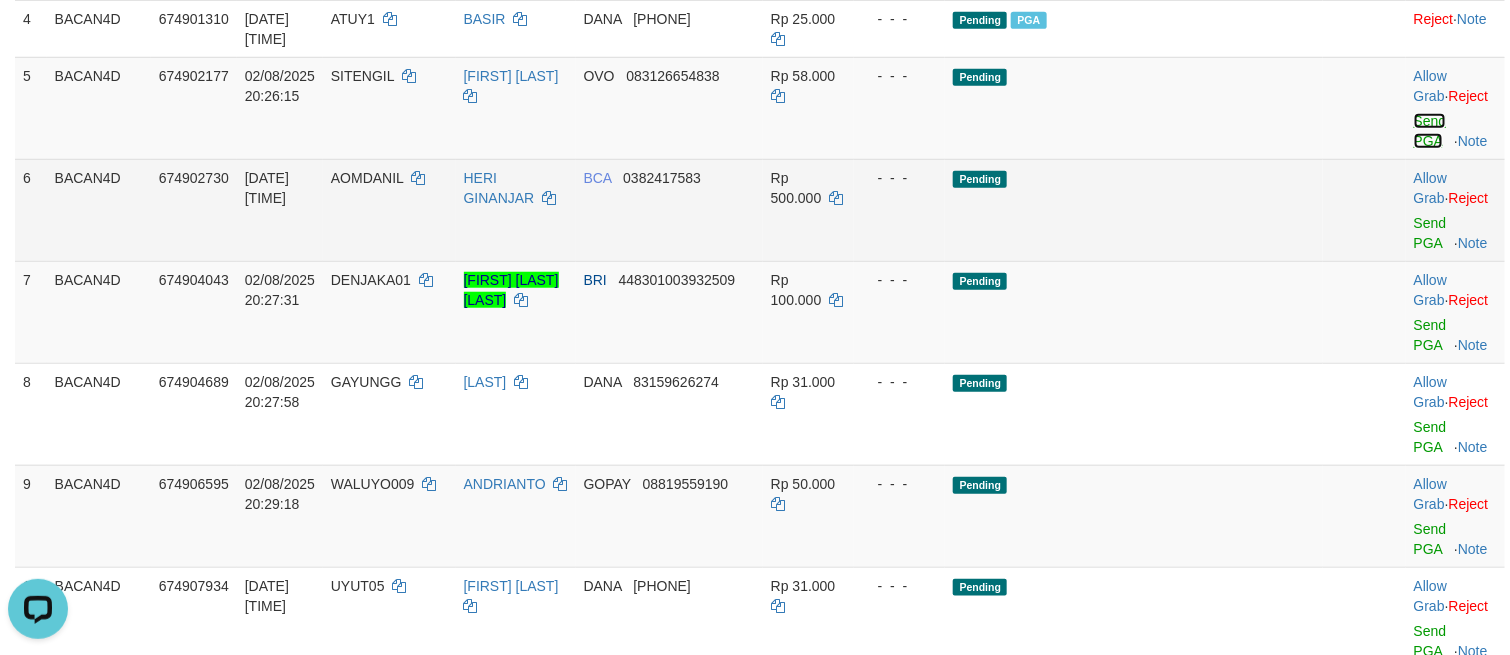 scroll, scrollTop: 600, scrollLeft: 0, axis: vertical 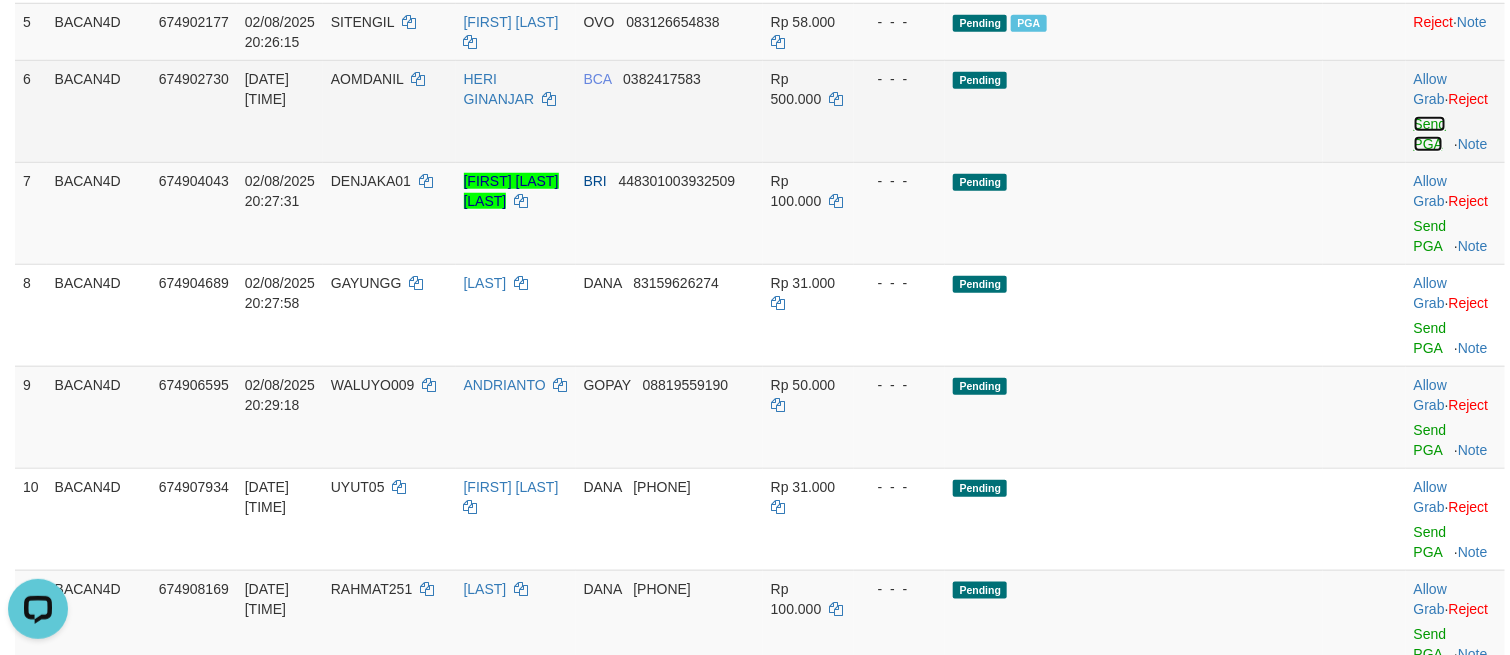 click on "Send PGA" at bounding box center [1430, 134] 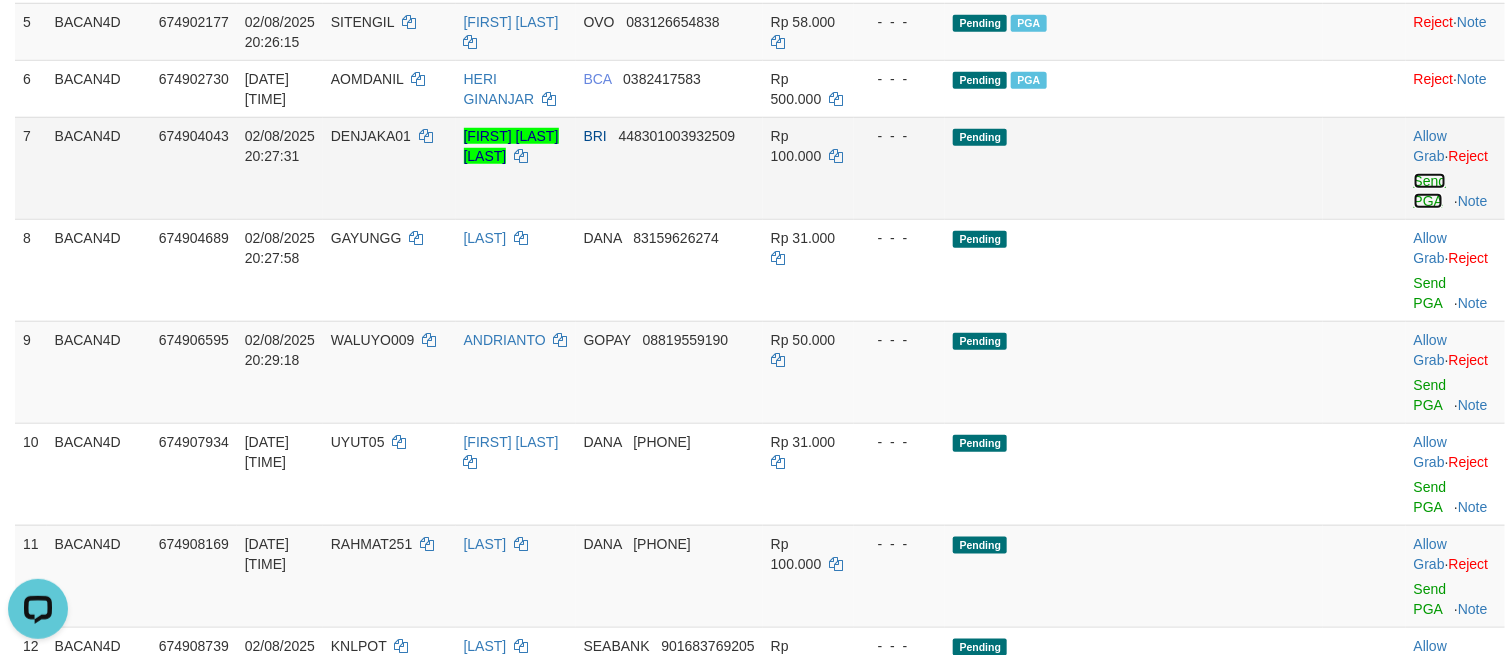 click on "Send PGA" at bounding box center (1430, 191) 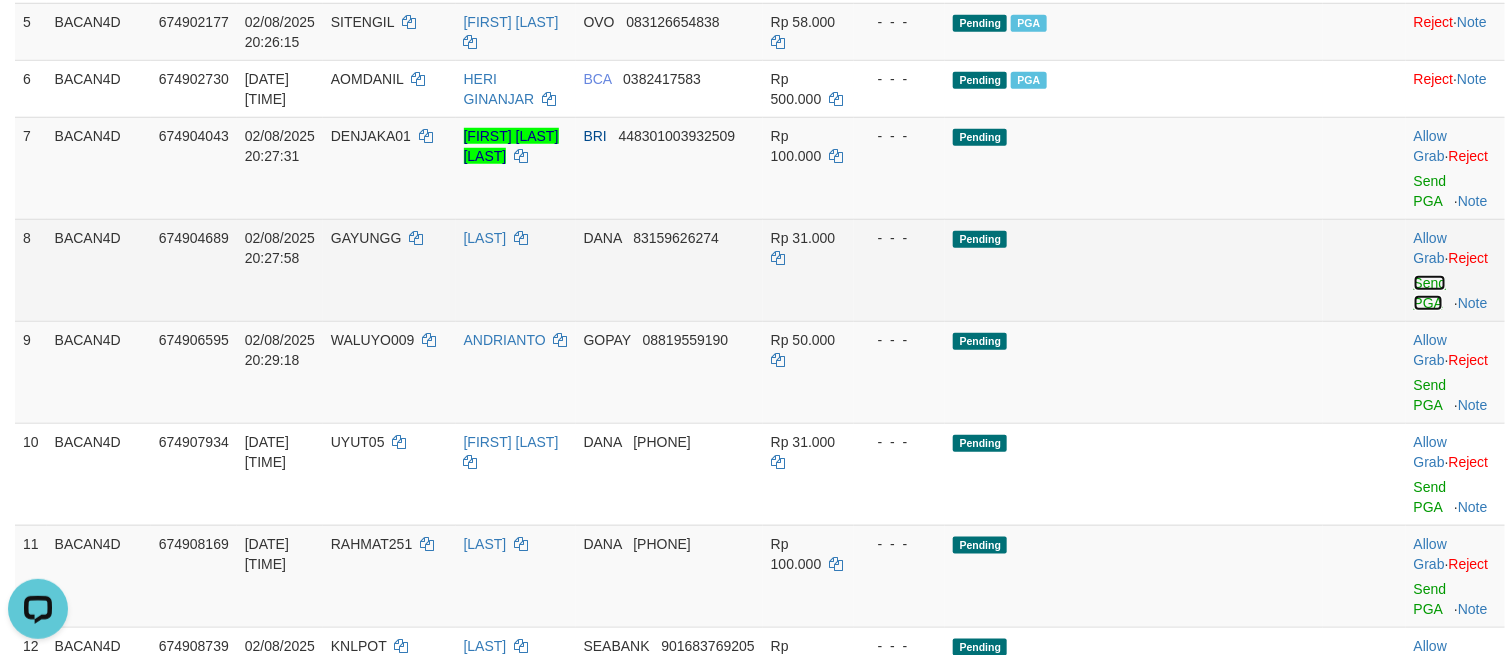 click on "Send PGA" at bounding box center [1430, 293] 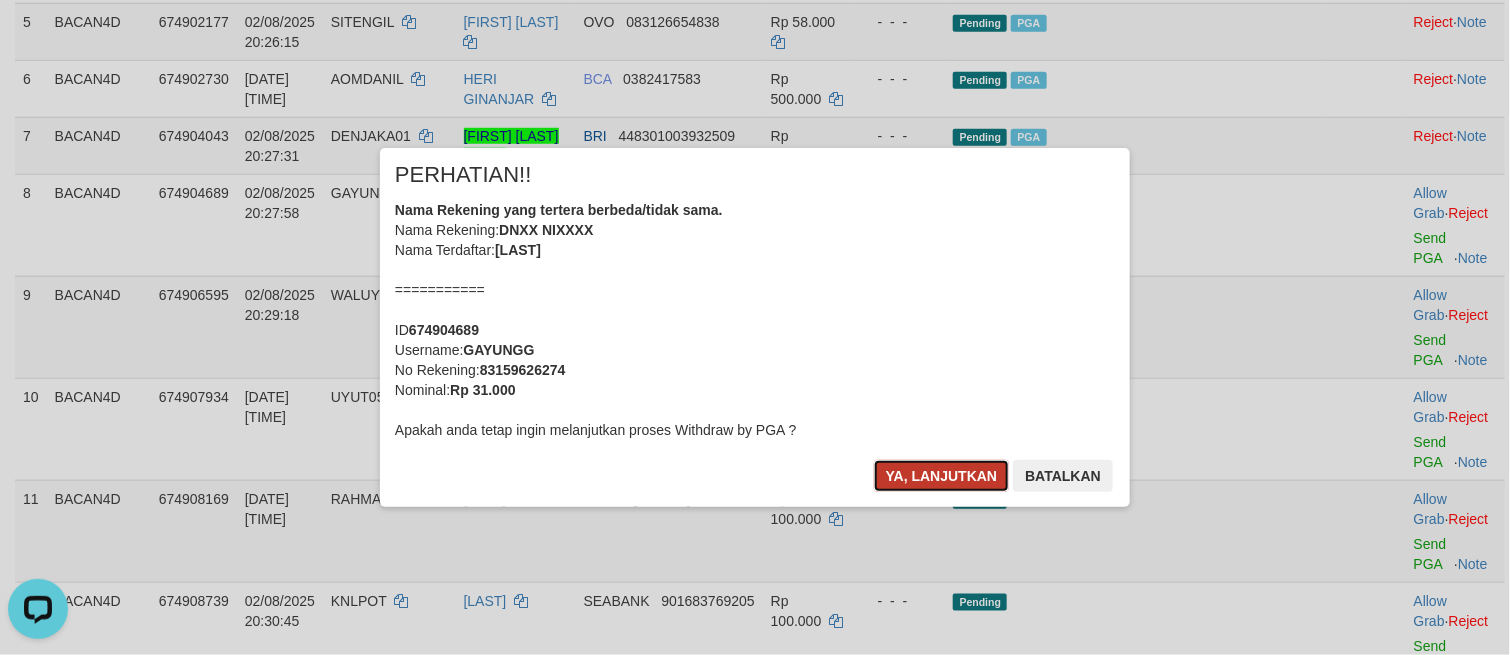 click on "Ya, lanjutkan" at bounding box center (942, 476) 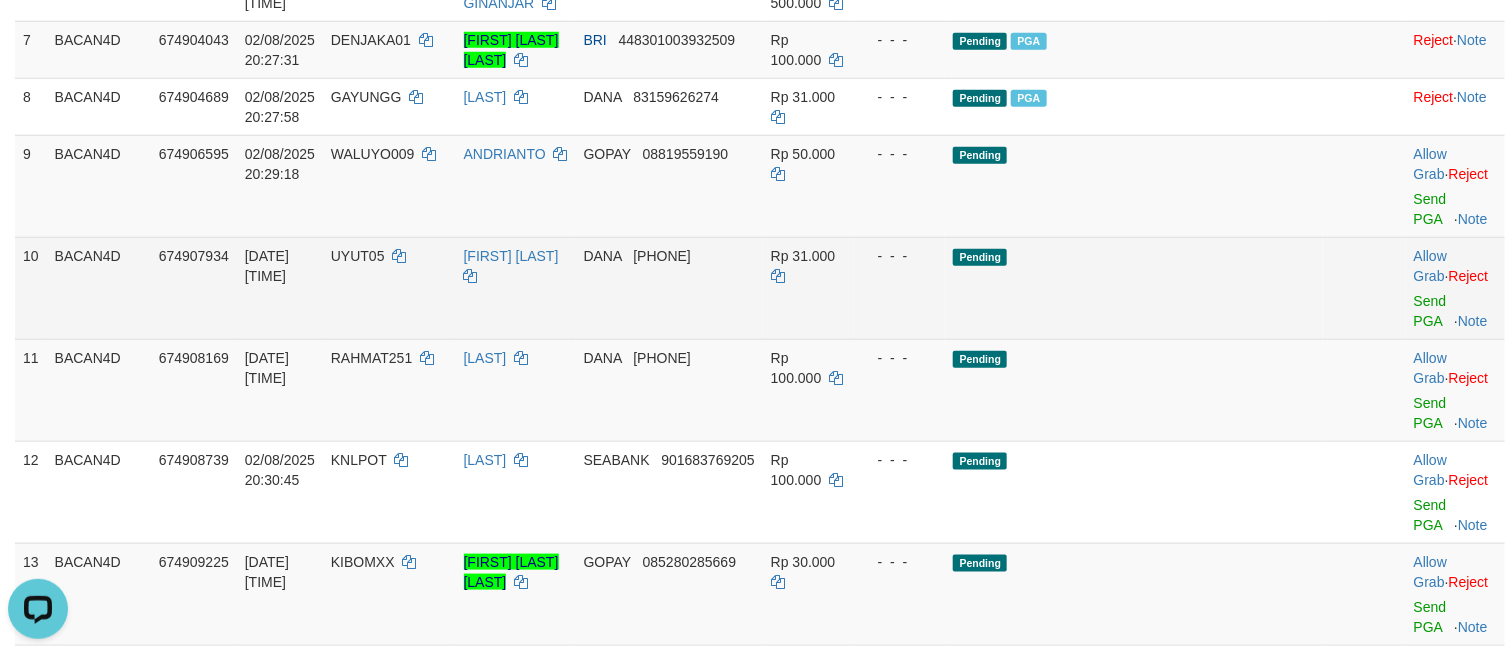 scroll, scrollTop: 750, scrollLeft: 0, axis: vertical 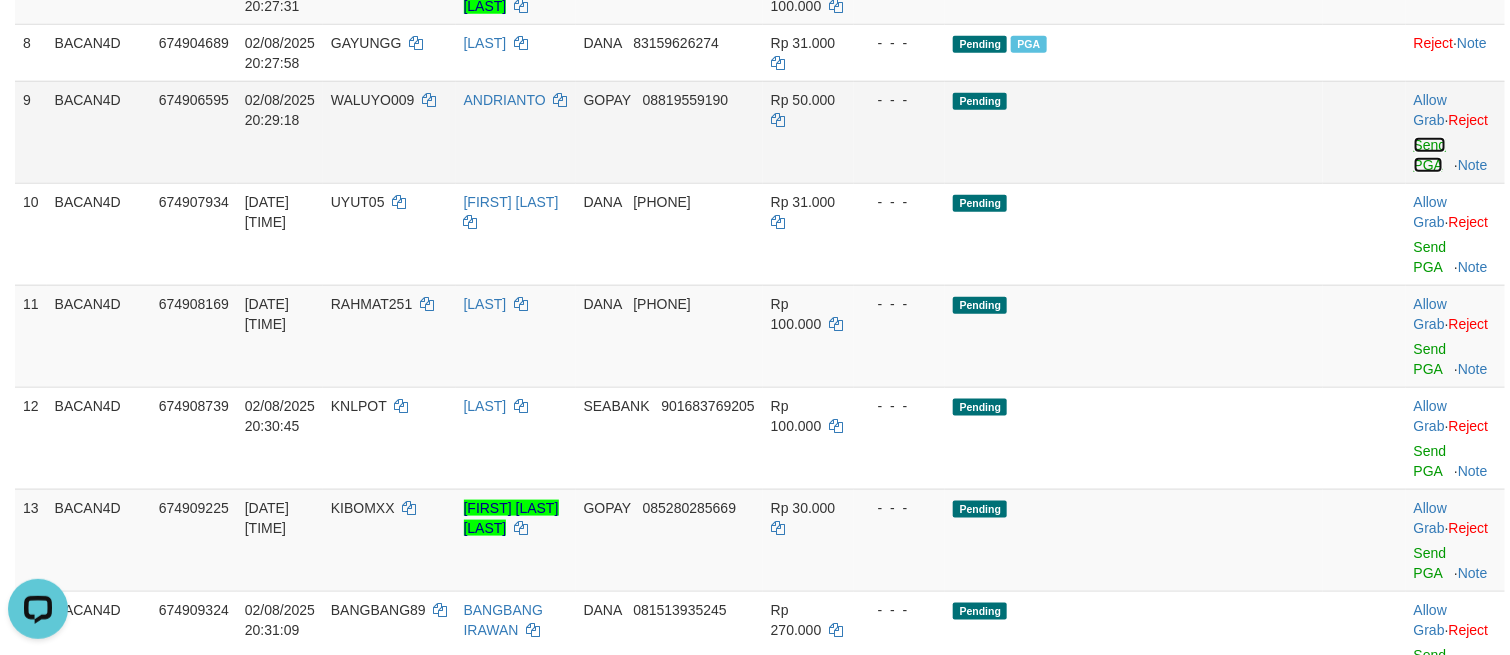 click on "Send PGA" at bounding box center (1430, 155) 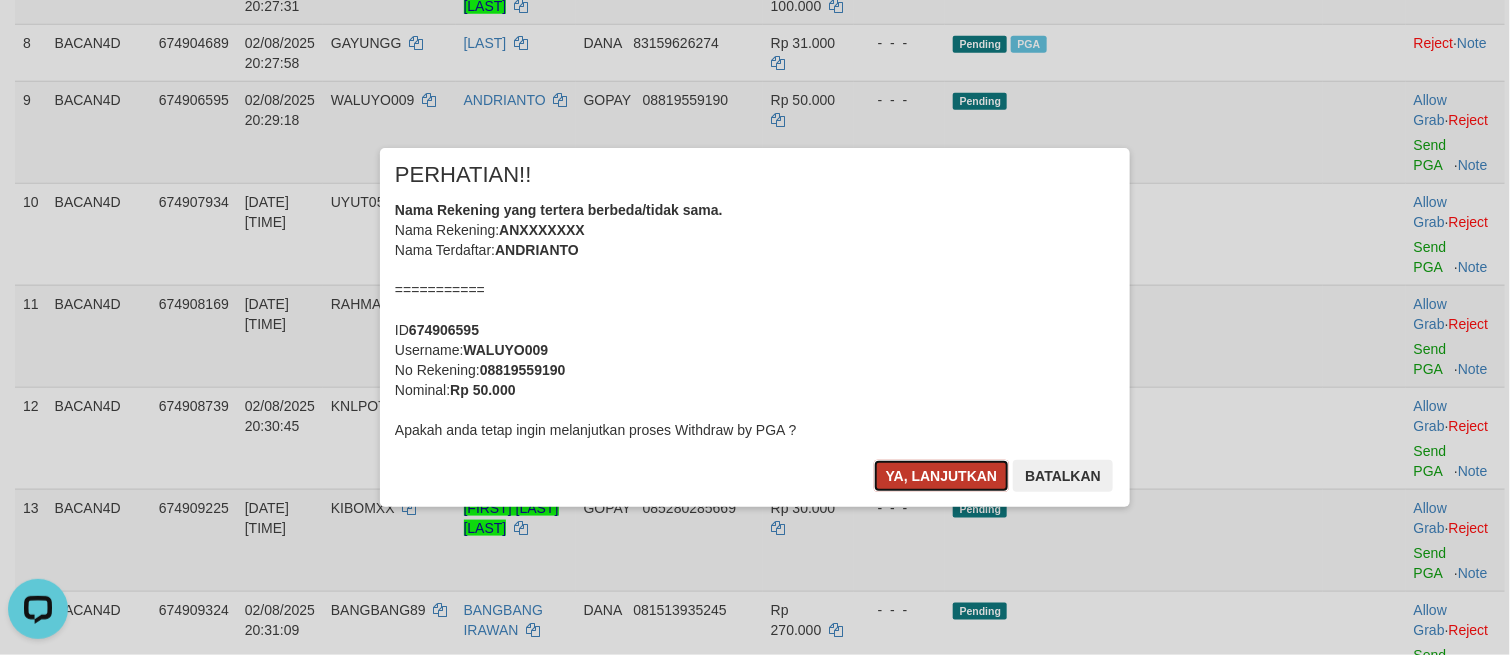 click on "Ya, lanjutkan" at bounding box center (942, 476) 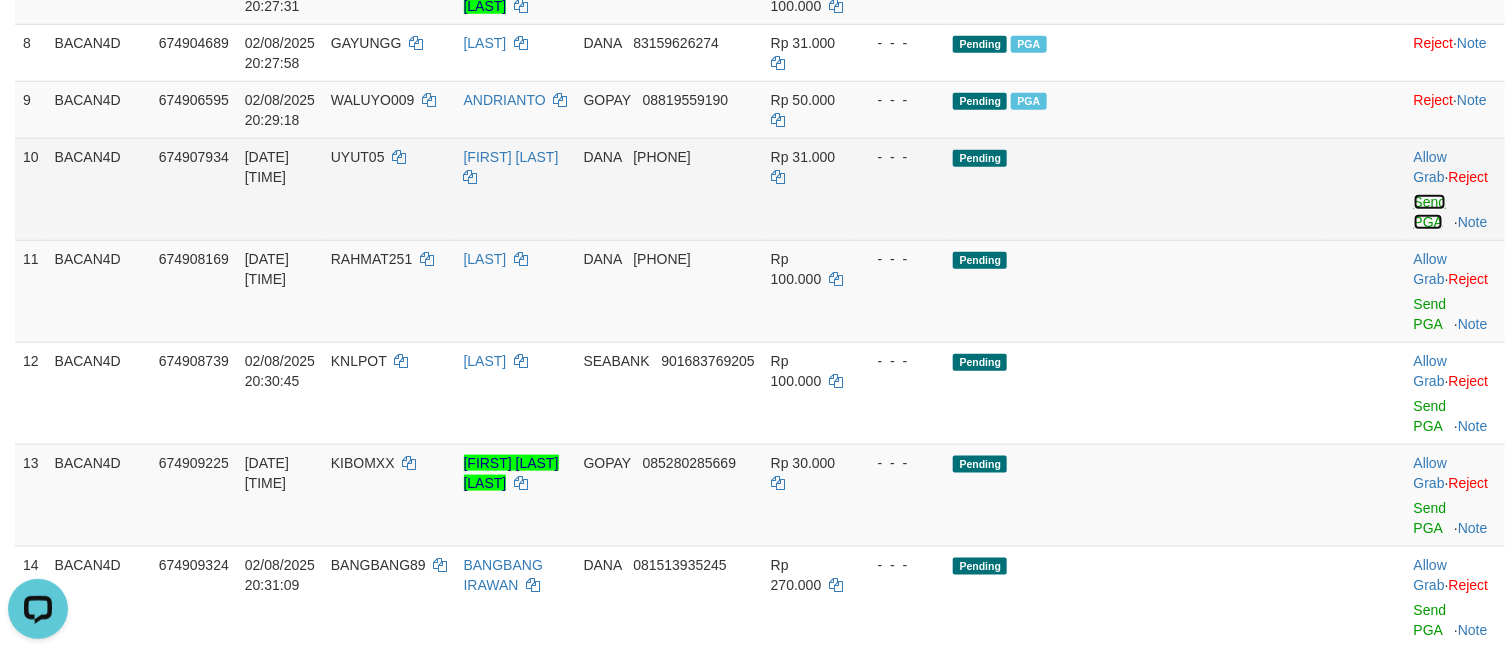 click on "Send PGA" at bounding box center [1430, 212] 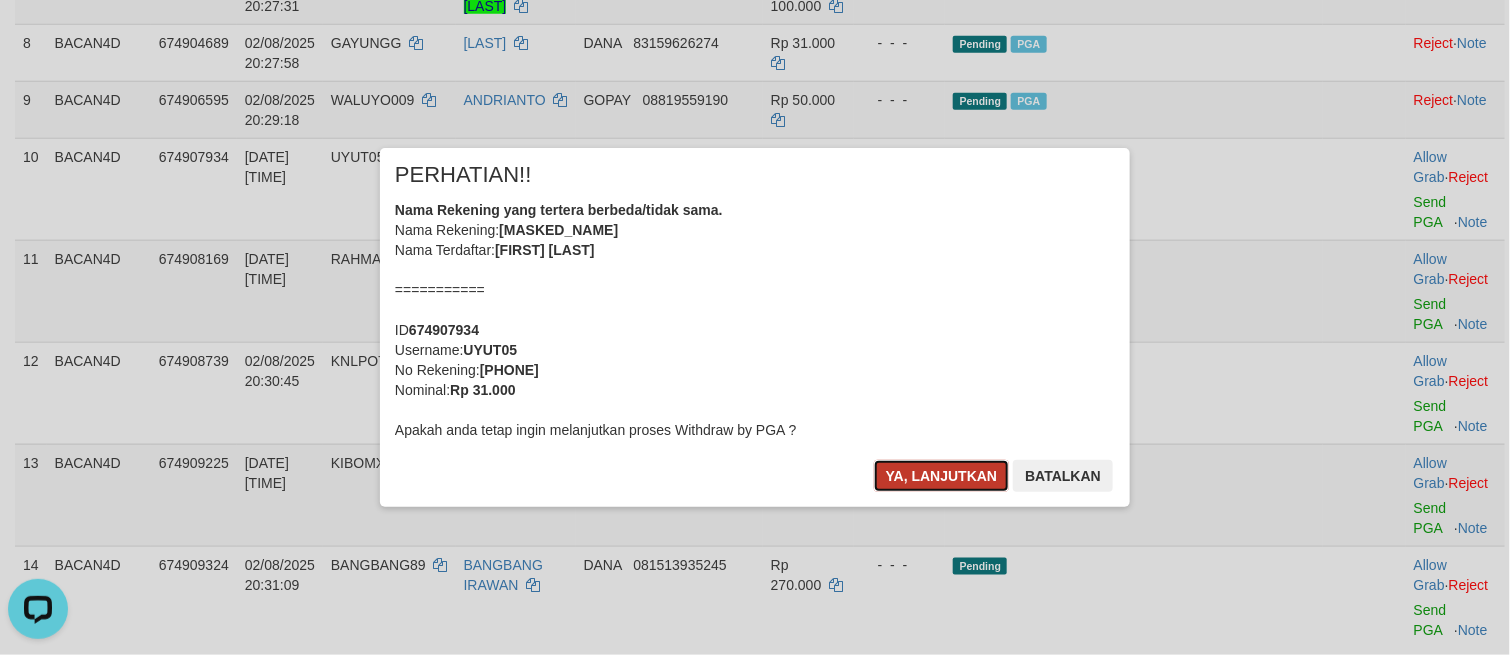 click on "Ya, lanjutkan" at bounding box center [942, 476] 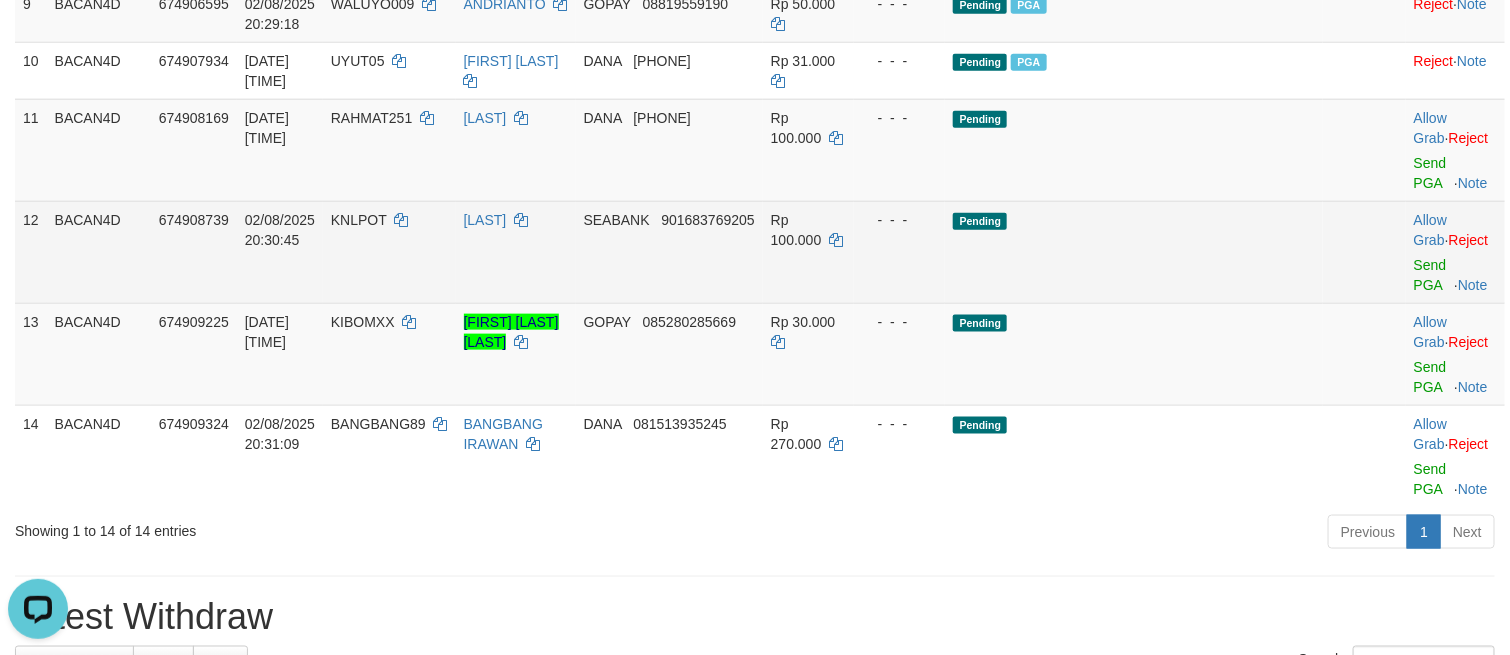 scroll, scrollTop: 900, scrollLeft: 0, axis: vertical 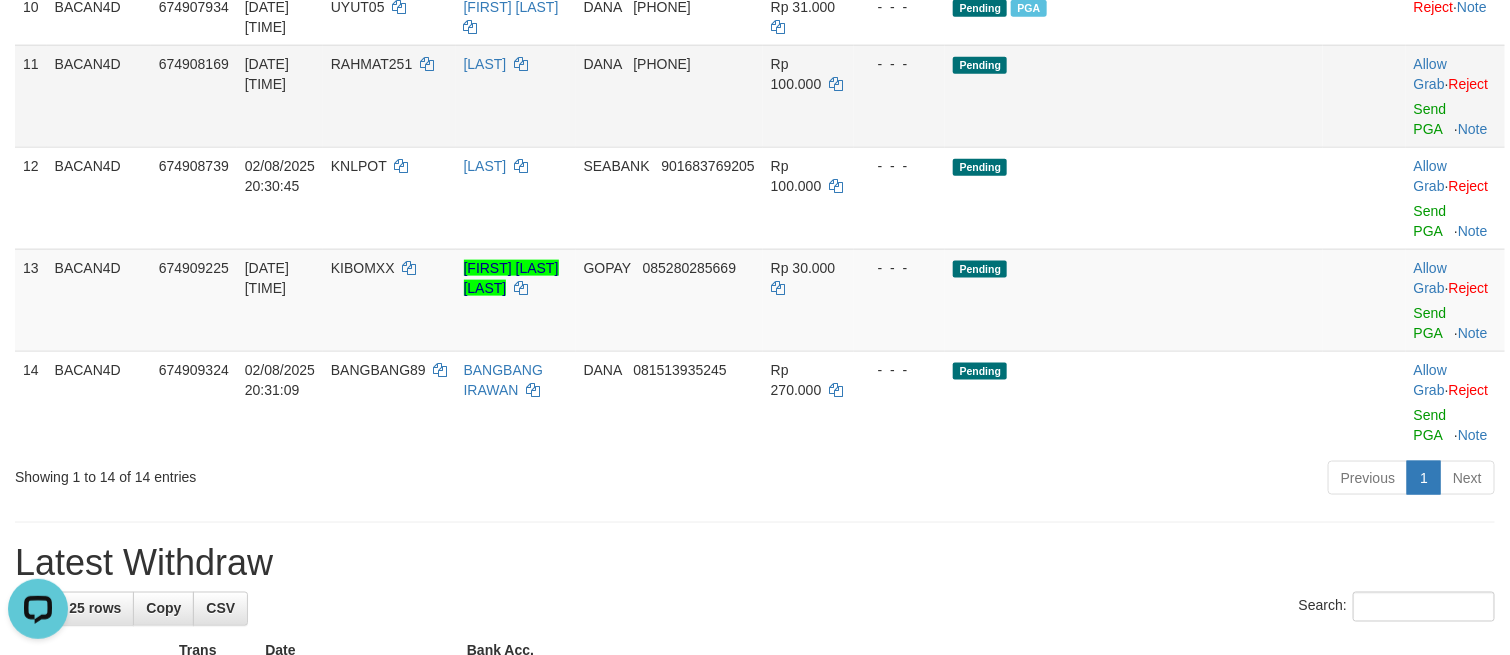 click on "Allow Grab   ·    Reject Send PGA     ·    Note" at bounding box center (1455, 96) 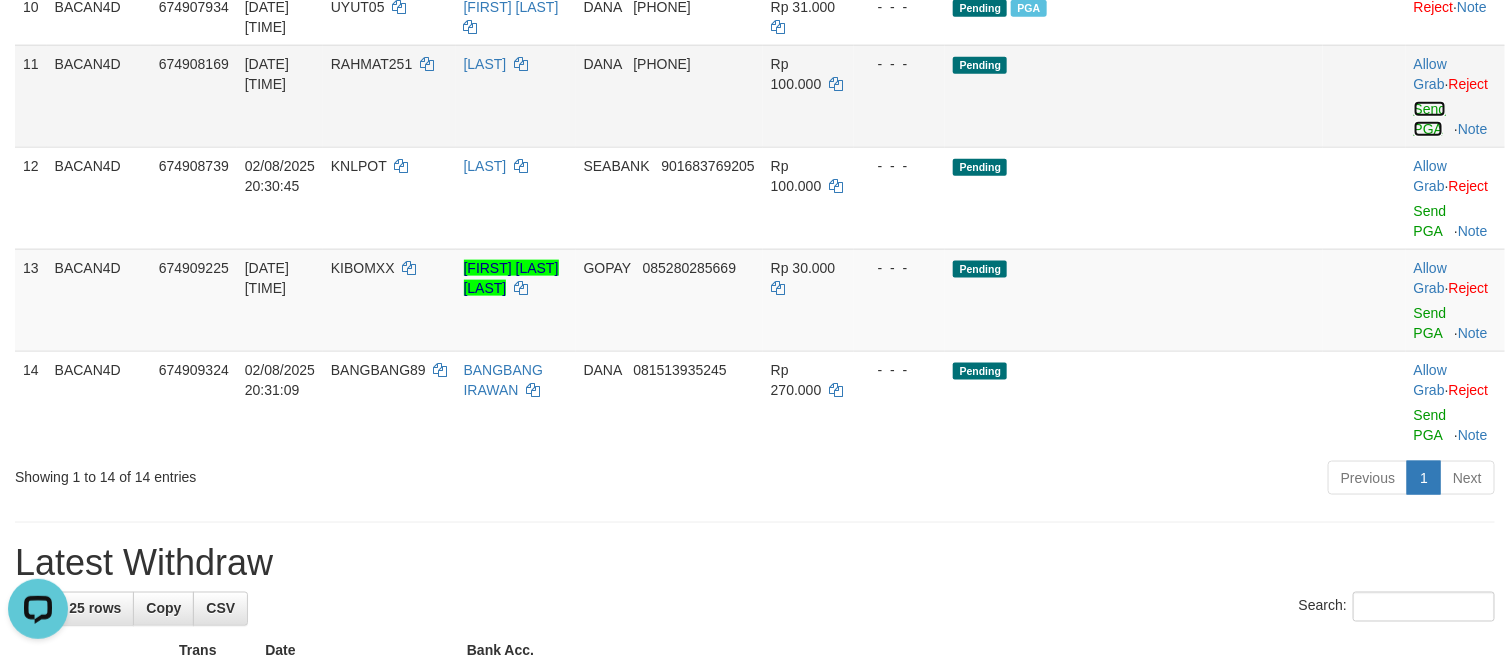 click on "Send PGA" at bounding box center (1430, 119) 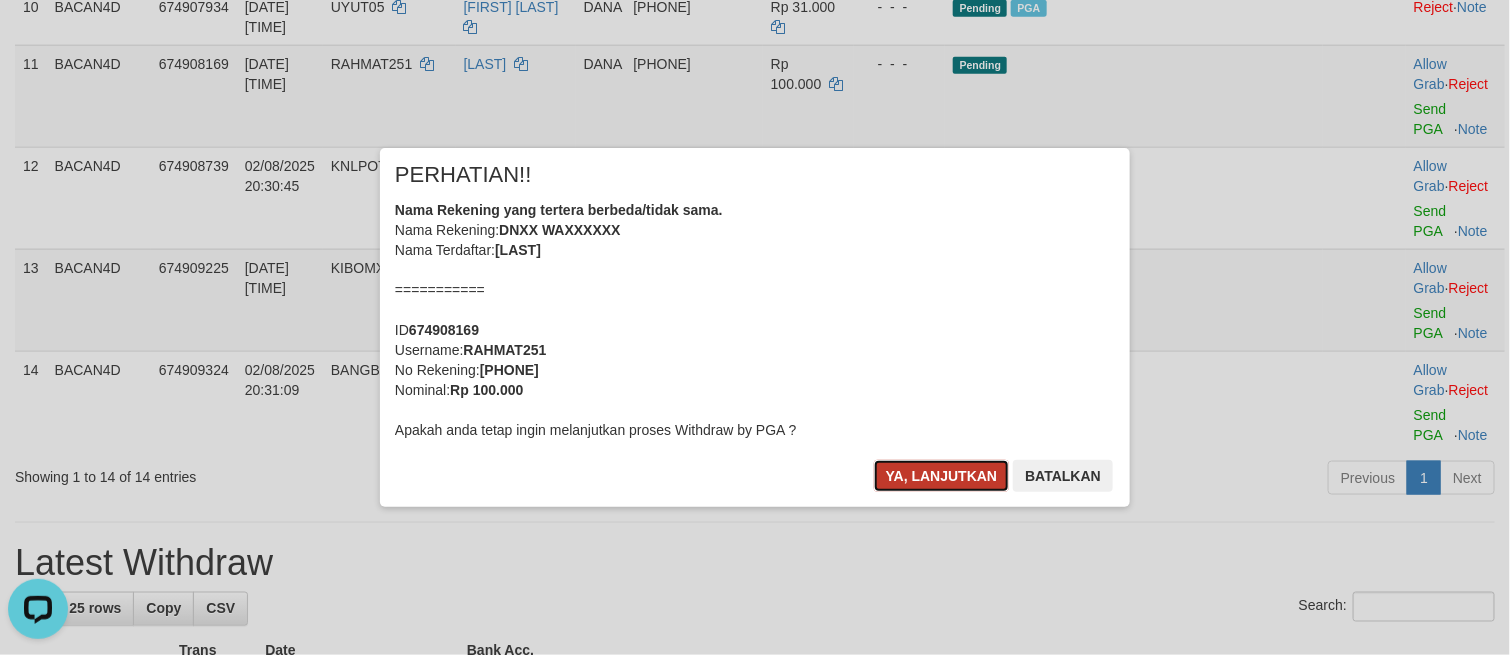 click on "Ya, lanjutkan" at bounding box center (942, 476) 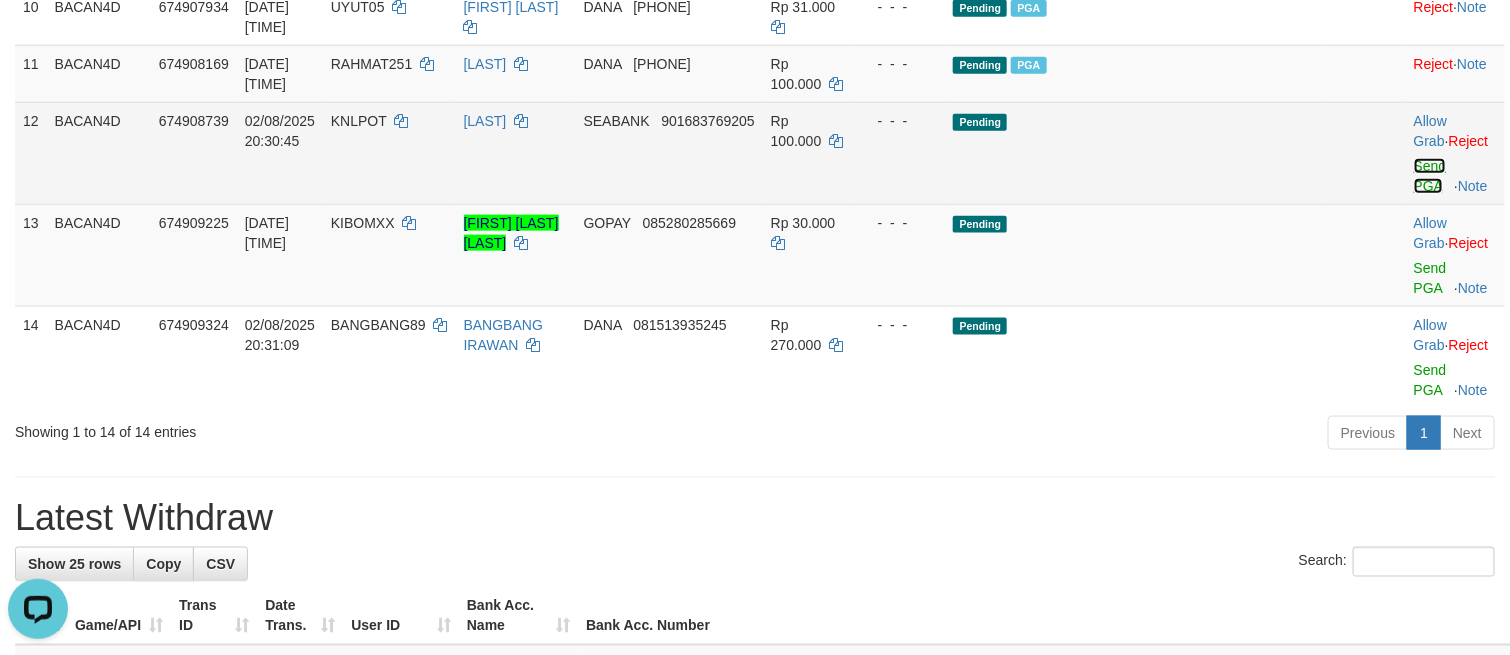 click on "Send PGA" at bounding box center [1430, 176] 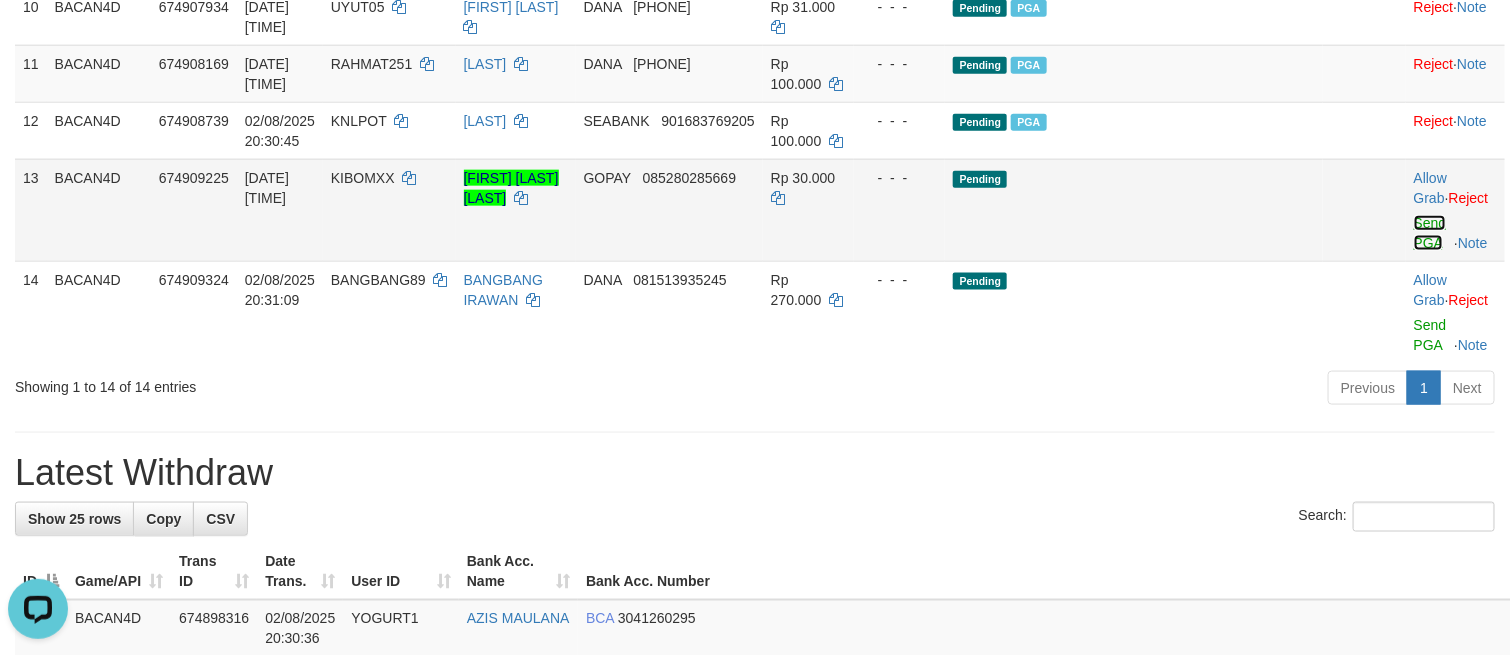 click on "Send PGA" at bounding box center [1430, 233] 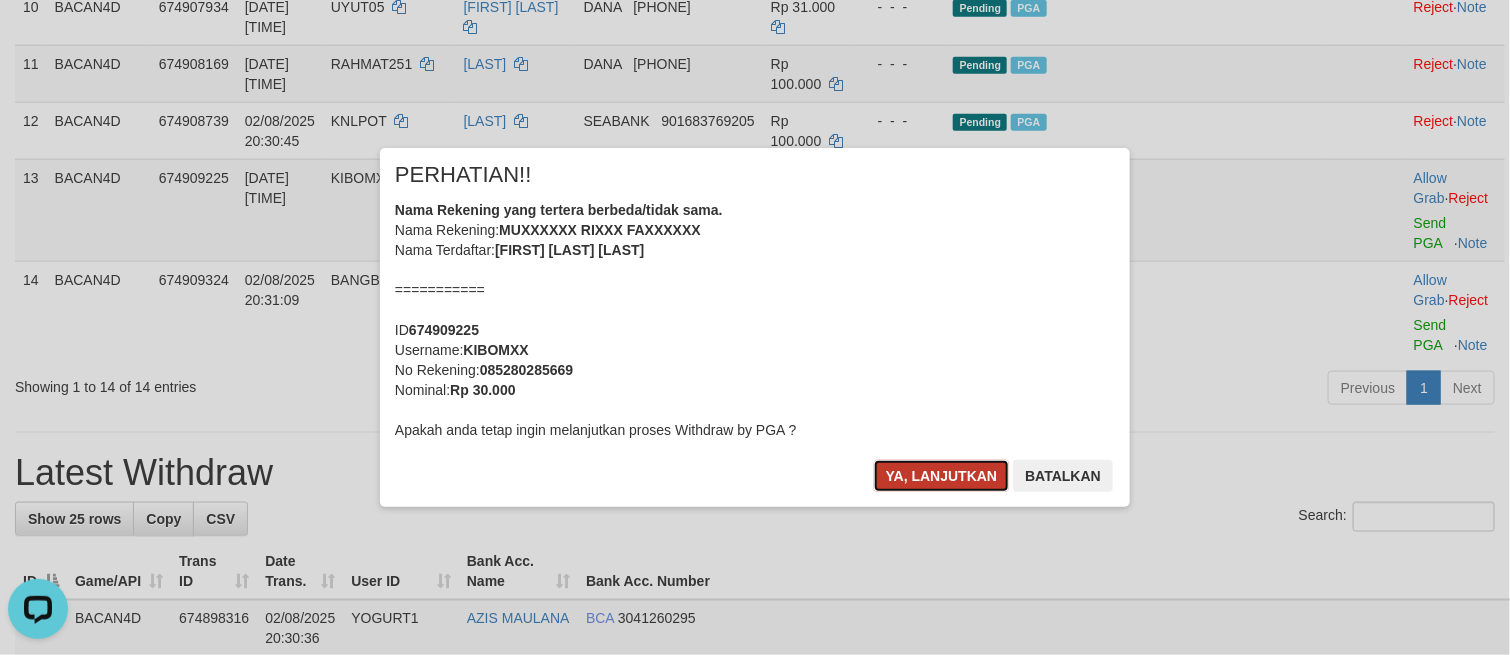click on "Ya, lanjutkan" at bounding box center [942, 476] 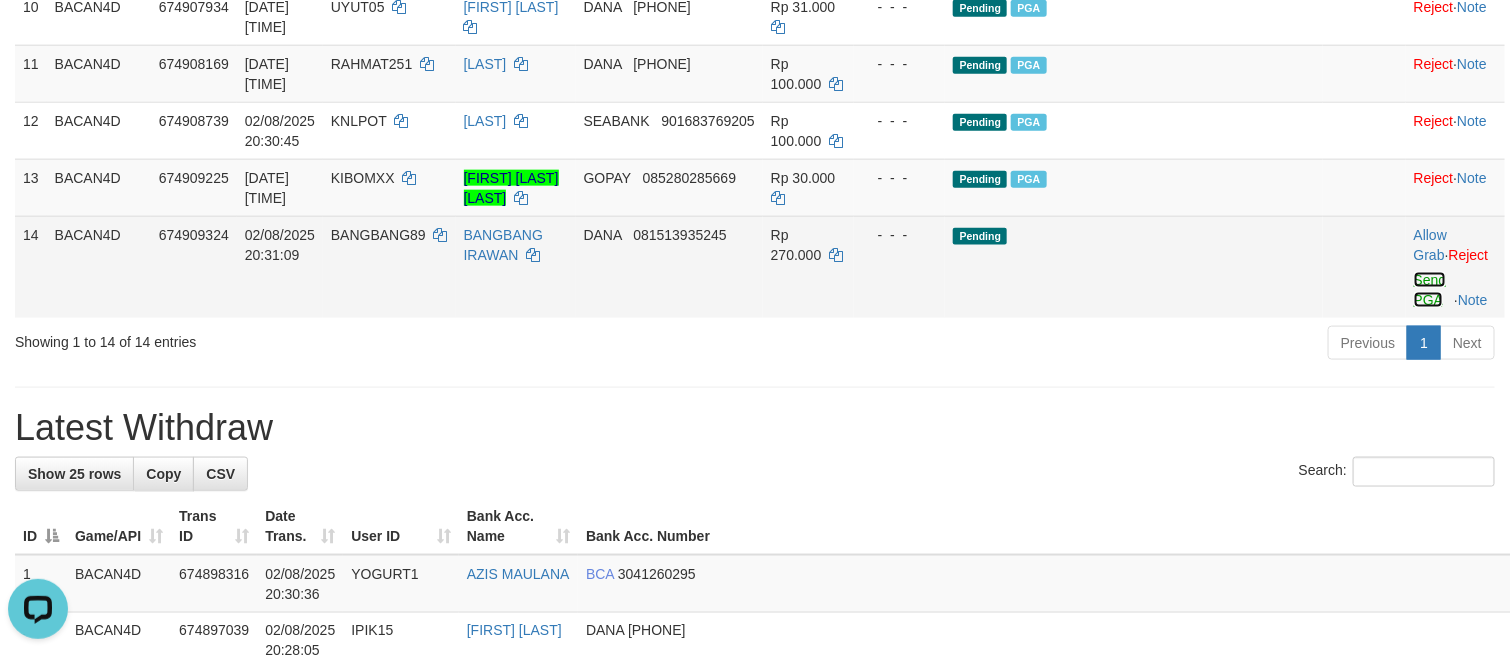 click on "Send PGA" at bounding box center [1430, 290] 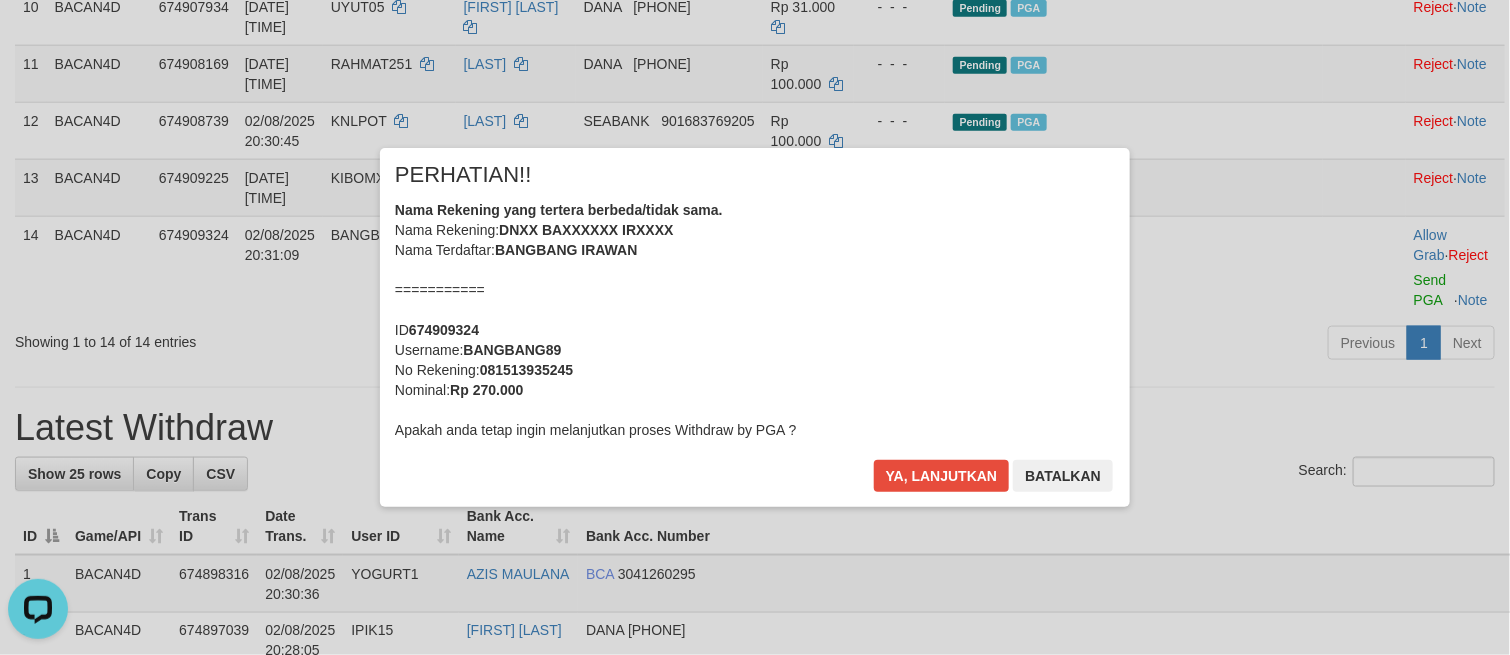 click on "× PERHATIAN!! Nama Rekening yang tertera berbeda/tidak sama. Nama Rekening:  DNXX BAXXXXXX IRXXXX Nama Terdaftar:  BANGBANG IRAWAN =========== ID  674909324 Username:  BANGBANG89 No Rekening:  081513935245 Nominal:  Rp 270.000 Apakah anda tetap ingin melanjutkan proses Withdraw by PGA ? Ya, lanjutkan Batalkan" at bounding box center [755, 327] 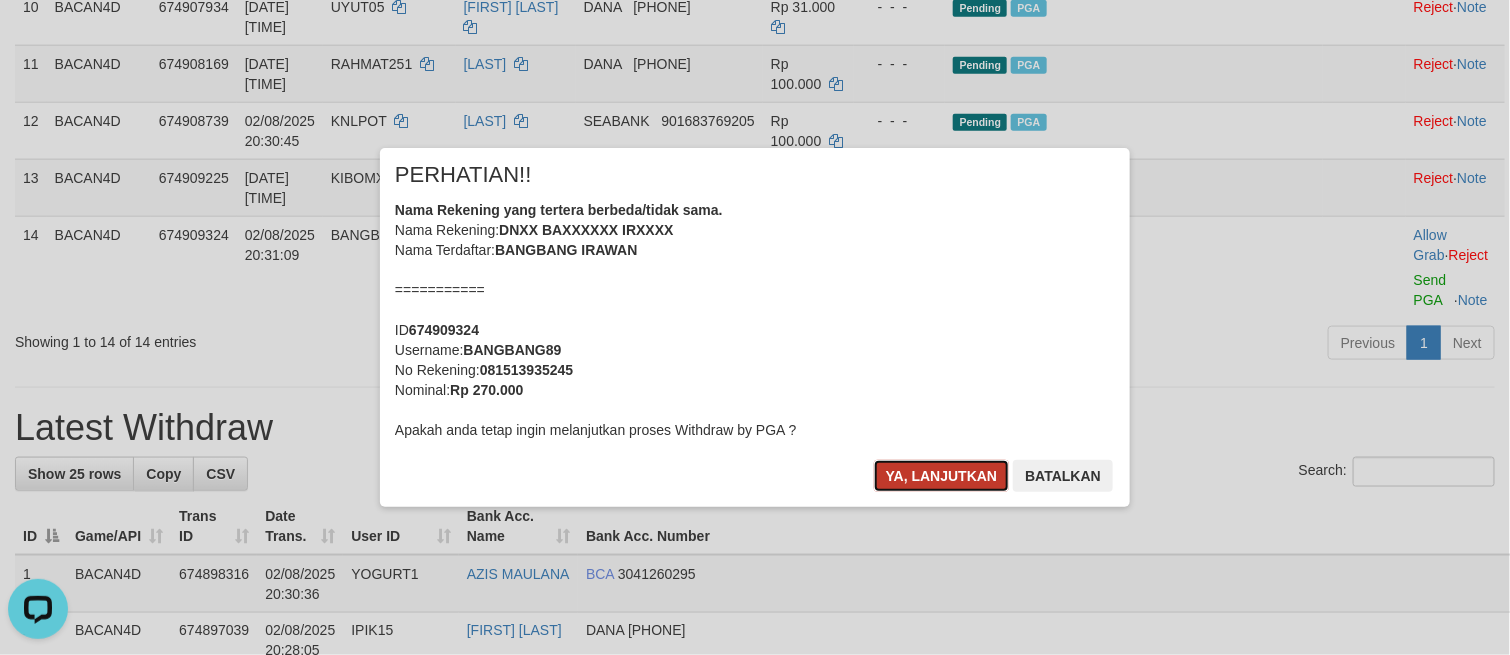 click on "Ya, lanjutkan" at bounding box center (942, 476) 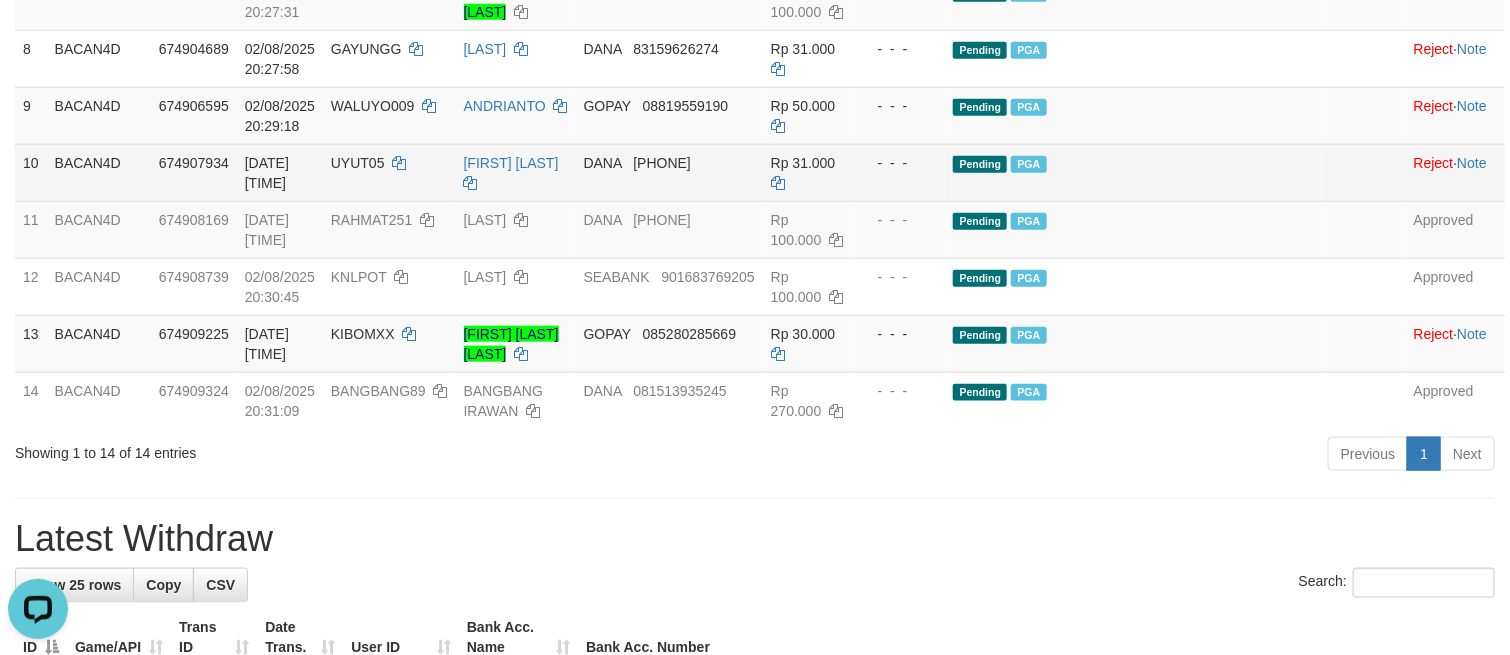 scroll, scrollTop: 600, scrollLeft: 0, axis: vertical 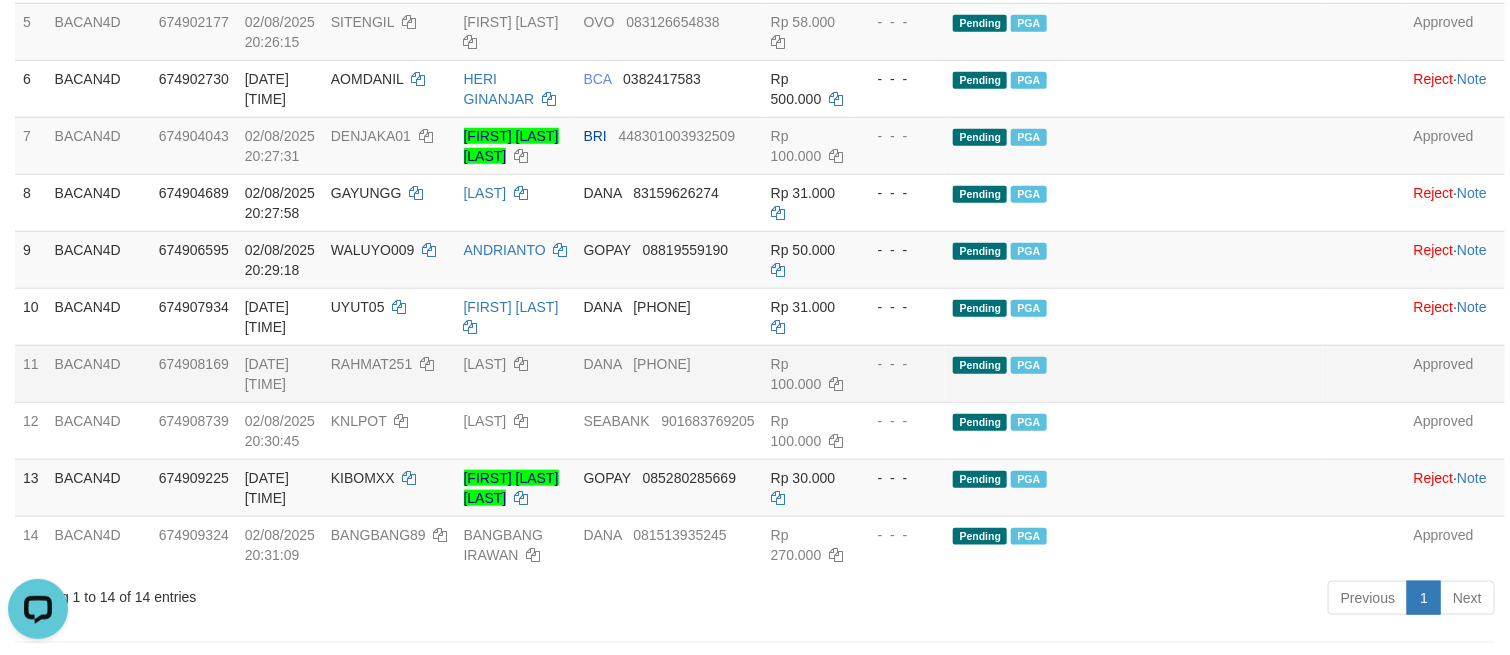 click on "Pending   PGA" at bounding box center (1134, 373) 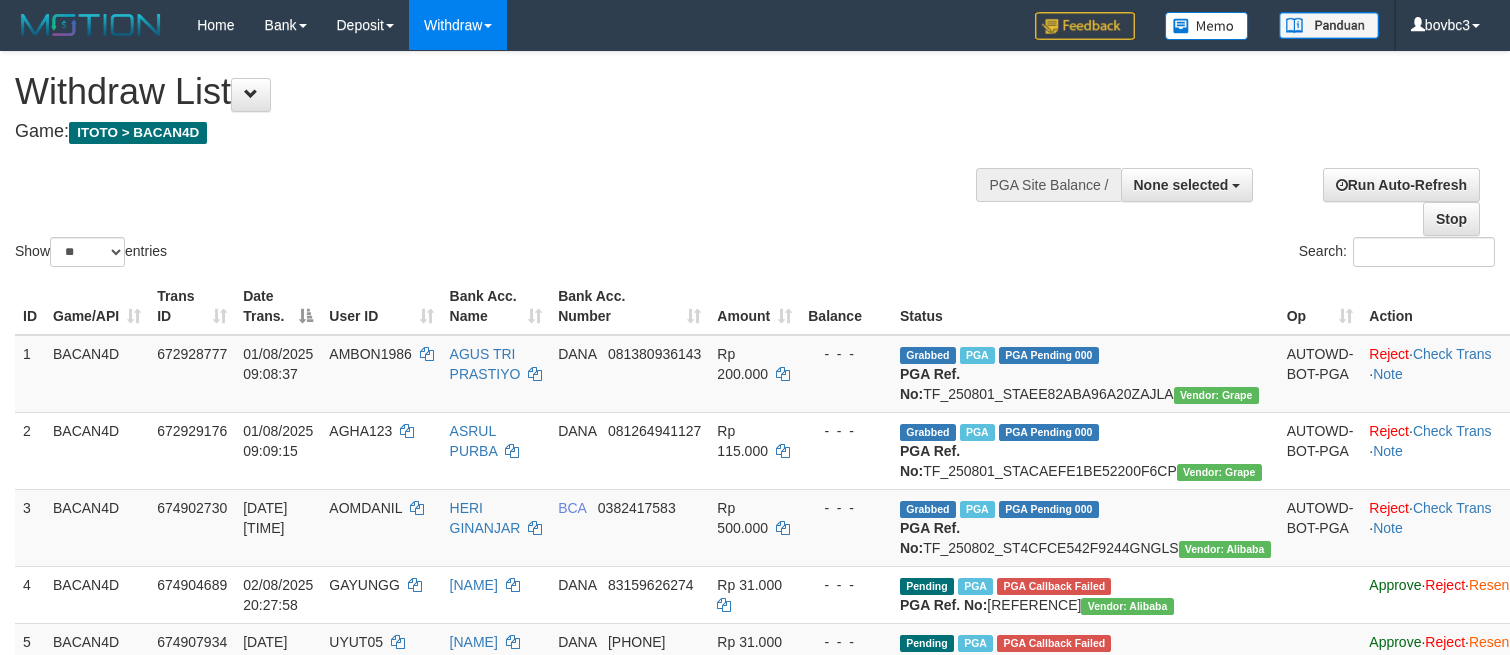 select 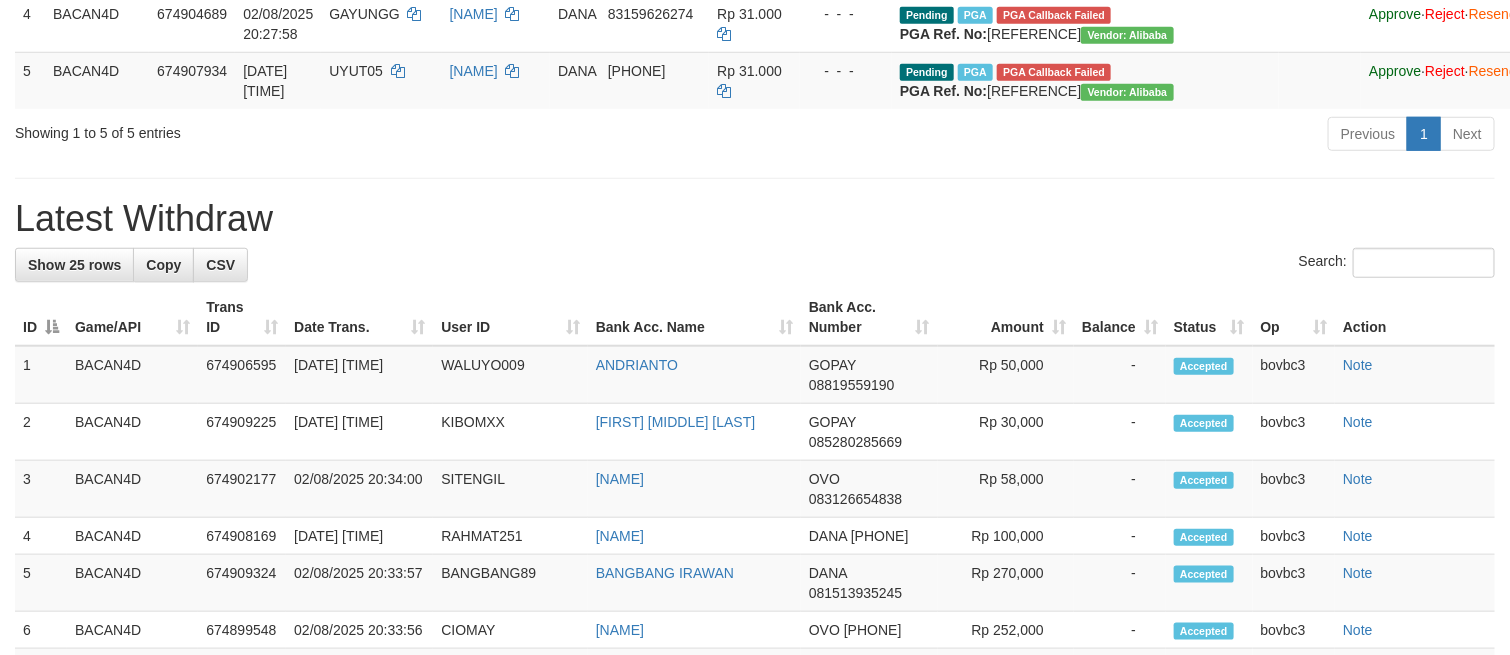 scroll, scrollTop: 354, scrollLeft: 0, axis: vertical 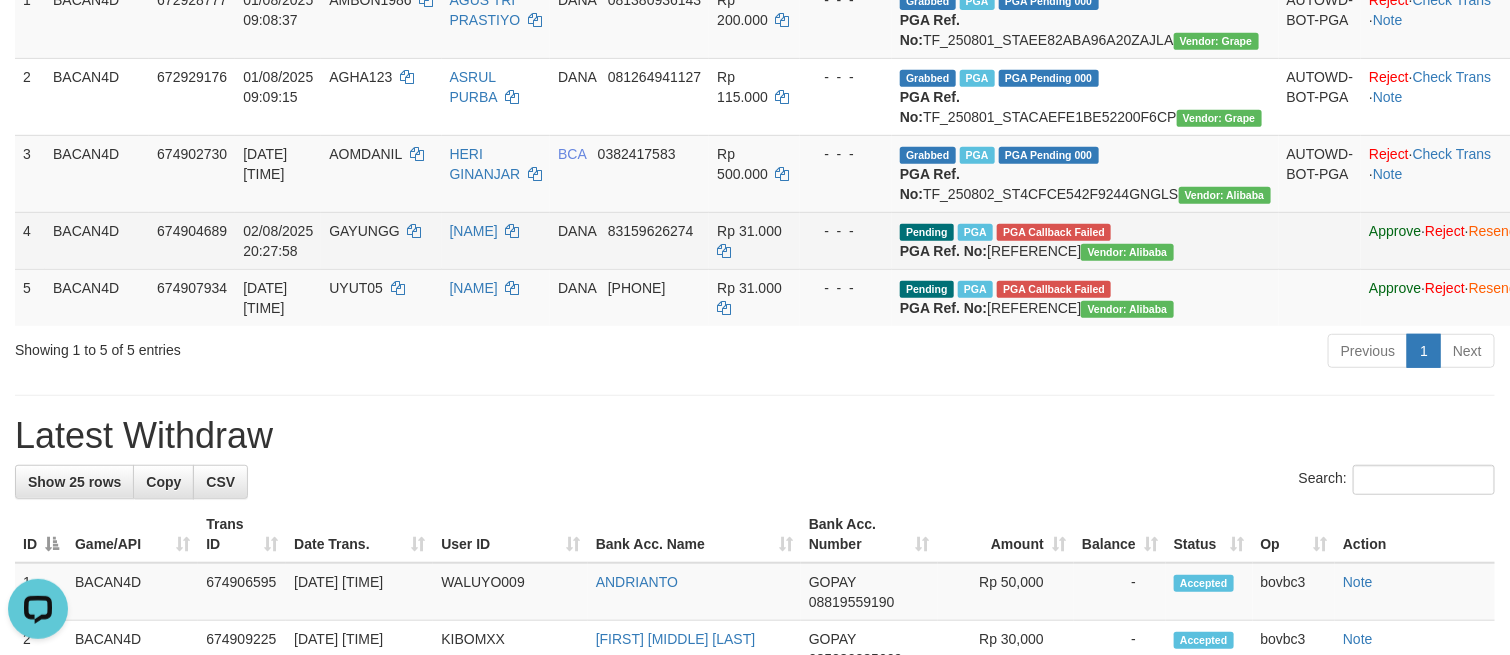 click at bounding box center (1320, 240) 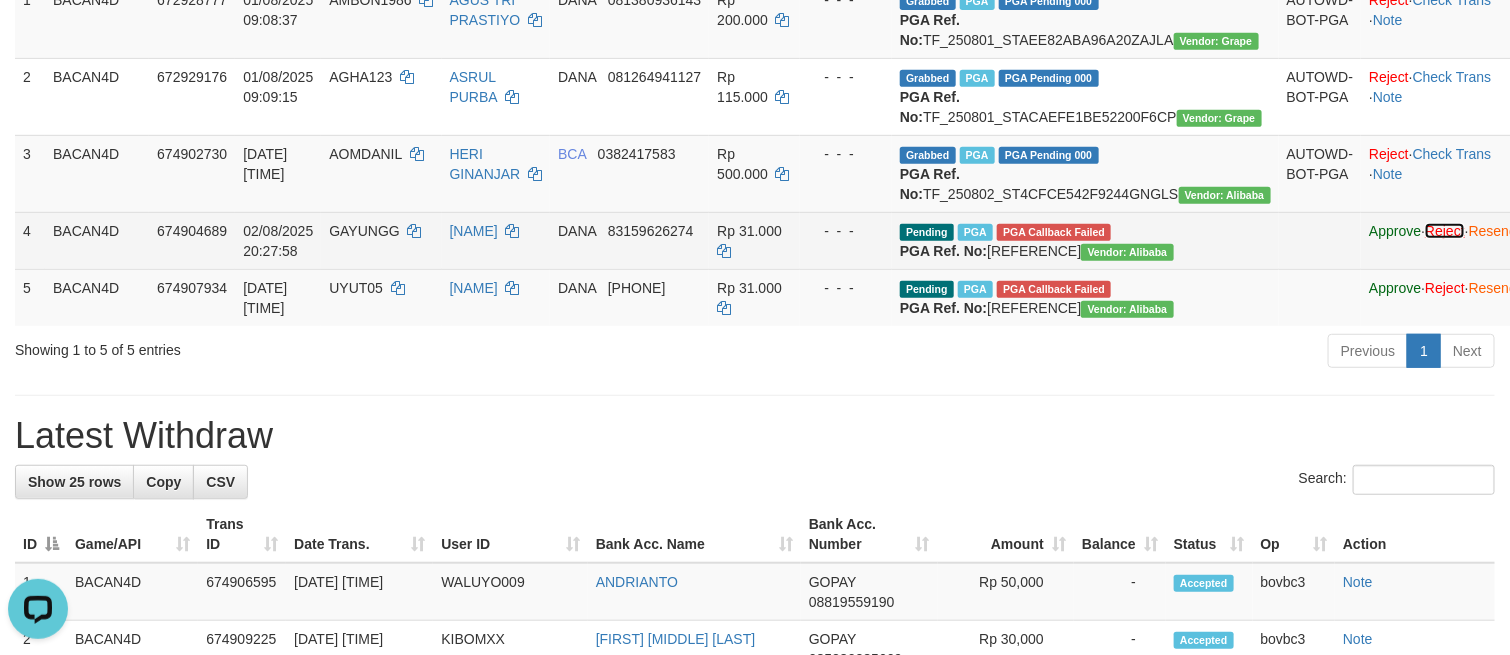 click on "Reject" at bounding box center (1445, 231) 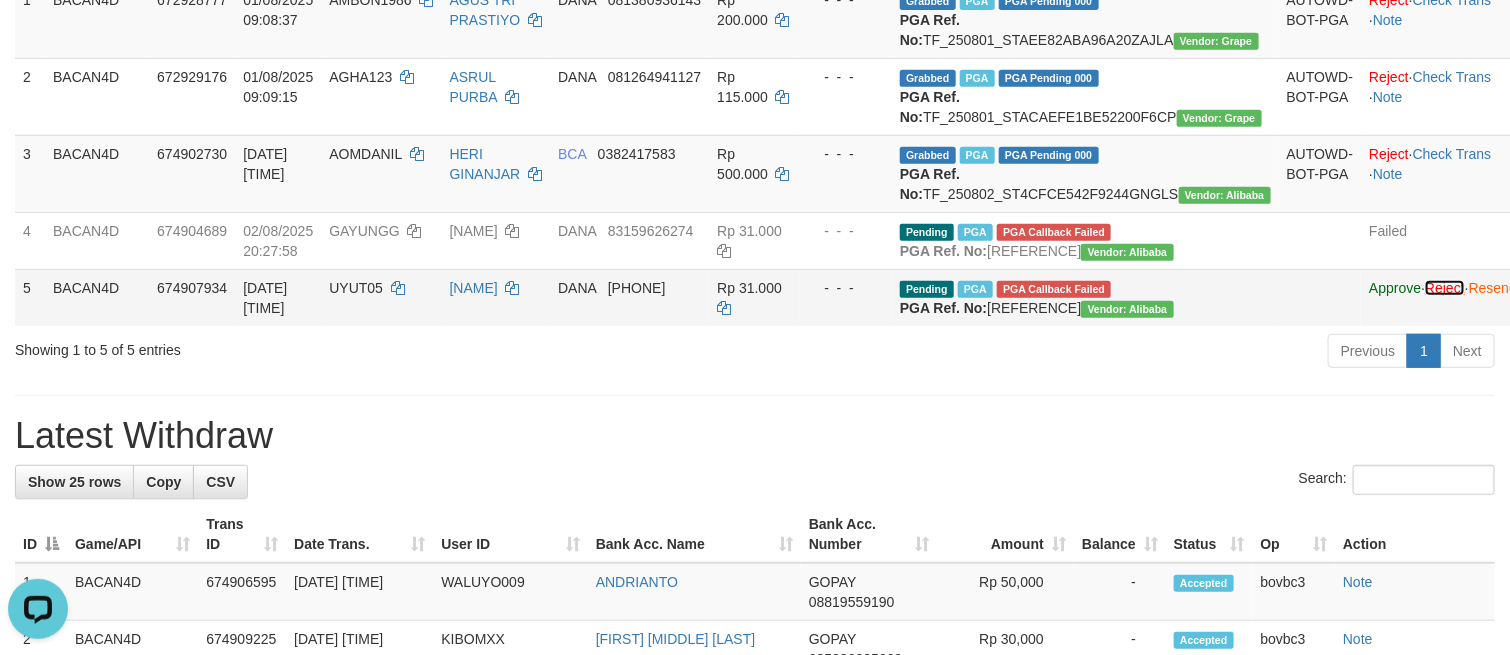 click on "Reject" at bounding box center [1445, 288] 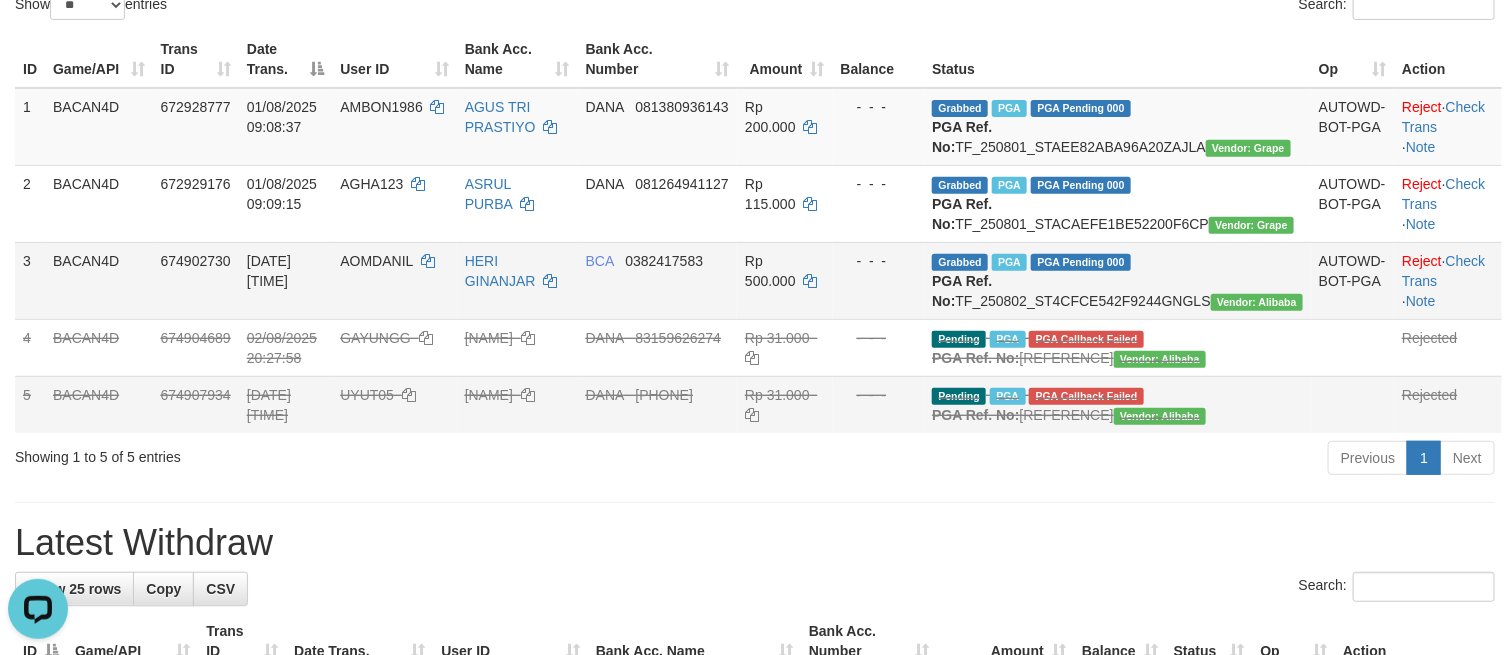 scroll, scrollTop: 300, scrollLeft: 0, axis: vertical 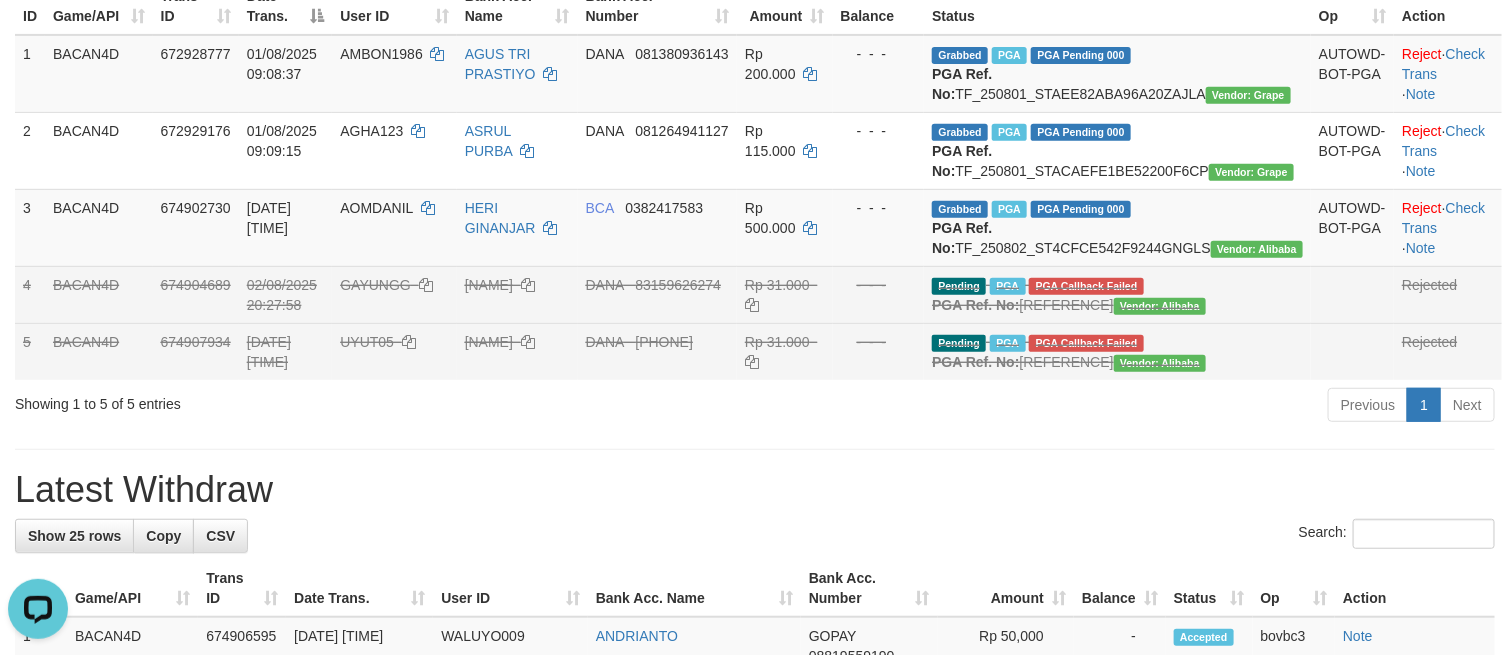 click on "DANA     83159626274" at bounding box center (657, 294) 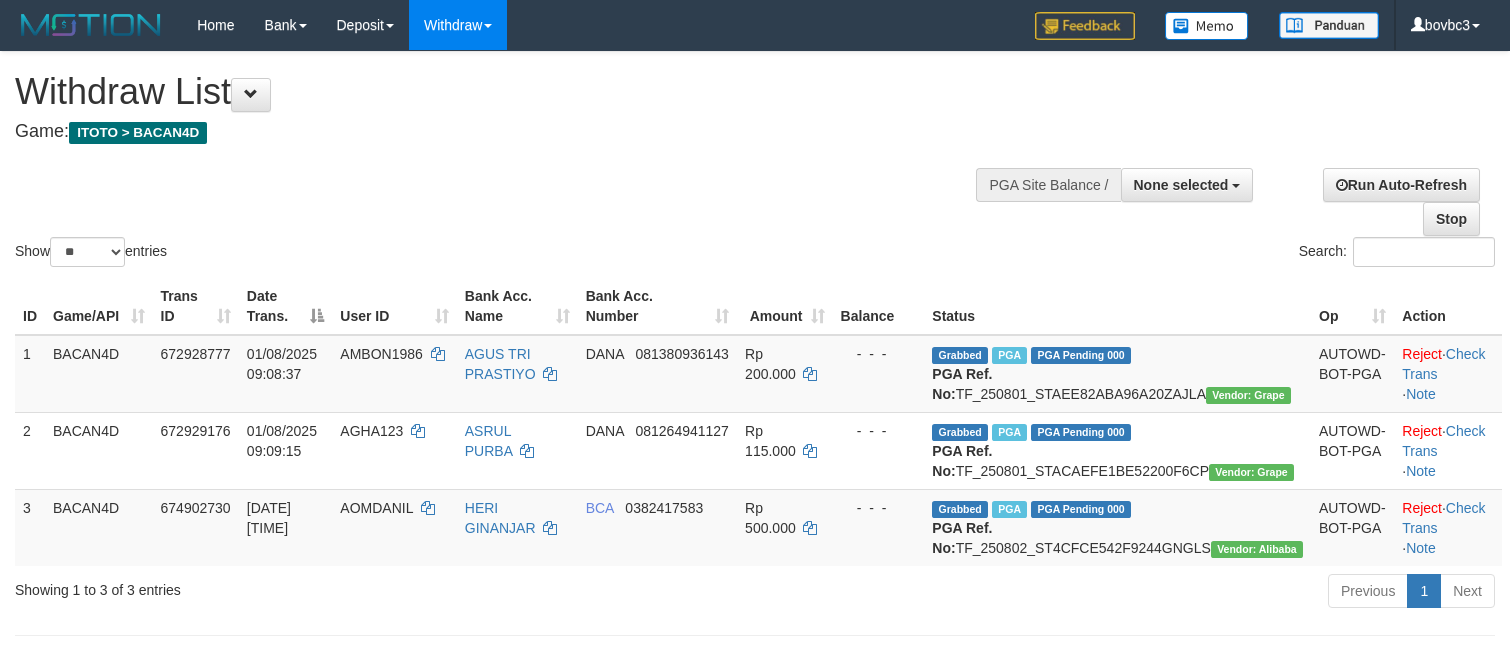 select 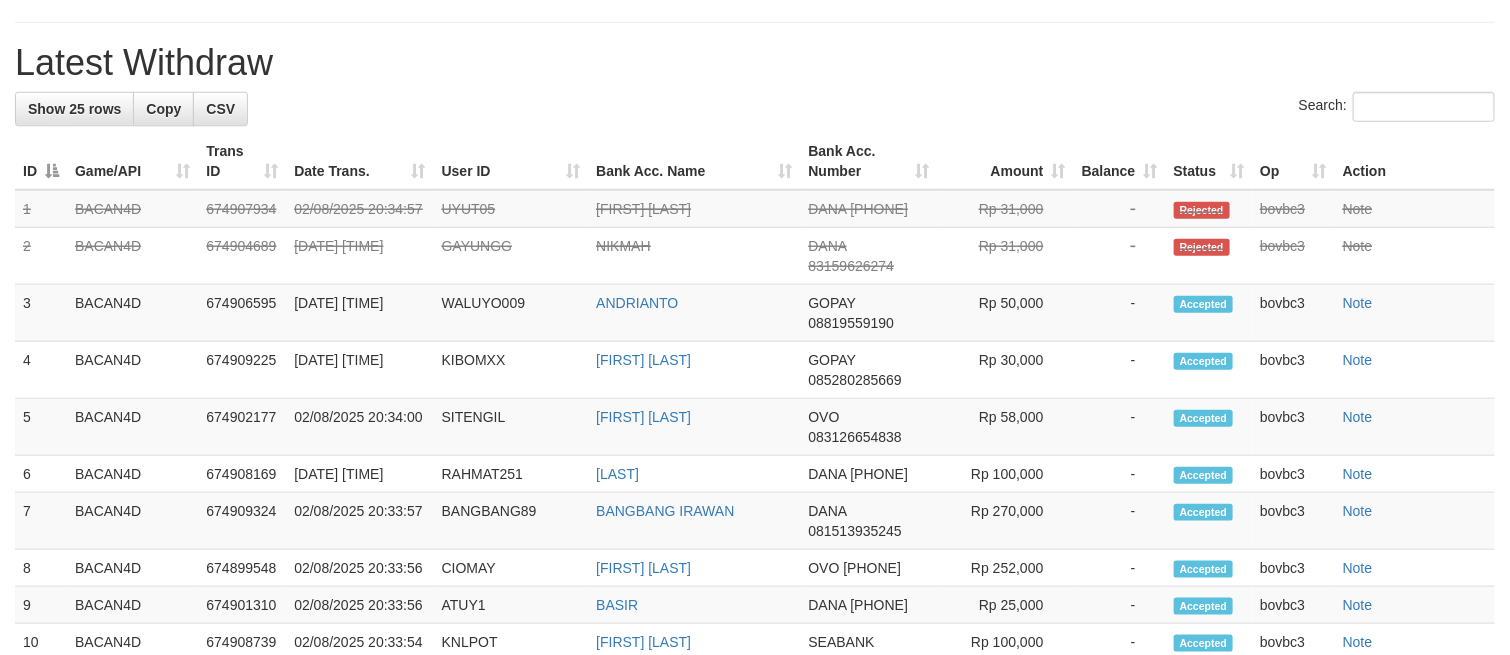 scroll, scrollTop: 679, scrollLeft: 0, axis: vertical 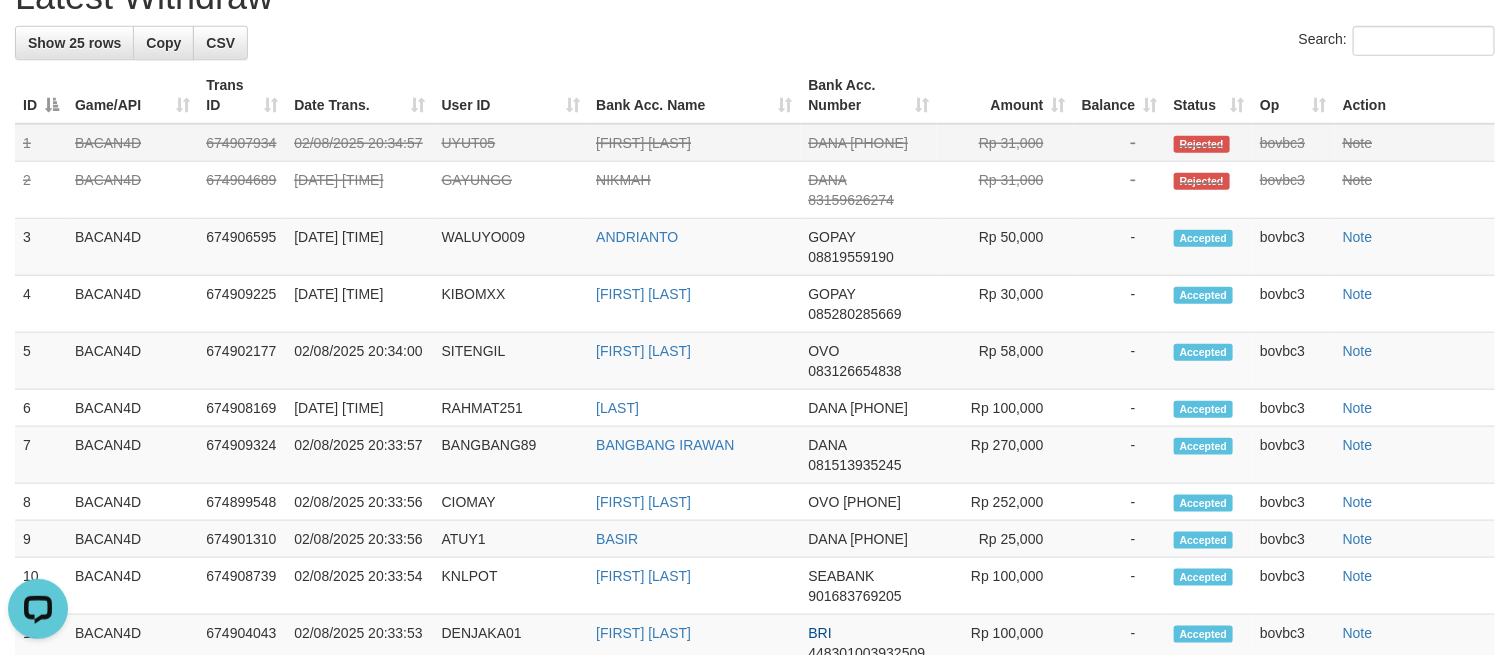 click on "[FIRST] [LAST]" at bounding box center (694, 143) 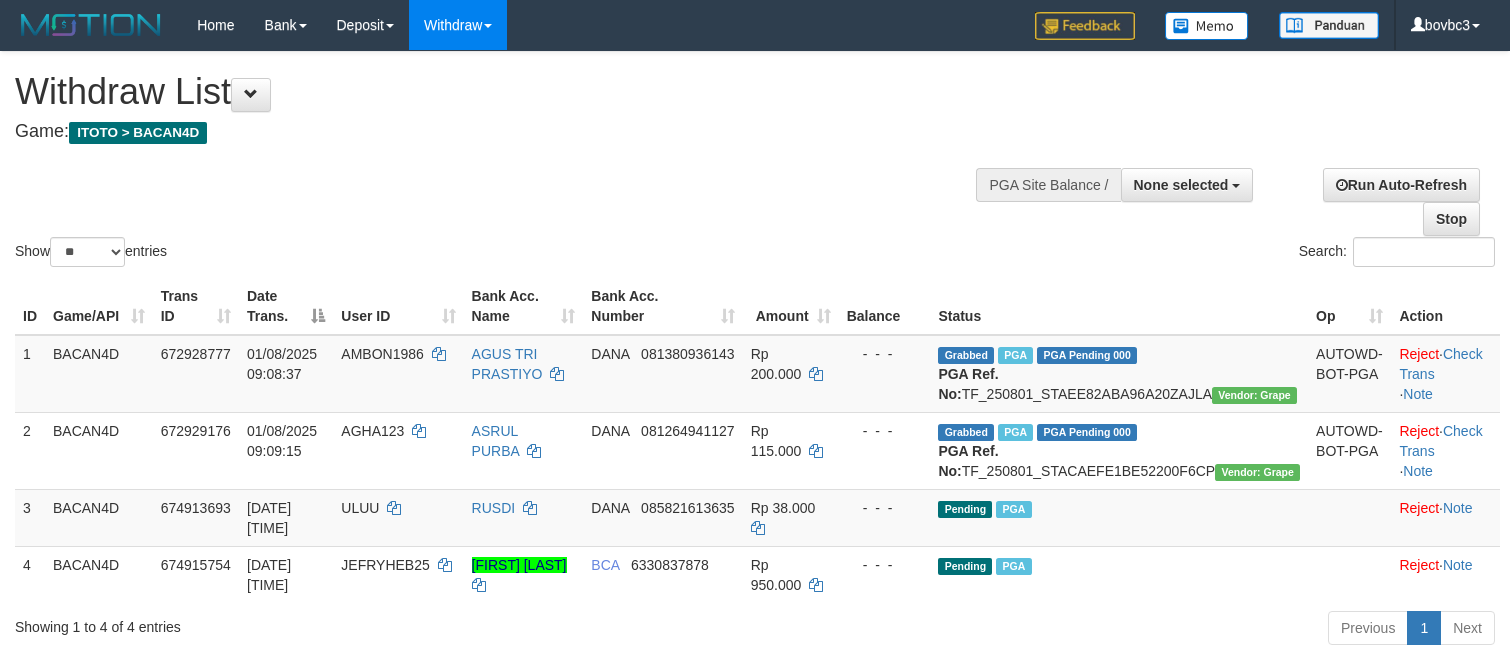 select 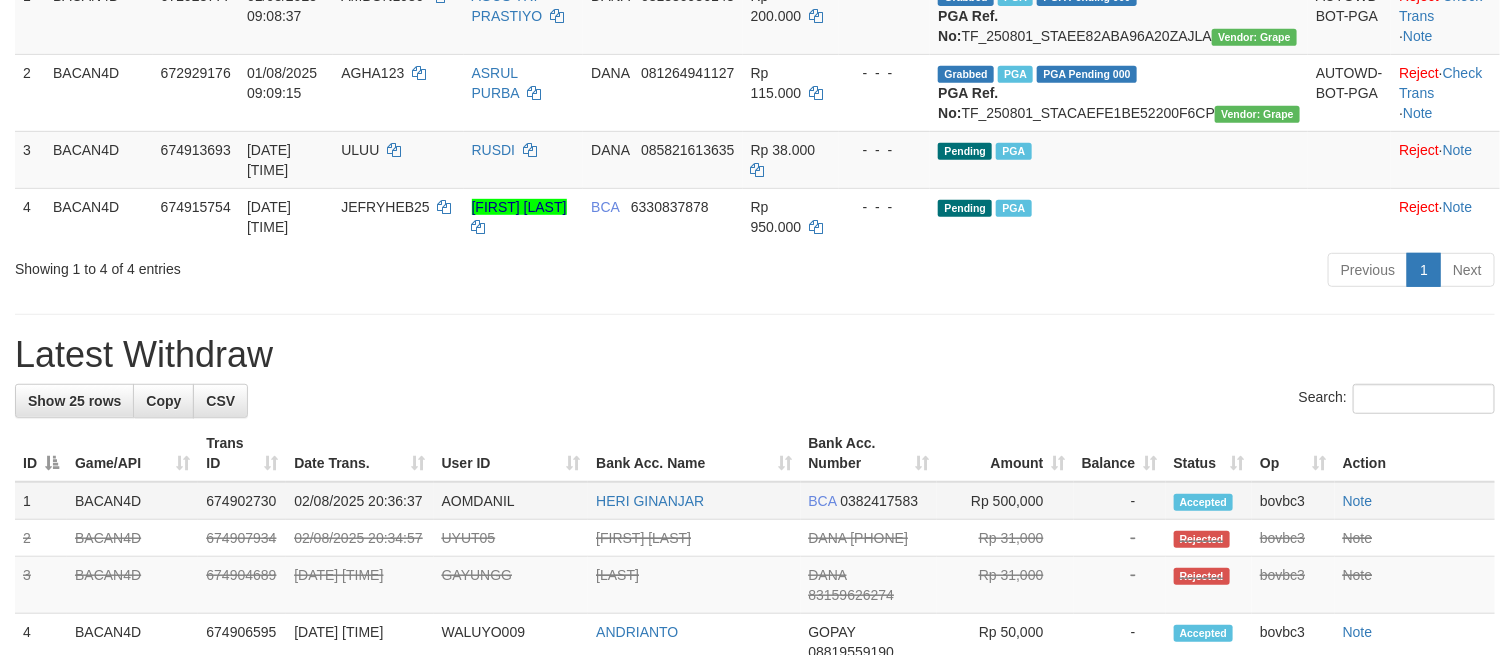 scroll, scrollTop: 331, scrollLeft: 0, axis: vertical 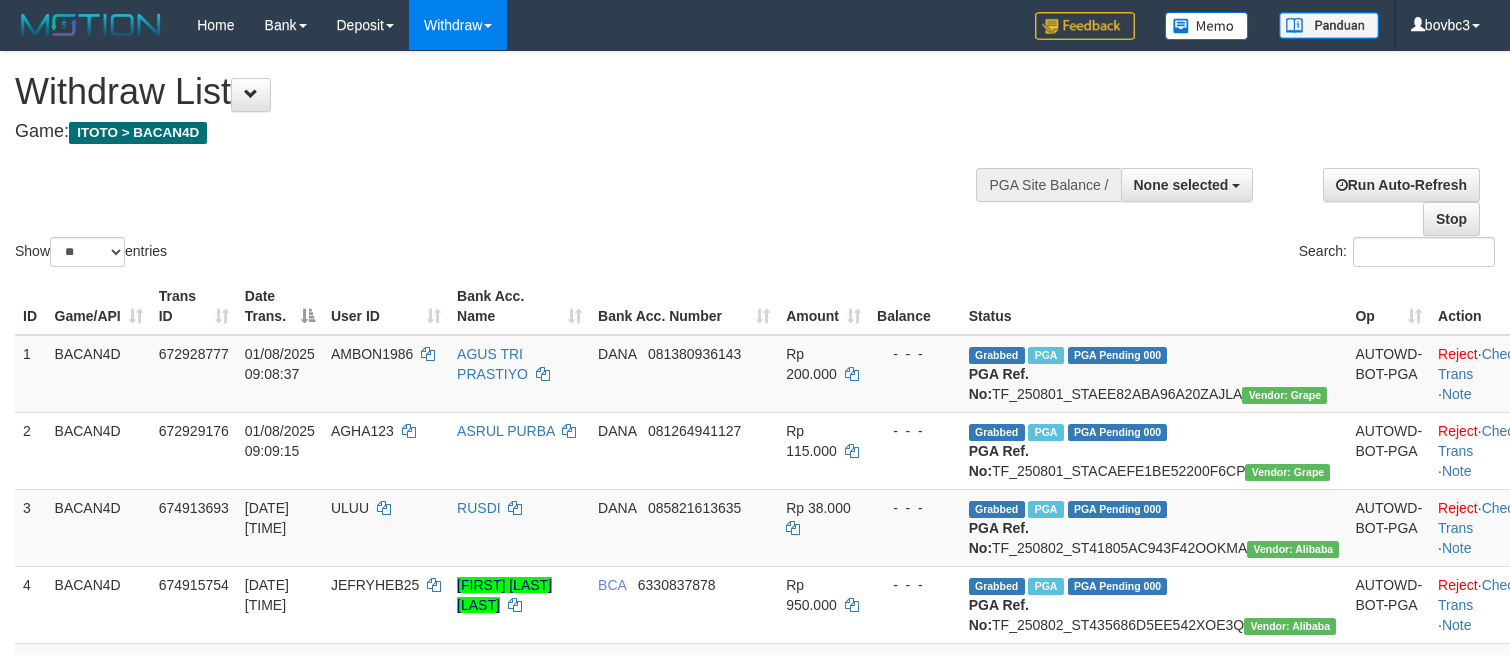 select 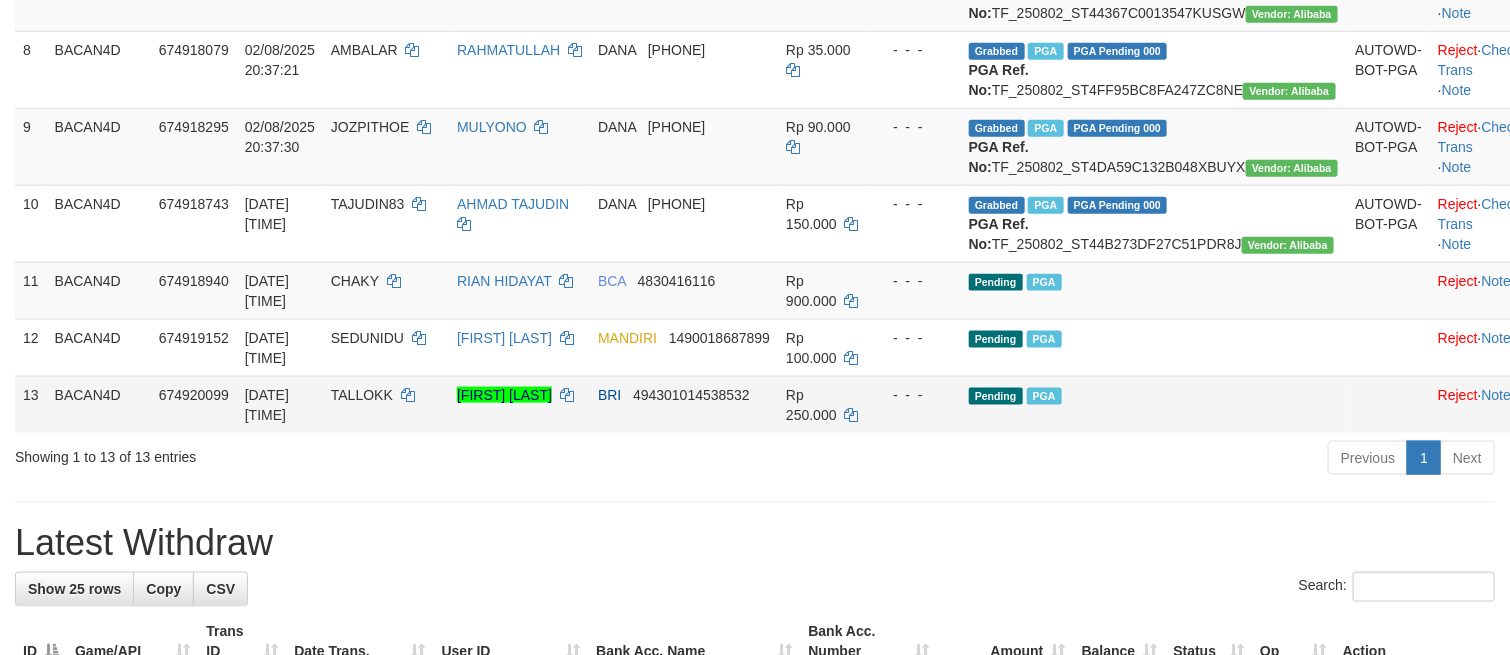 scroll, scrollTop: 1081, scrollLeft: 0, axis: vertical 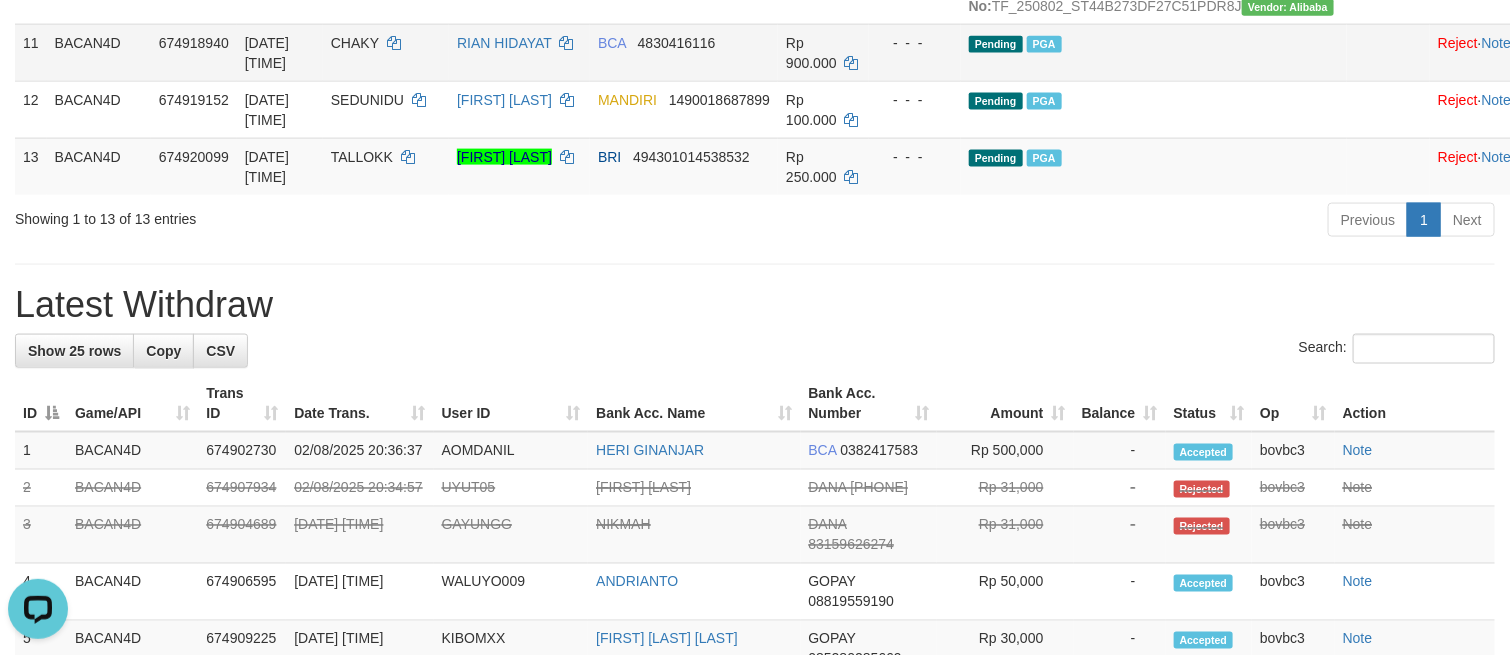 click on "Pending" at bounding box center [996, 44] 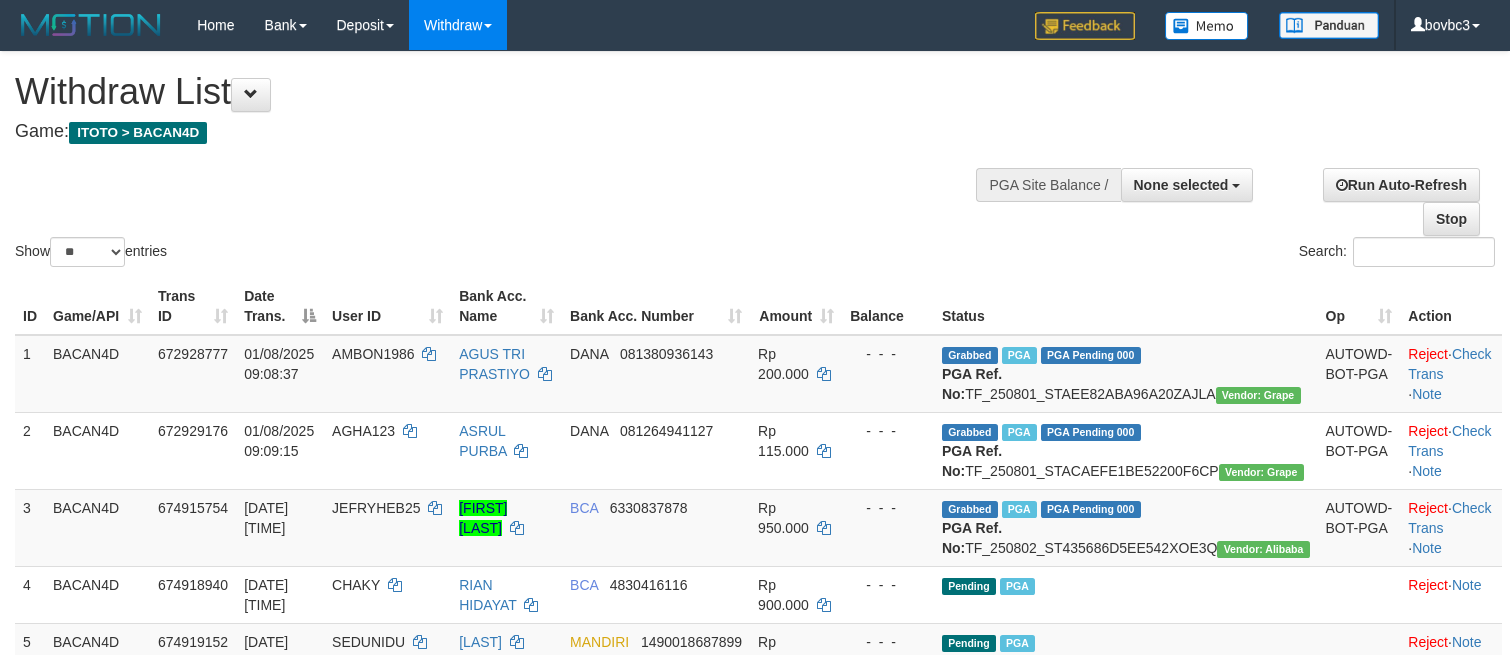 select 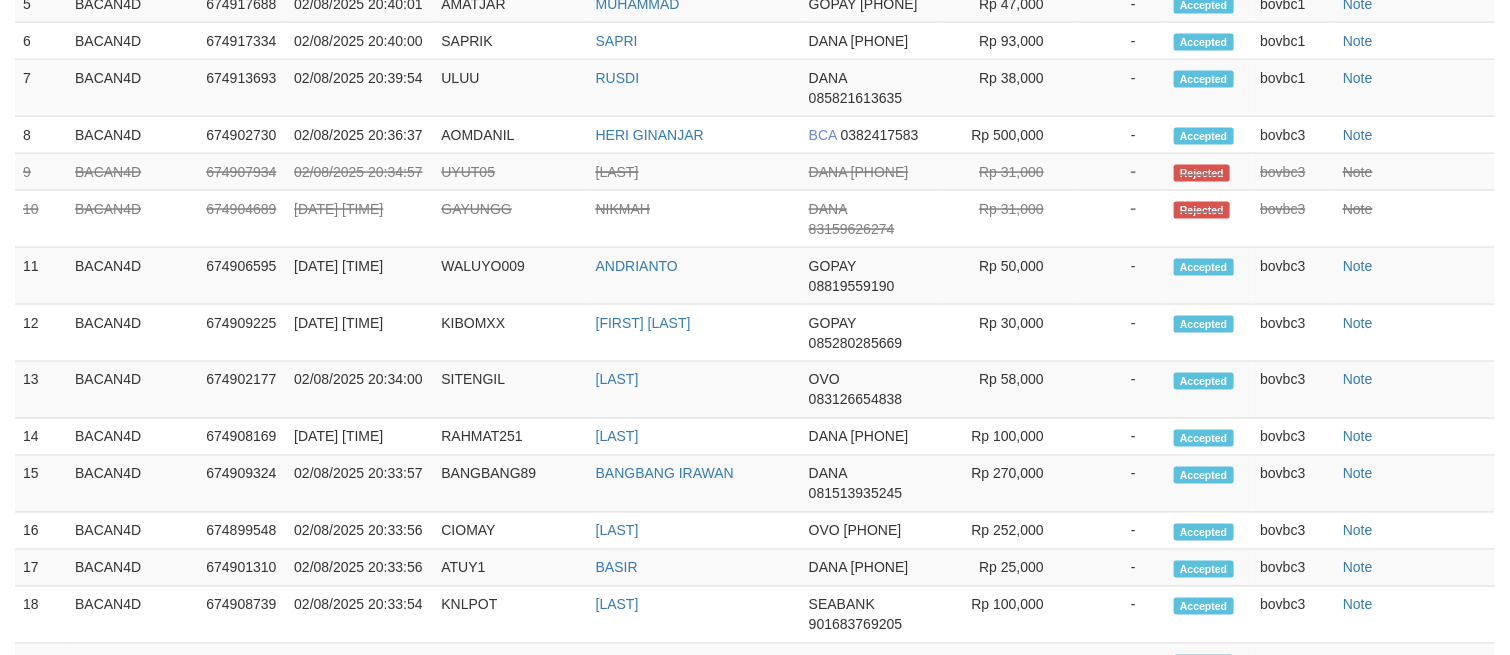 scroll, scrollTop: 1081, scrollLeft: 0, axis: vertical 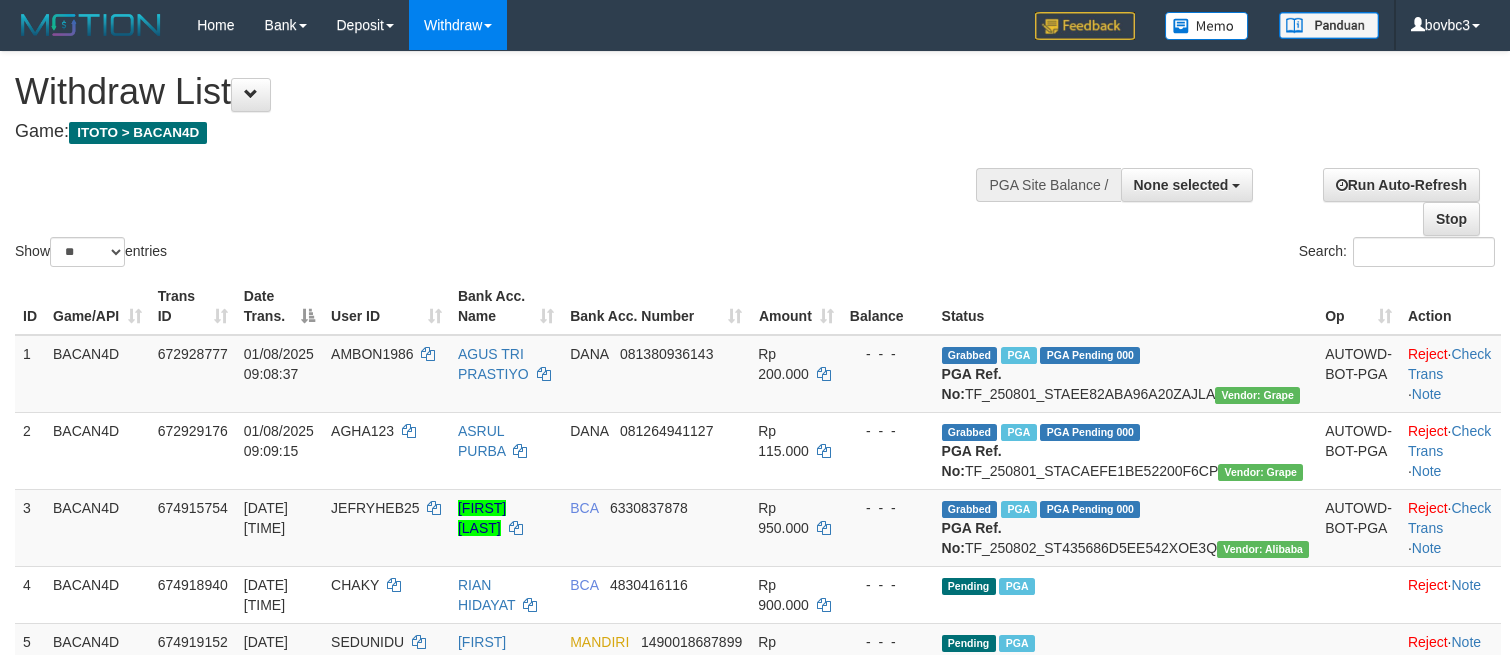 select 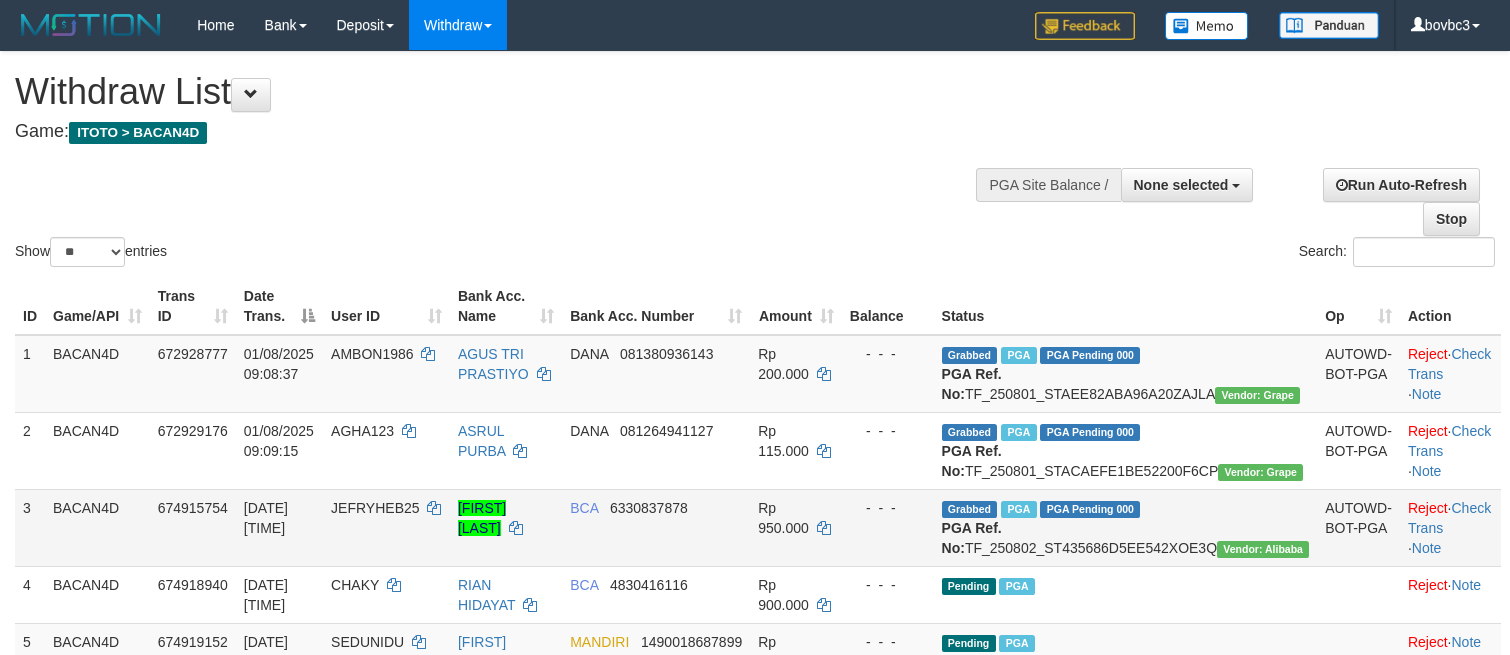 scroll, scrollTop: 289, scrollLeft: 0, axis: vertical 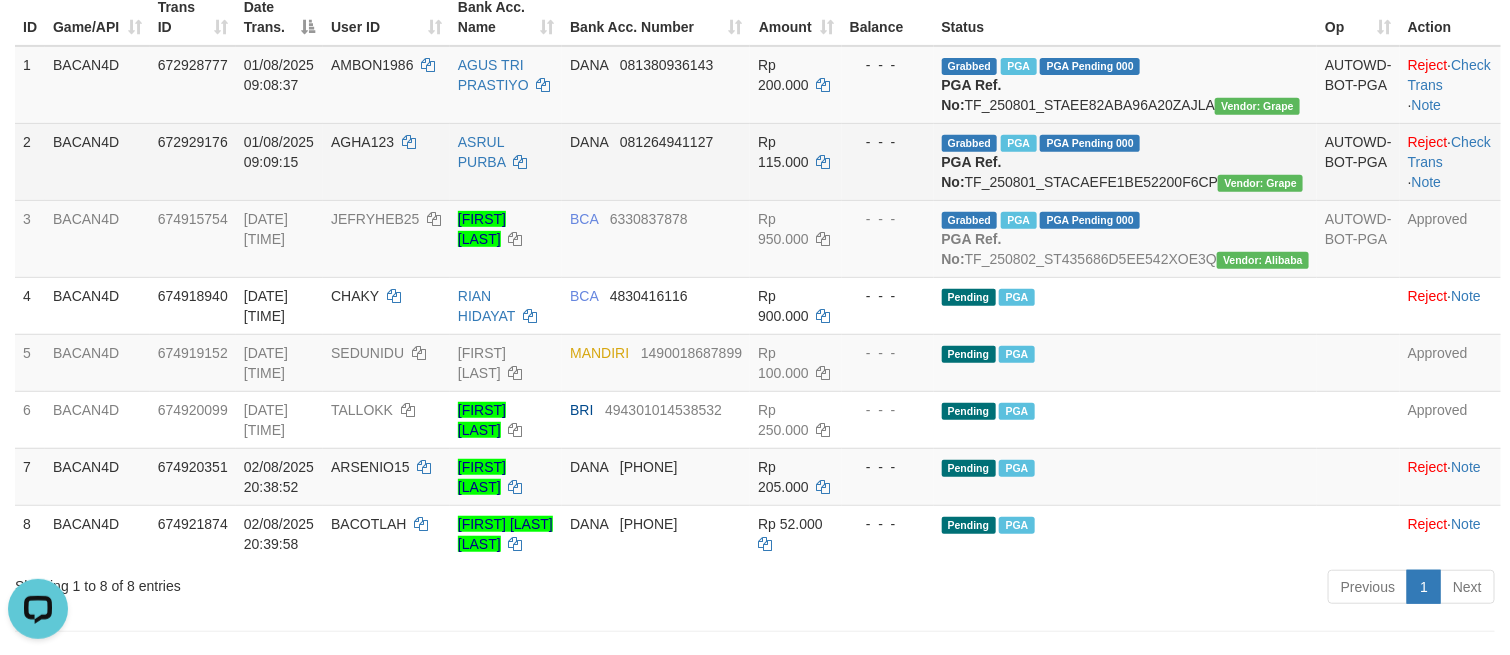 click on "Rp 115.000" at bounding box center [796, 161] 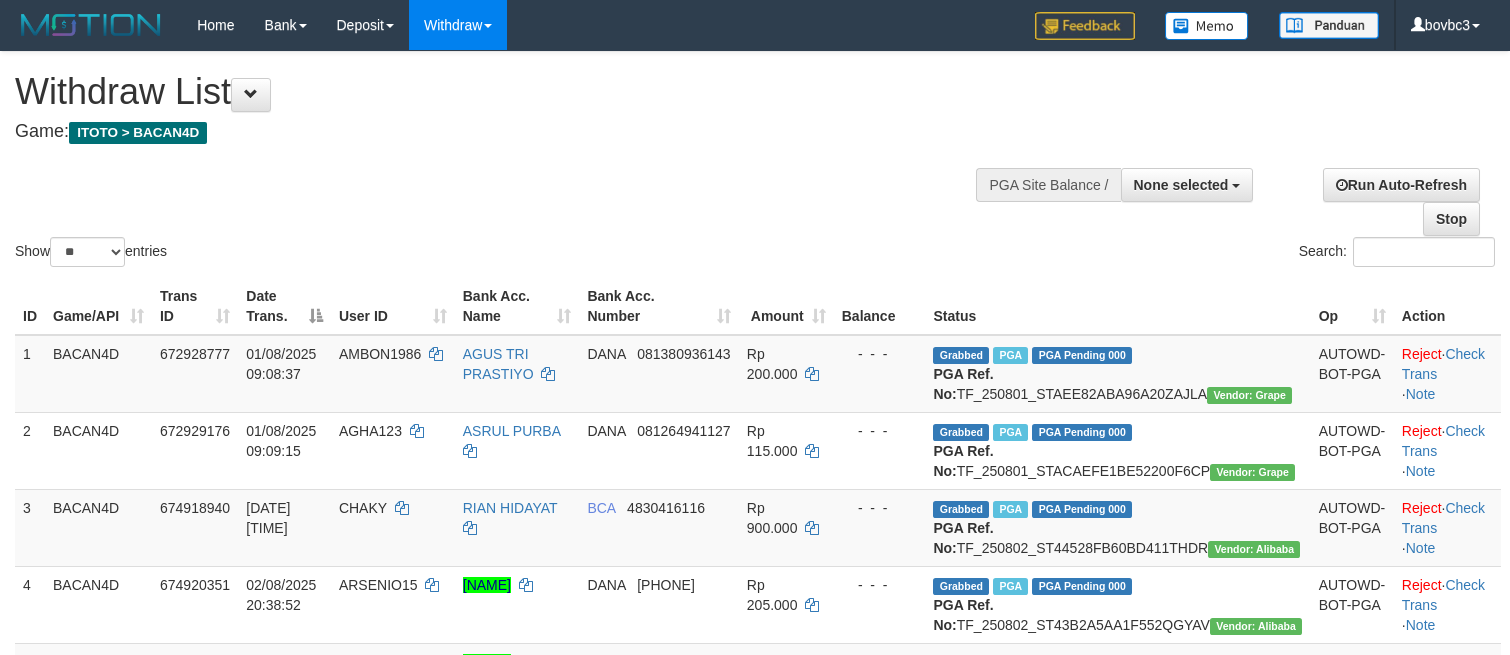 select 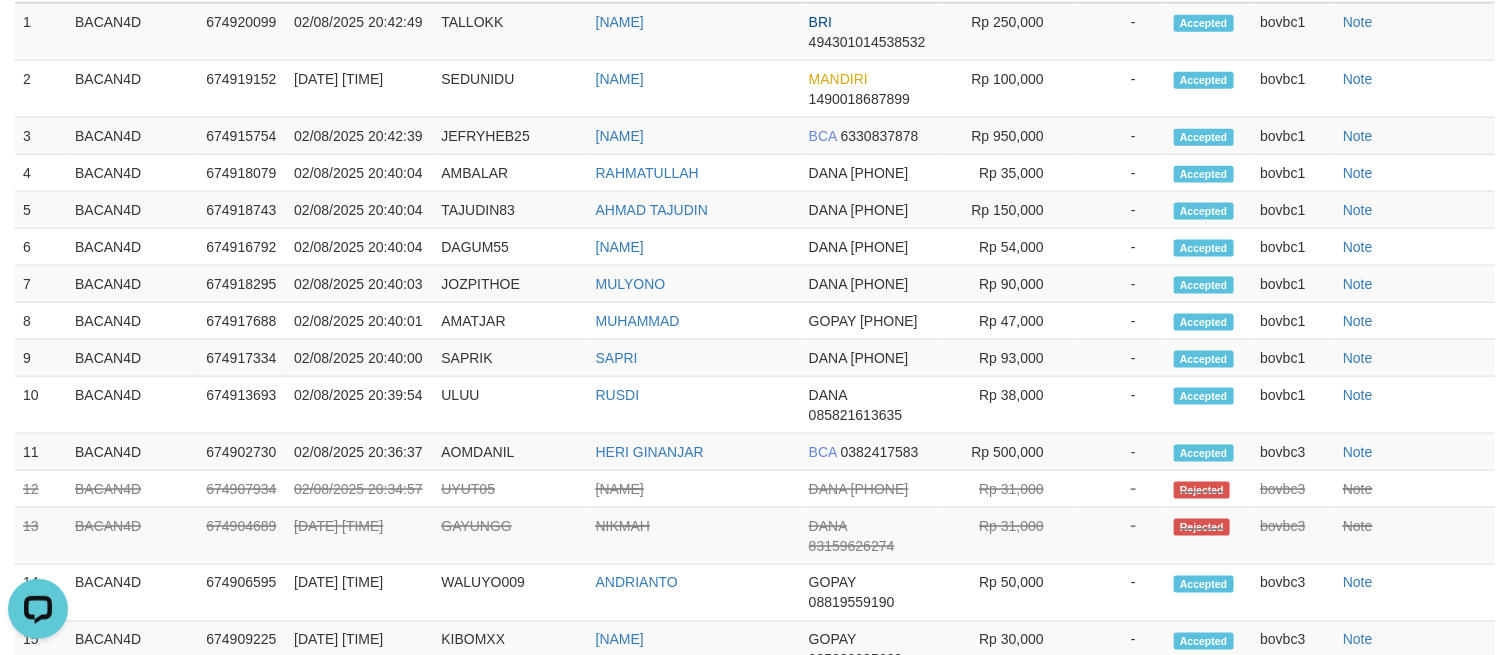 scroll, scrollTop: 0, scrollLeft: 0, axis: both 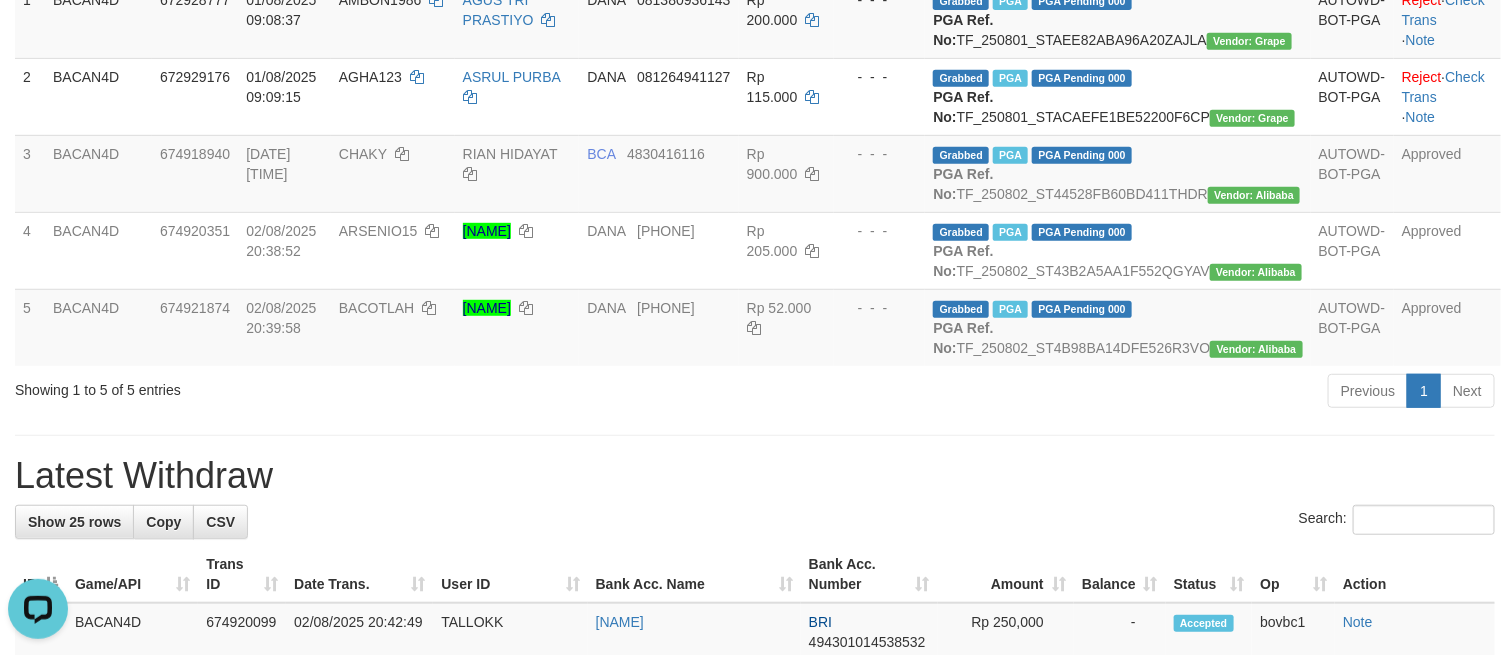 click on "Previous 1 Next" at bounding box center [1069, 393] 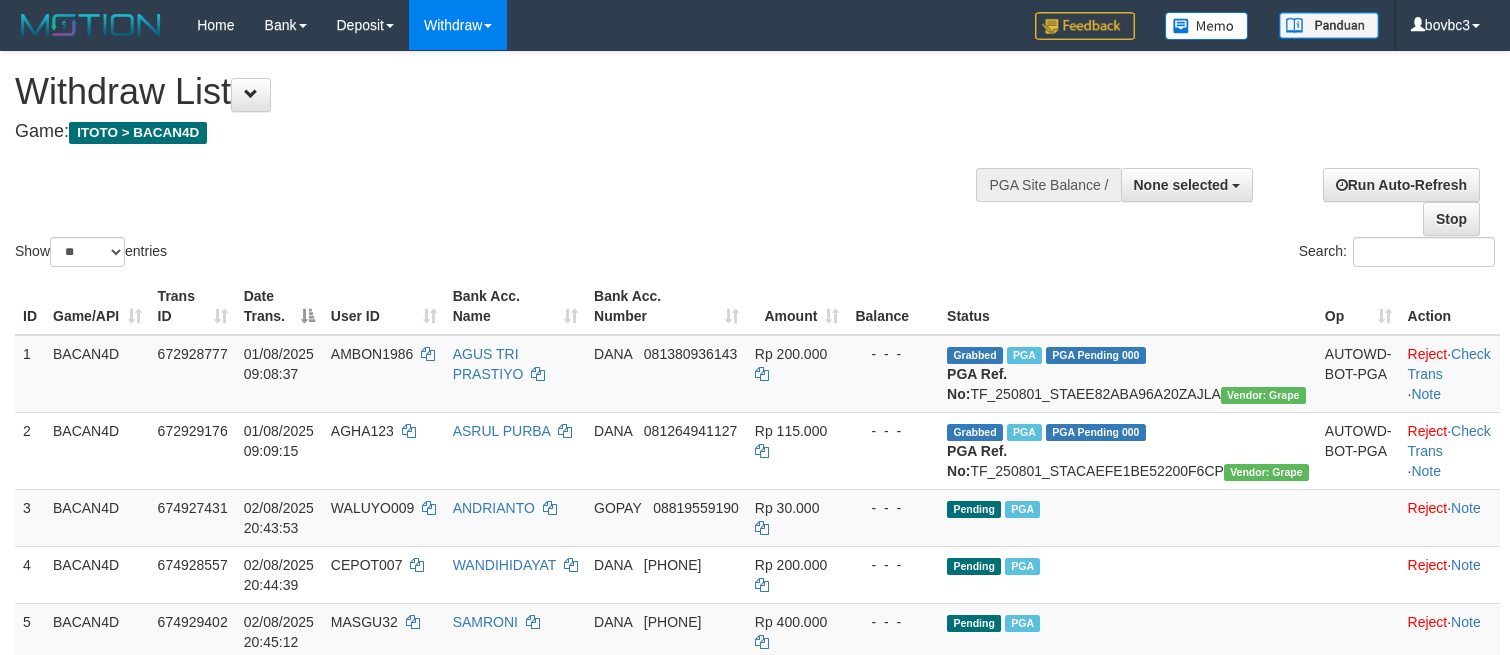select 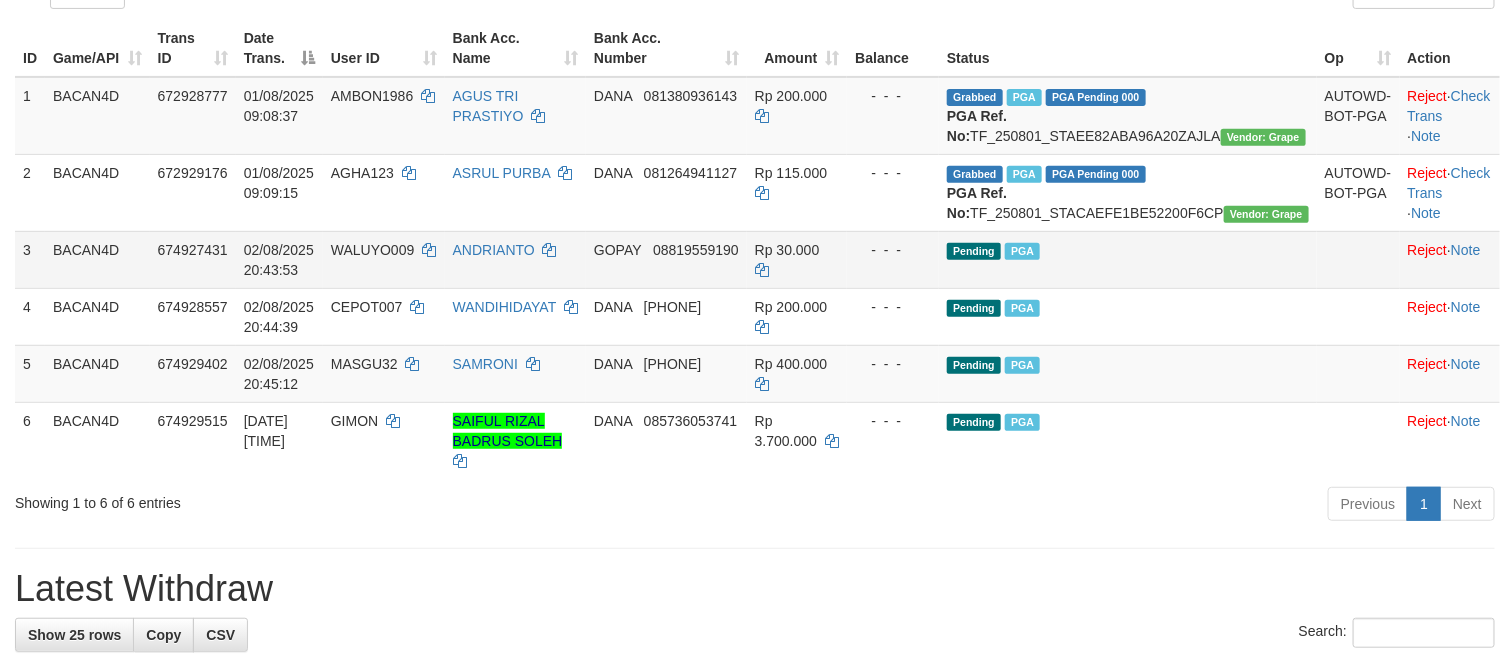 scroll, scrollTop: 204, scrollLeft: 0, axis: vertical 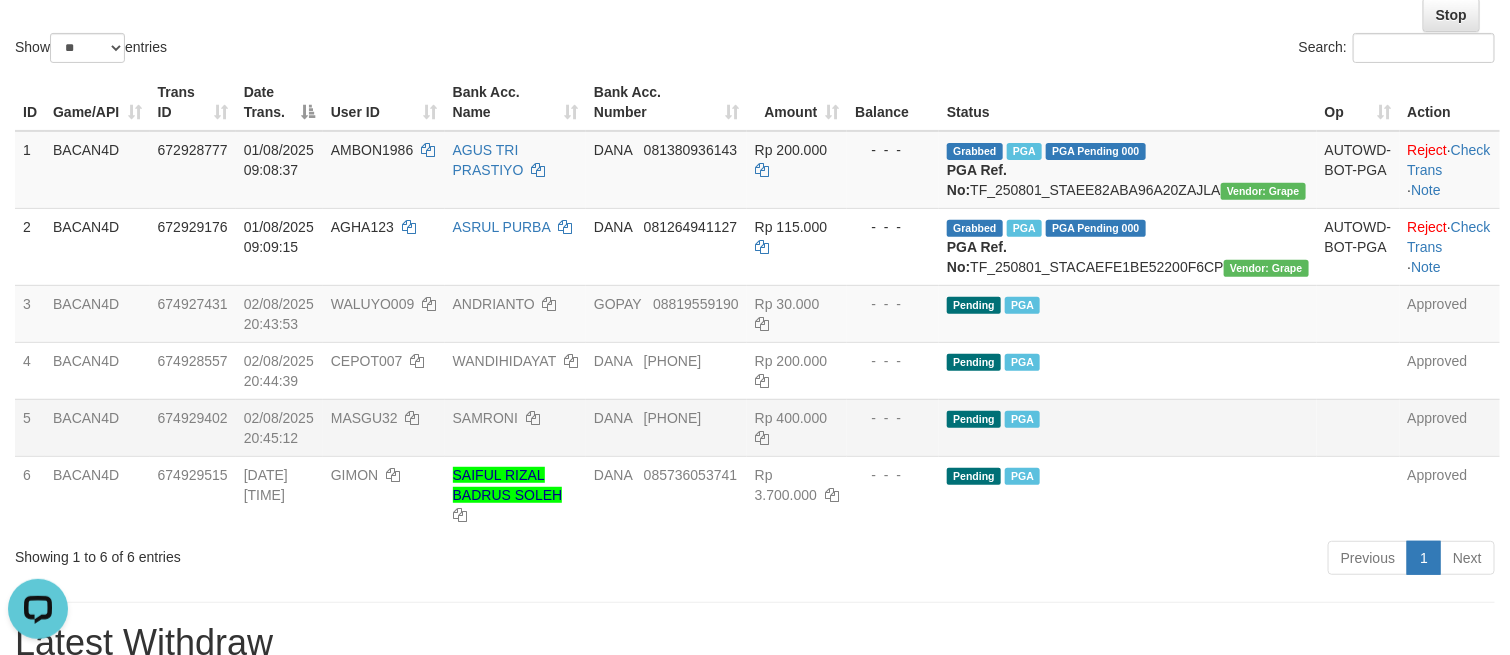 click on "PGA" at bounding box center [1022, 419] 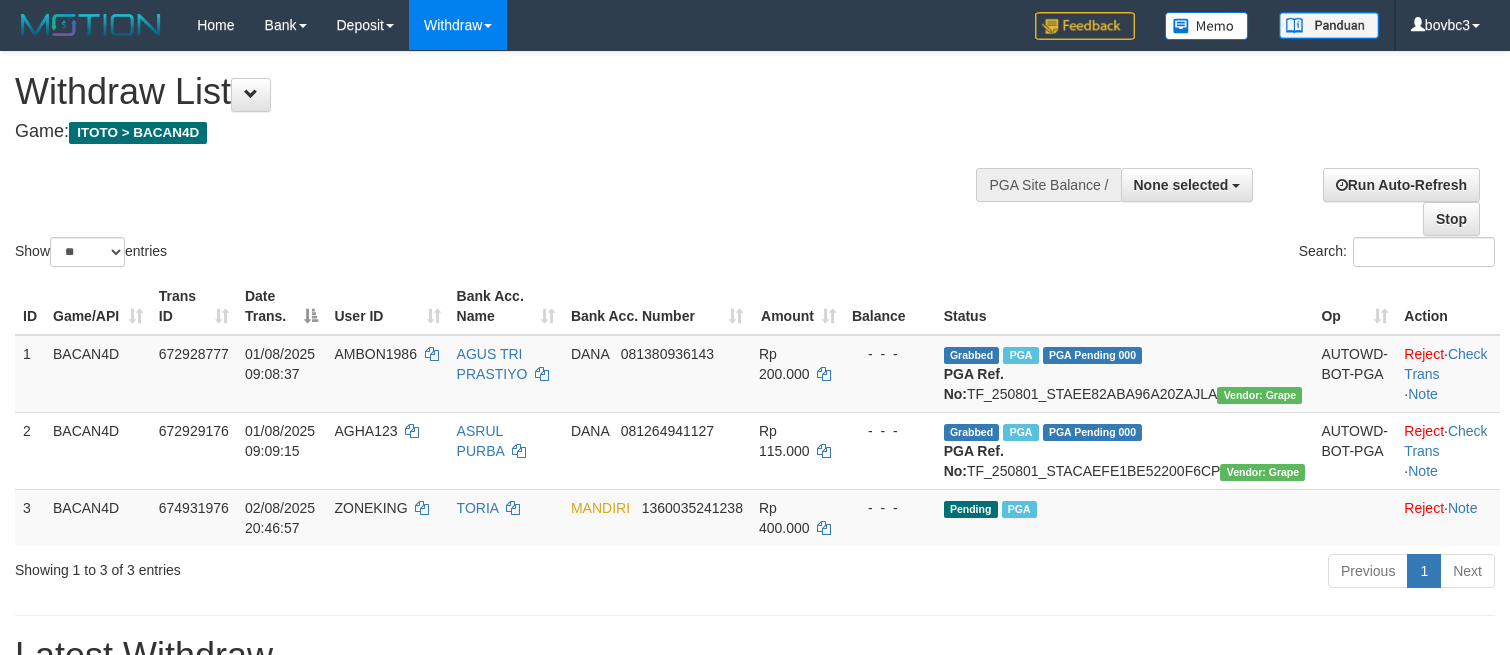 select 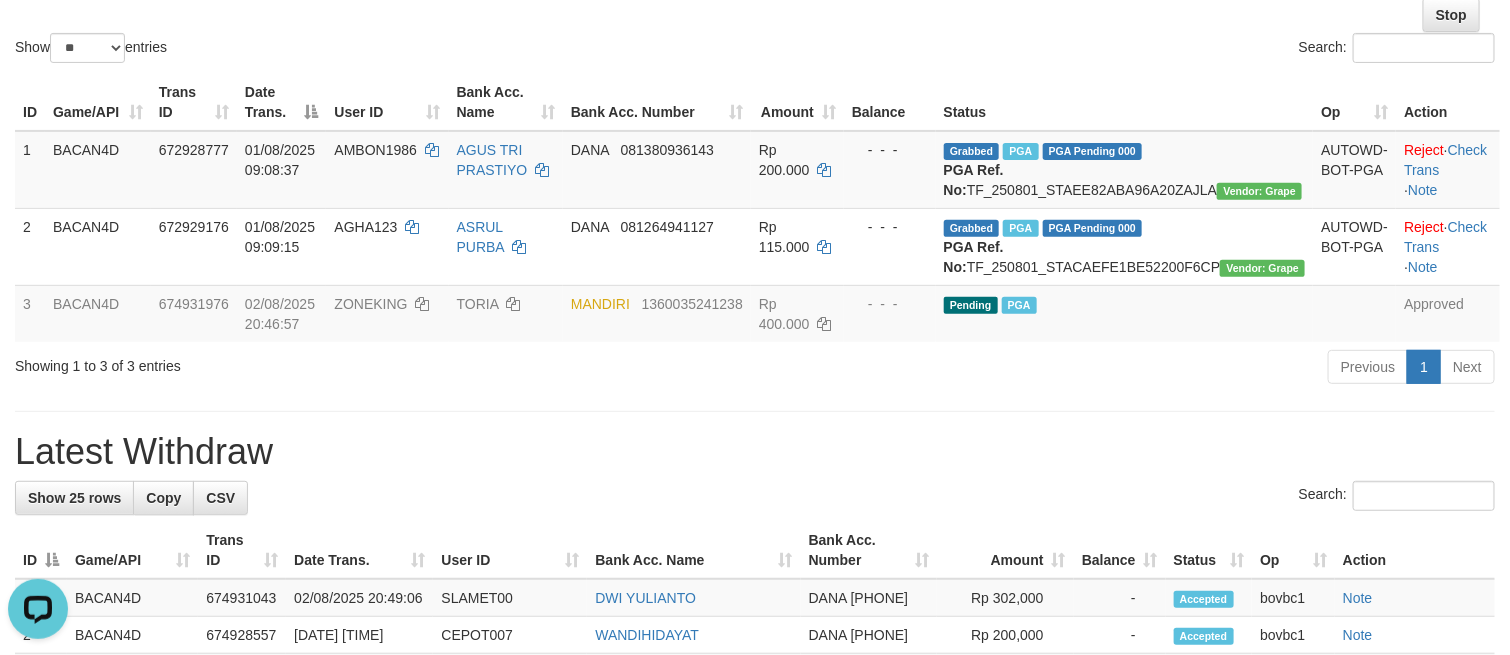 scroll, scrollTop: 0, scrollLeft: 0, axis: both 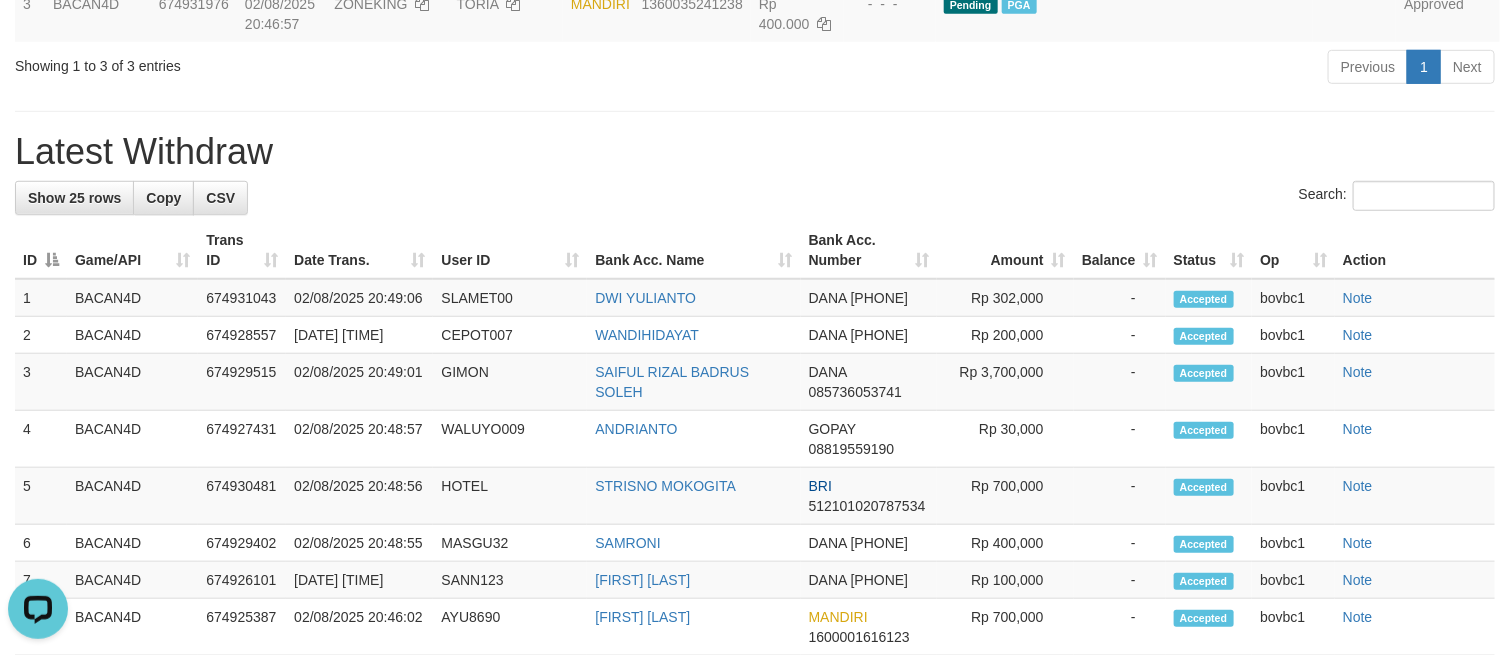 click on "**********" at bounding box center [755, 533] 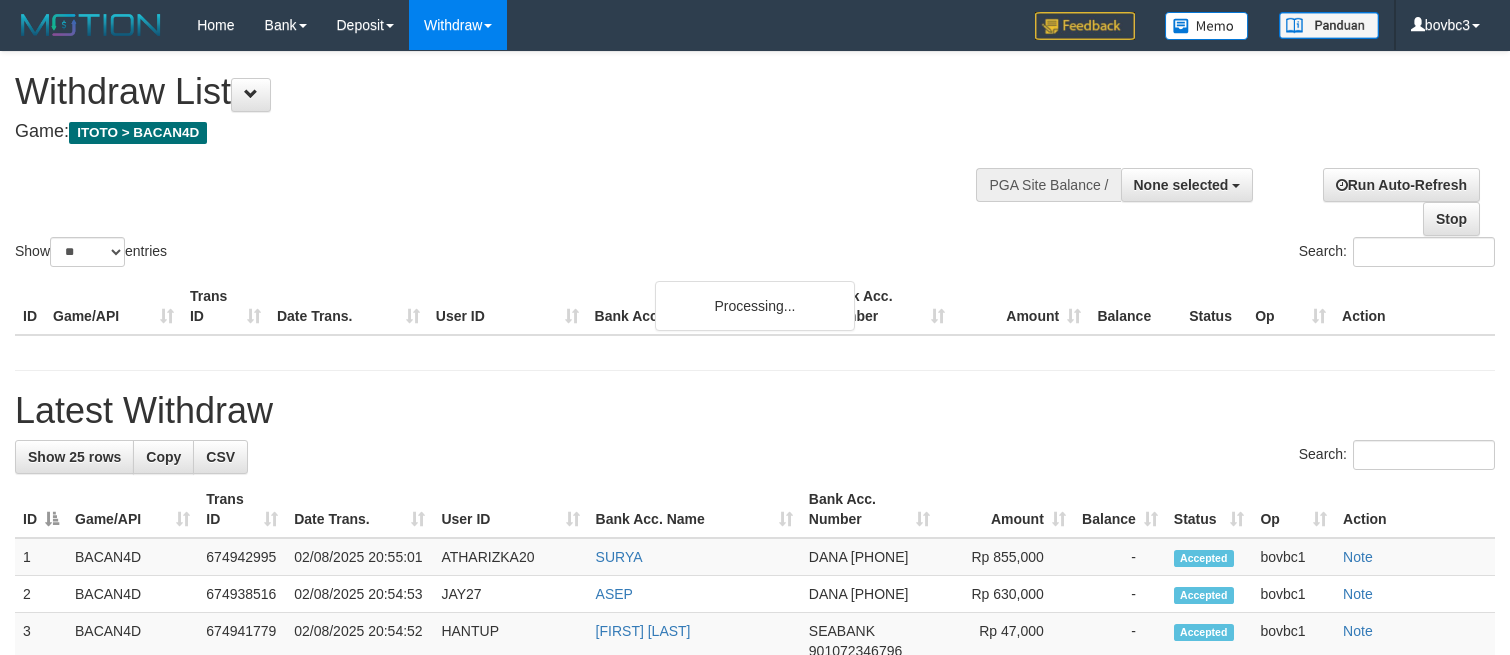 select 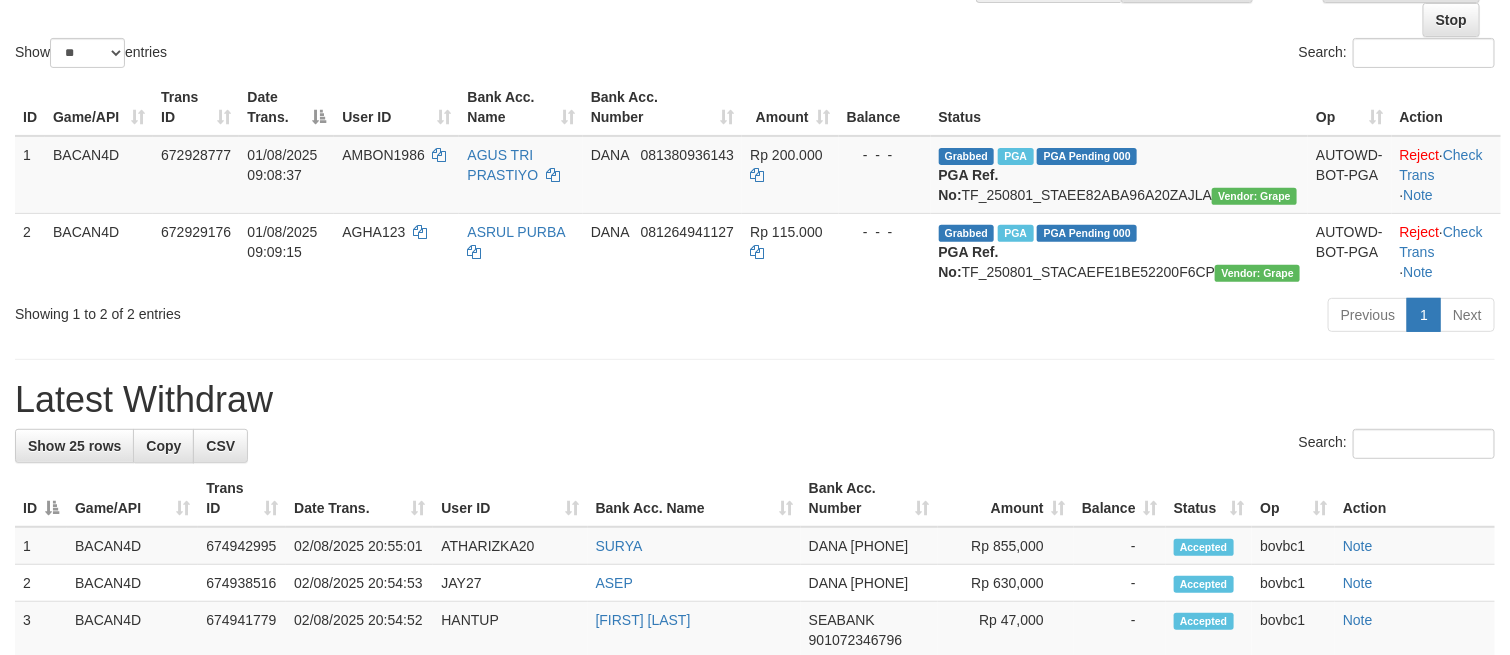 scroll, scrollTop: 450, scrollLeft: 0, axis: vertical 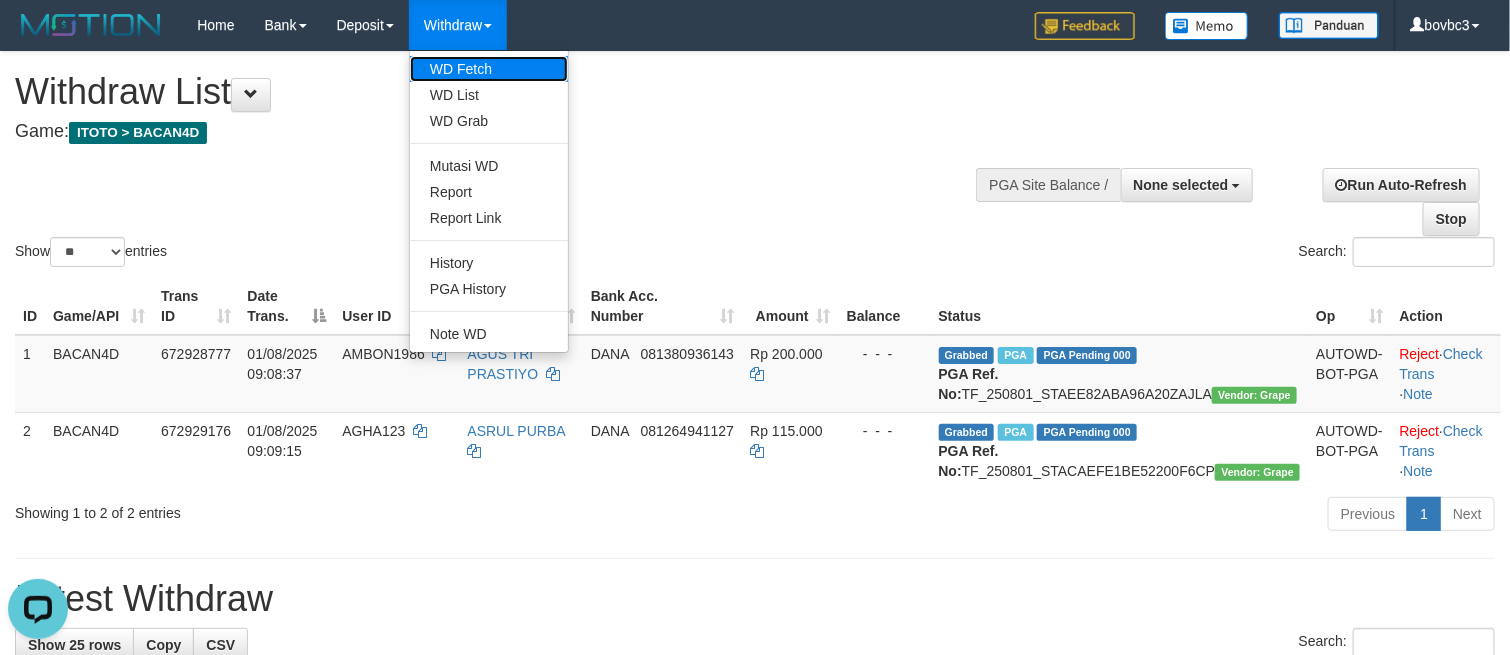 click on "WD Fetch" at bounding box center (489, 69) 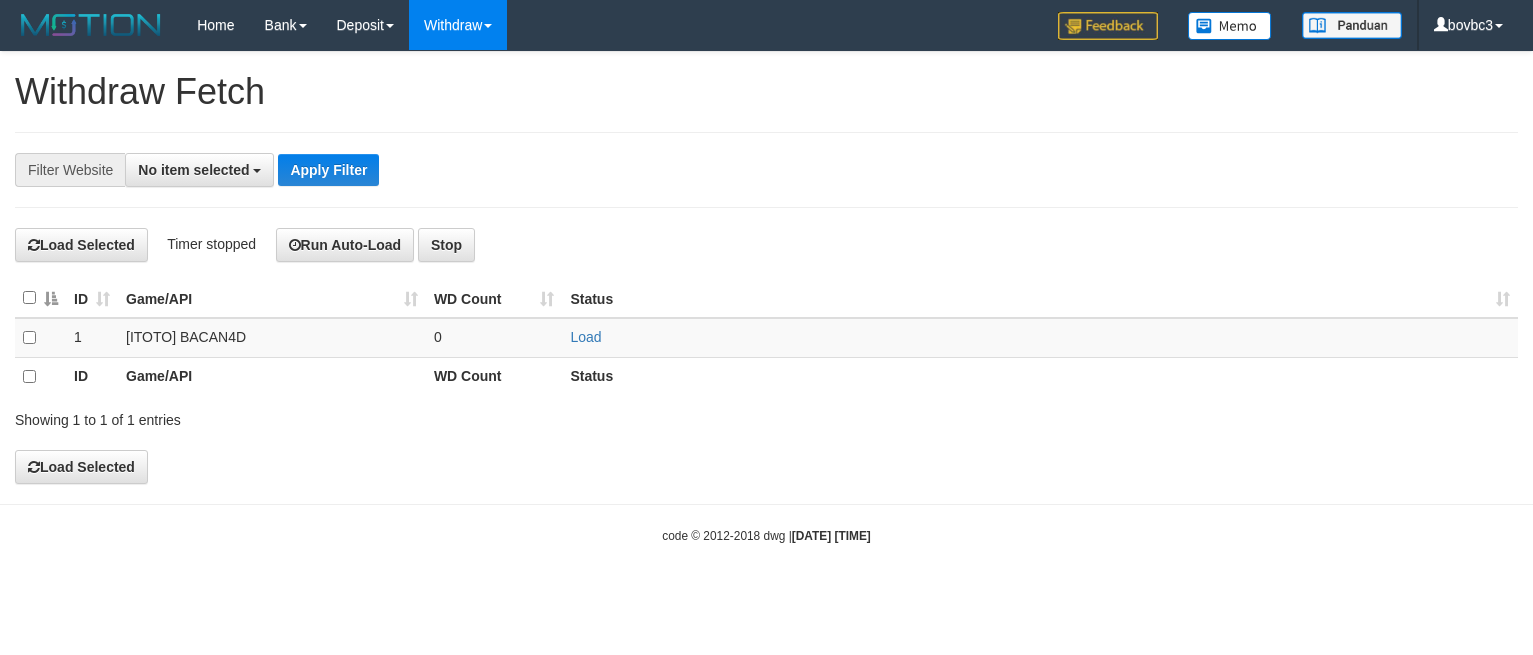 select 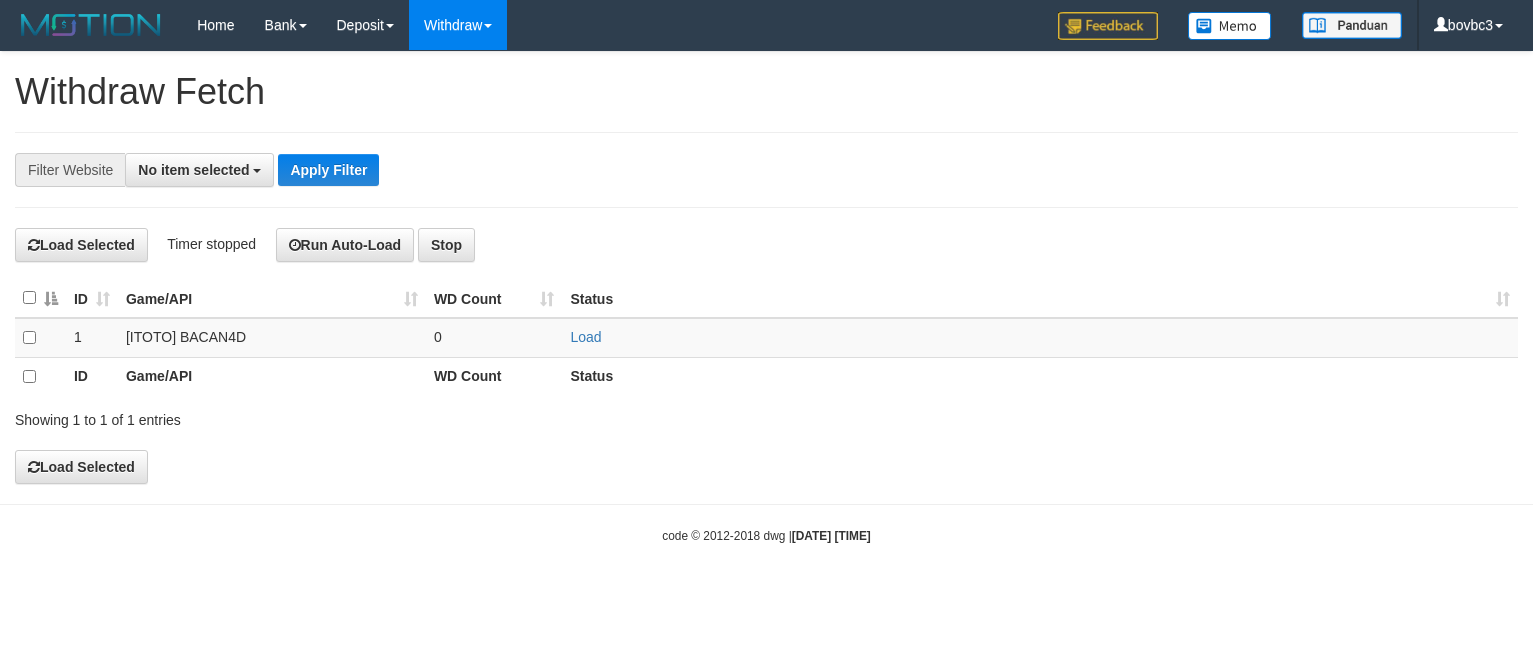scroll, scrollTop: 0, scrollLeft: 0, axis: both 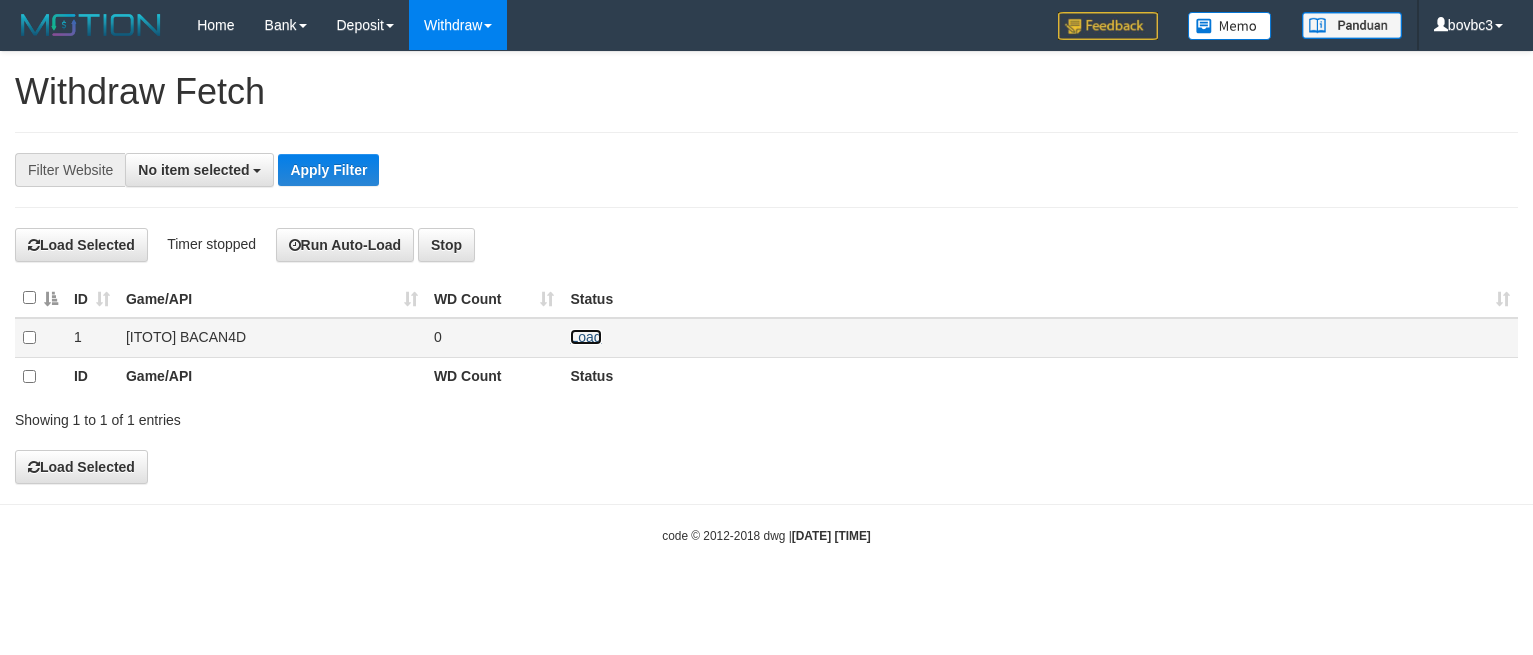 click on "Load" at bounding box center (585, 337) 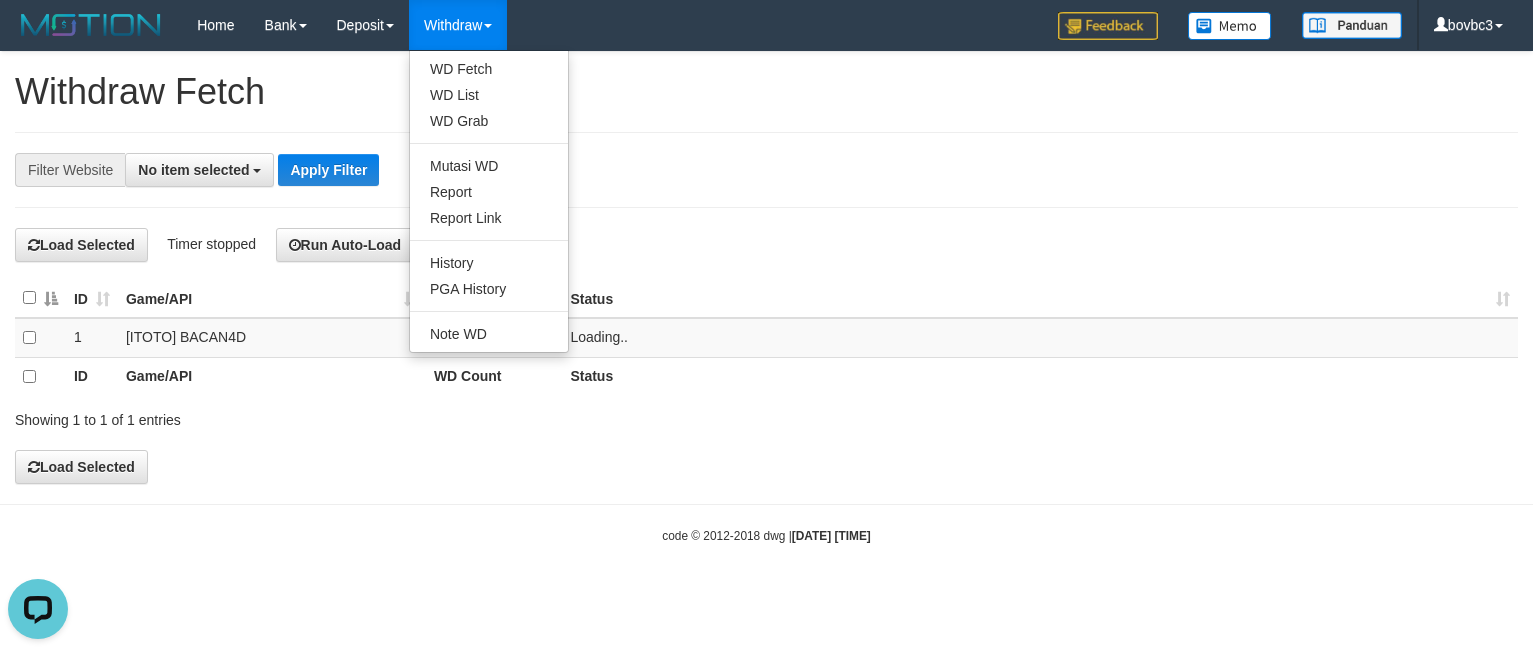 scroll, scrollTop: 0, scrollLeft: 0, axis: both 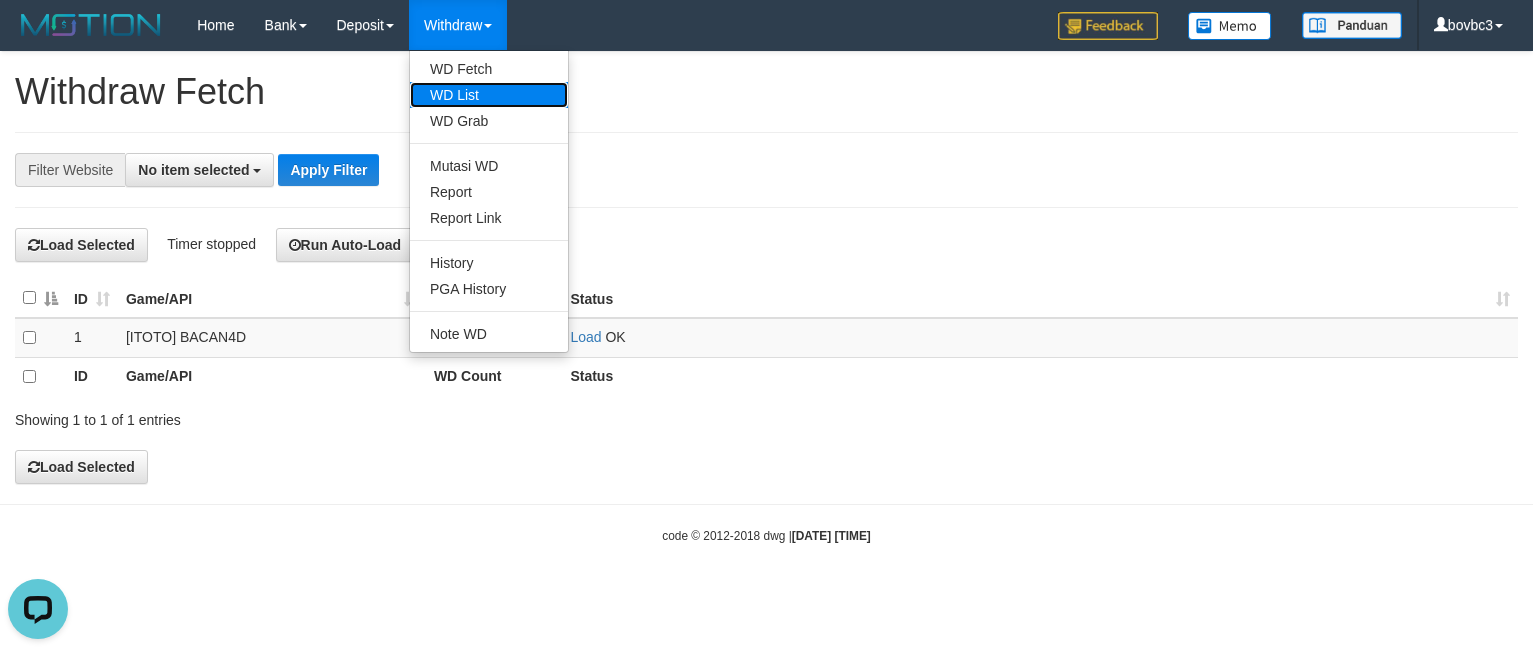 click on "WD List" at bounding box center (489, 95) 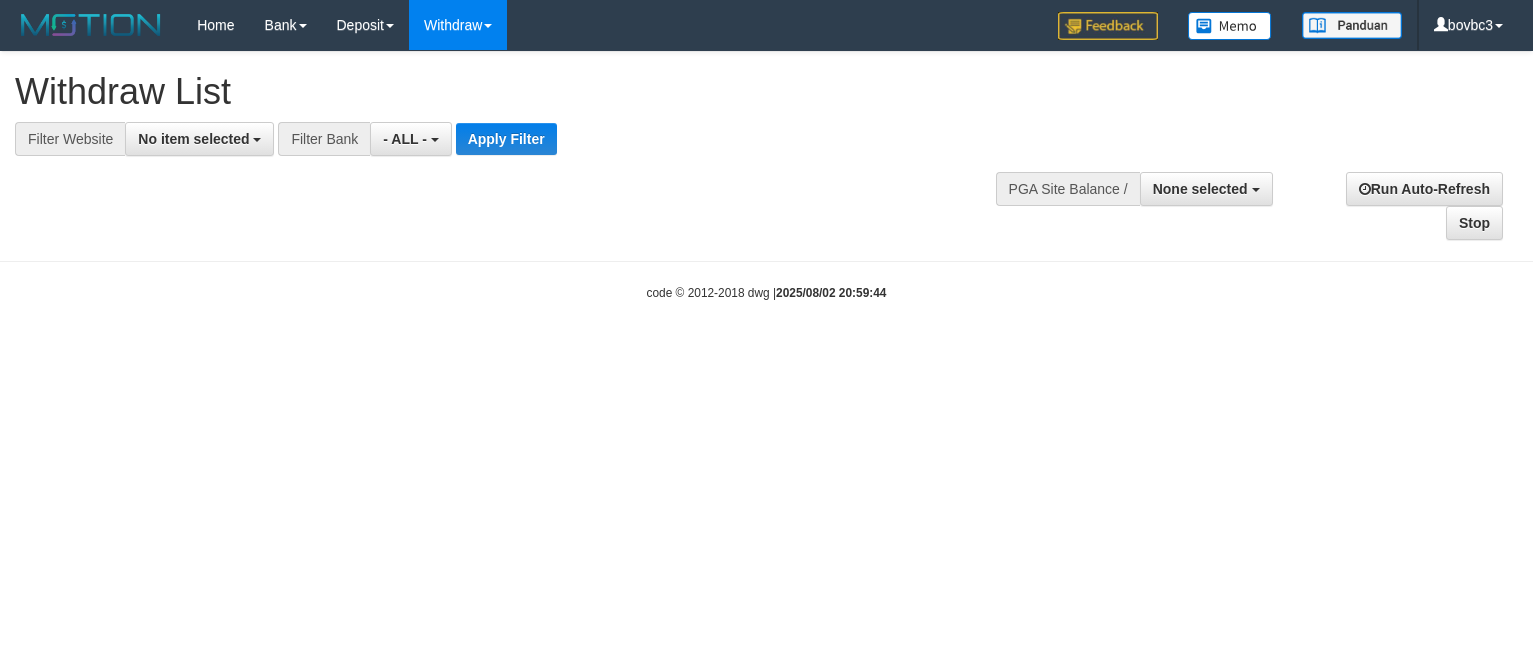 select 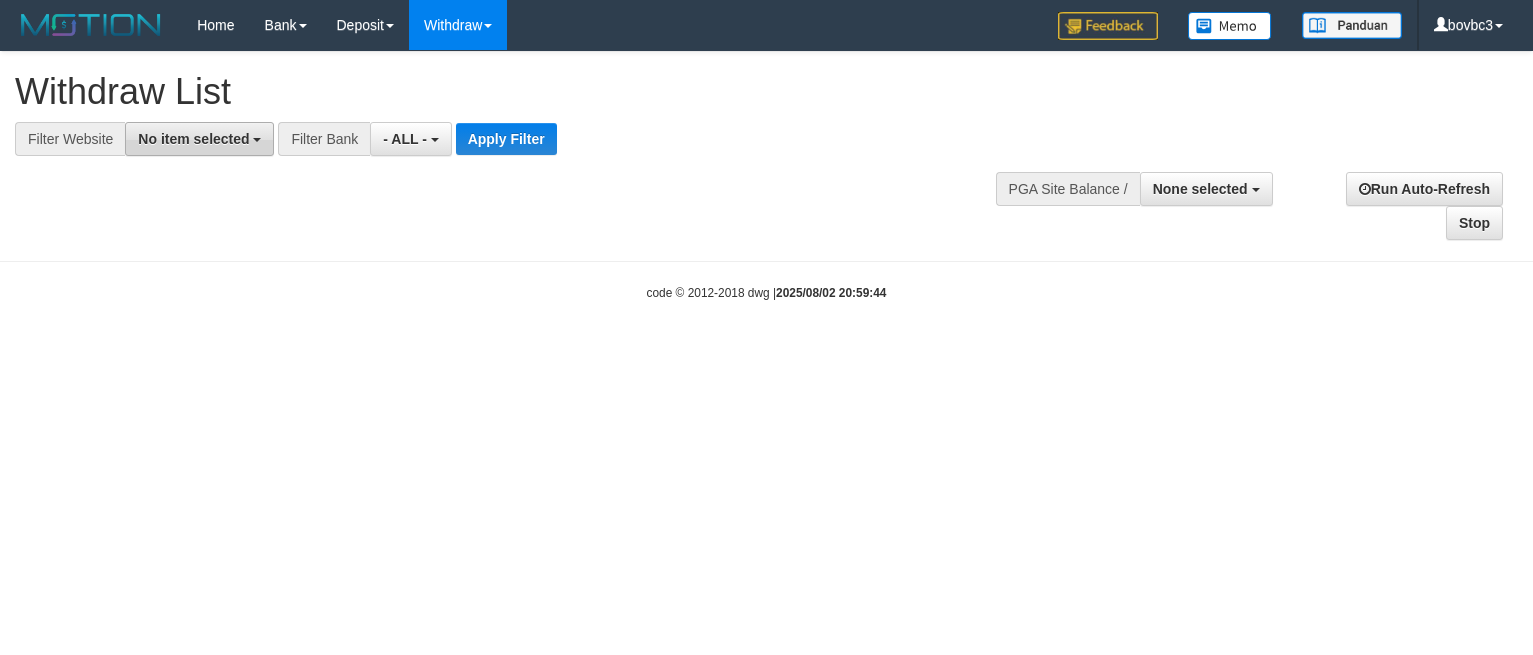 scroll, scrollTop: 0, scrollLeft: 0, axis: both 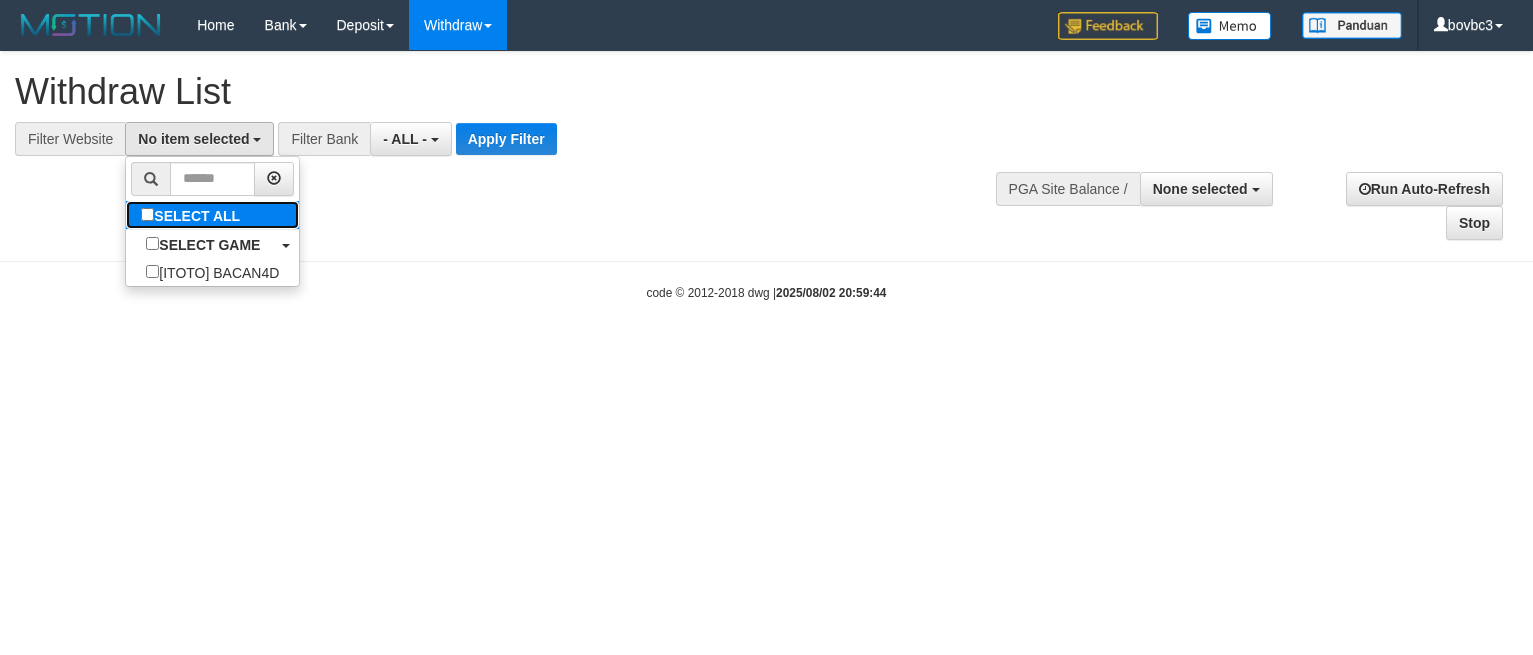 click on "SELECT ALL" at bounding box center [193, 215] 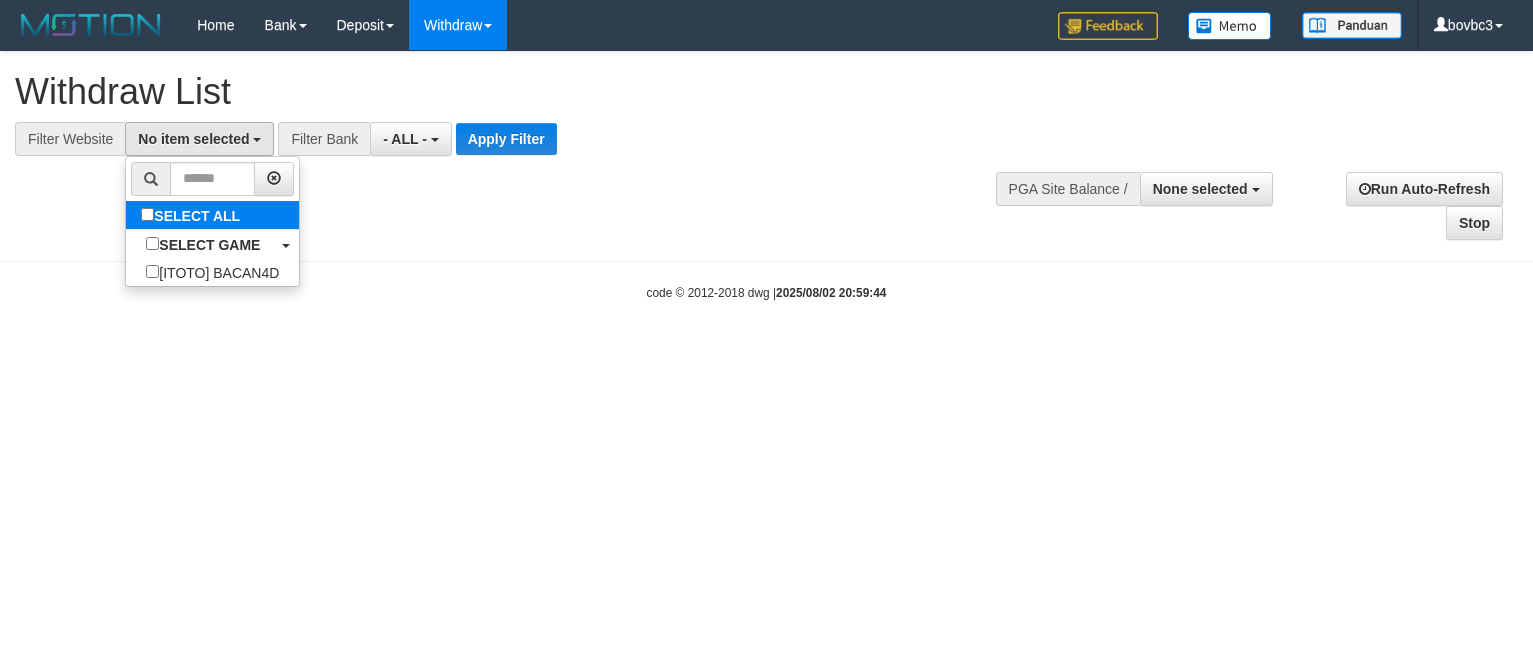 select on "****" 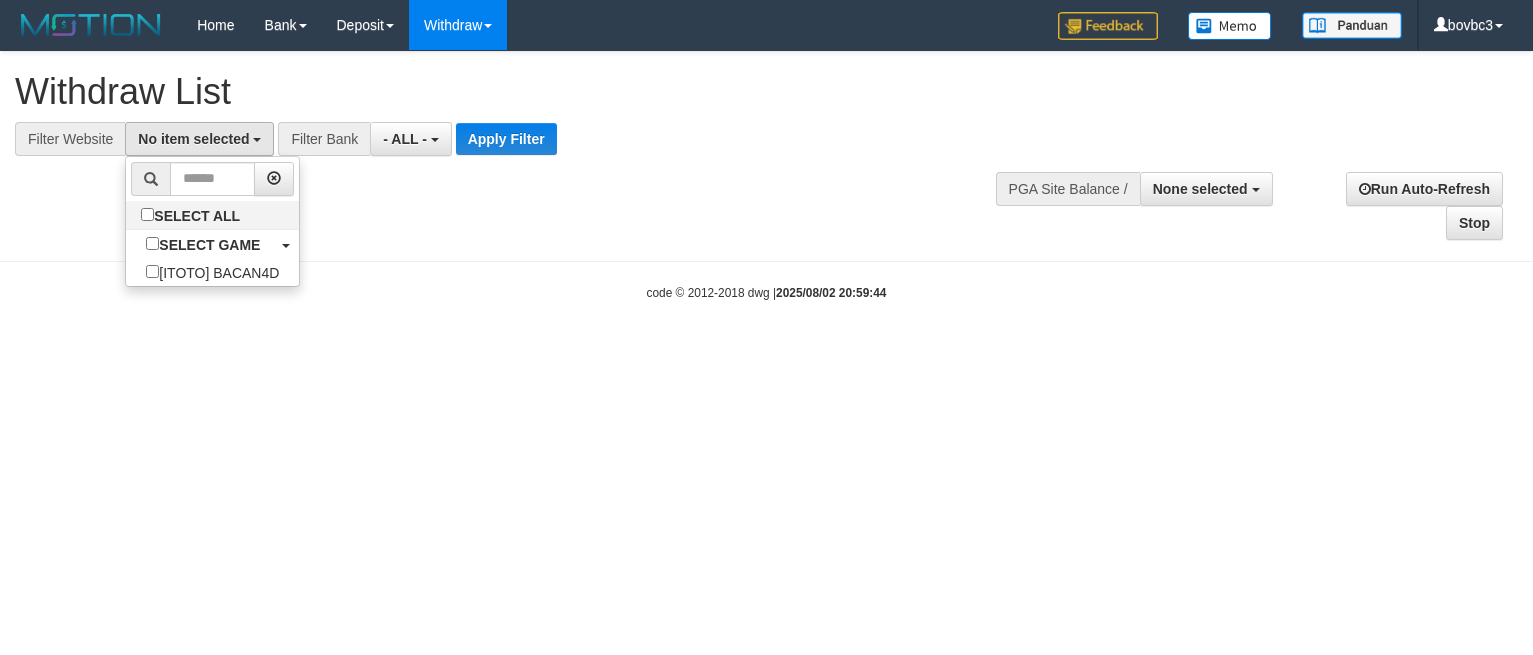 scroll, scrollTop: 18, scrollLeft: 0, axis: vertical 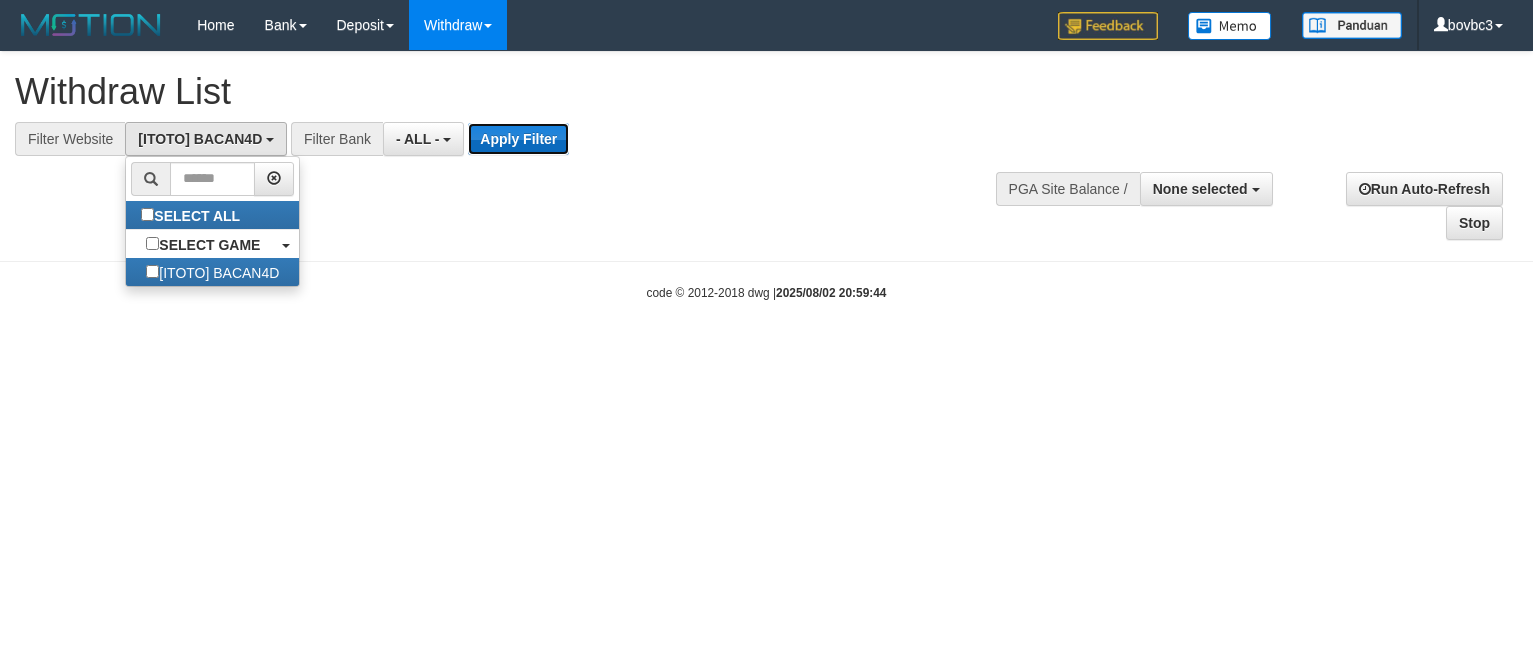 click on "Apply Filter" at bounding box center (518, 139) 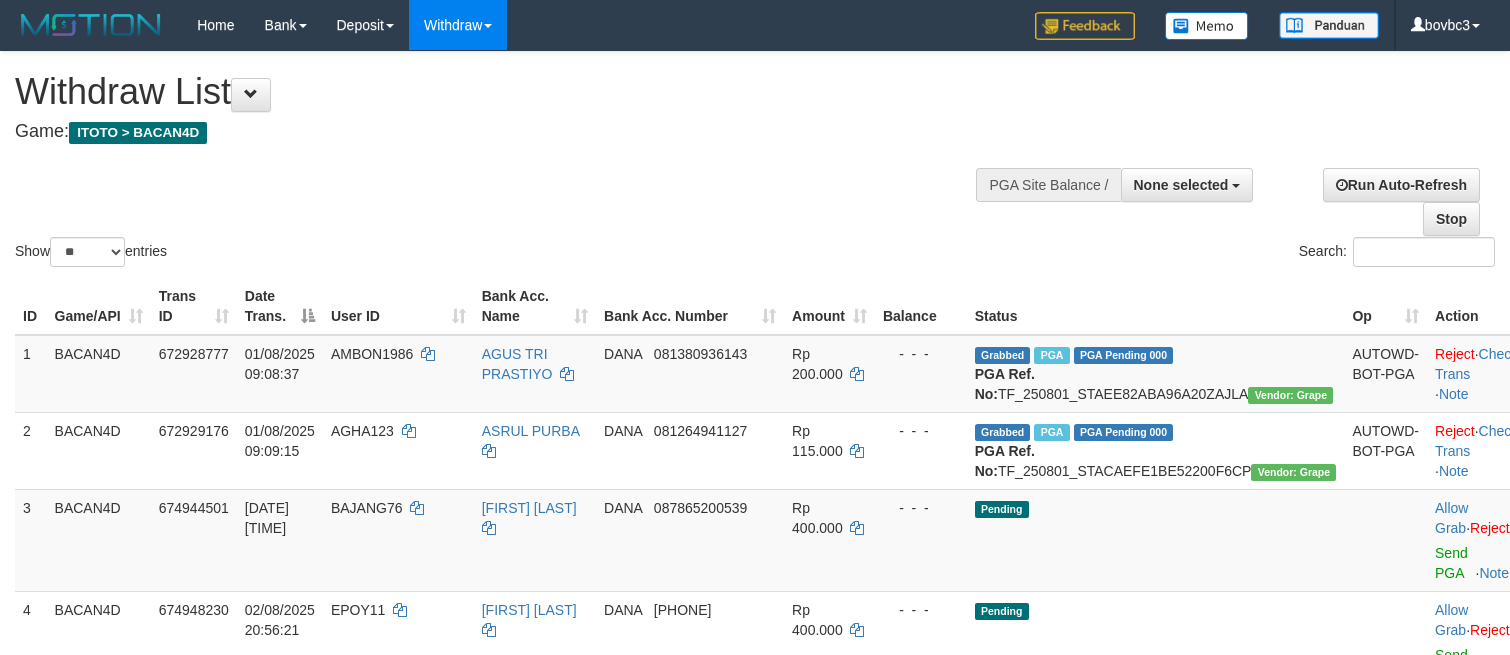select 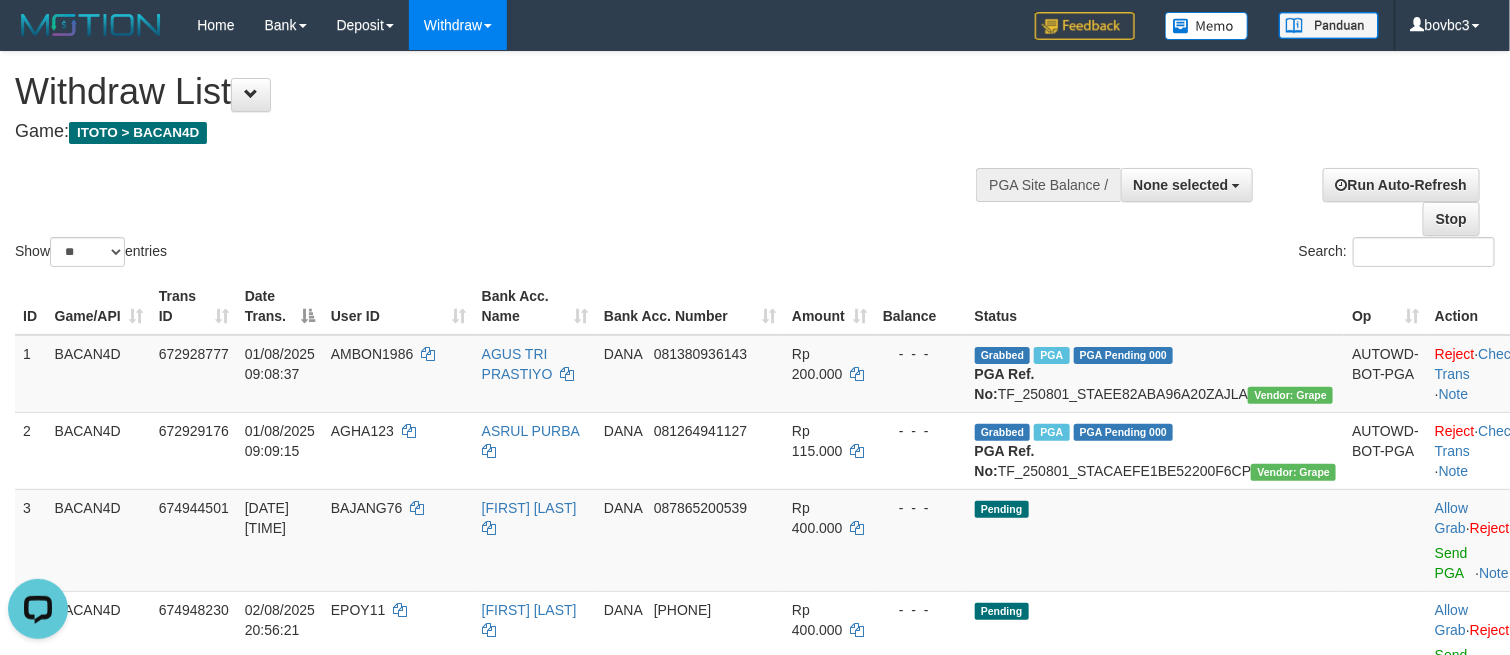 scroll, scrollTop: 0, scrollLeft: 0, axis: both 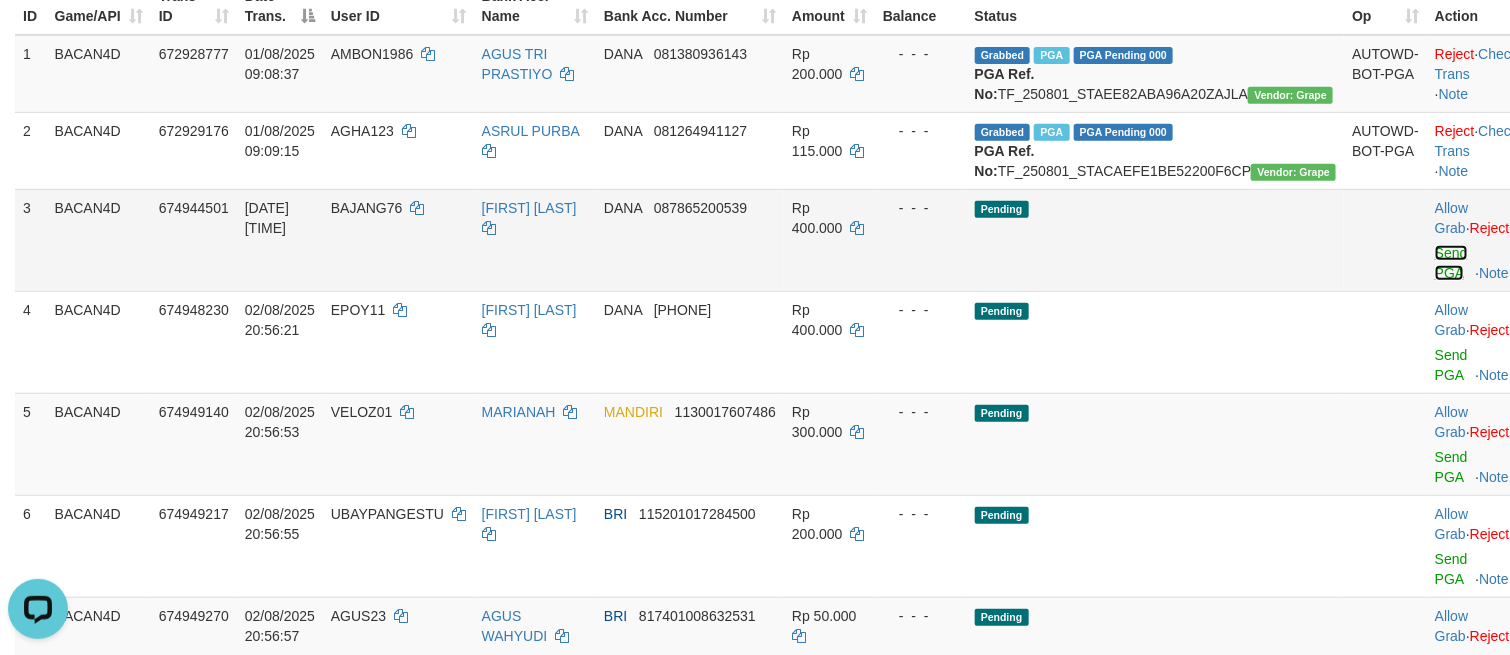 click on "Send PGA" at bounding box center (1451, 263) 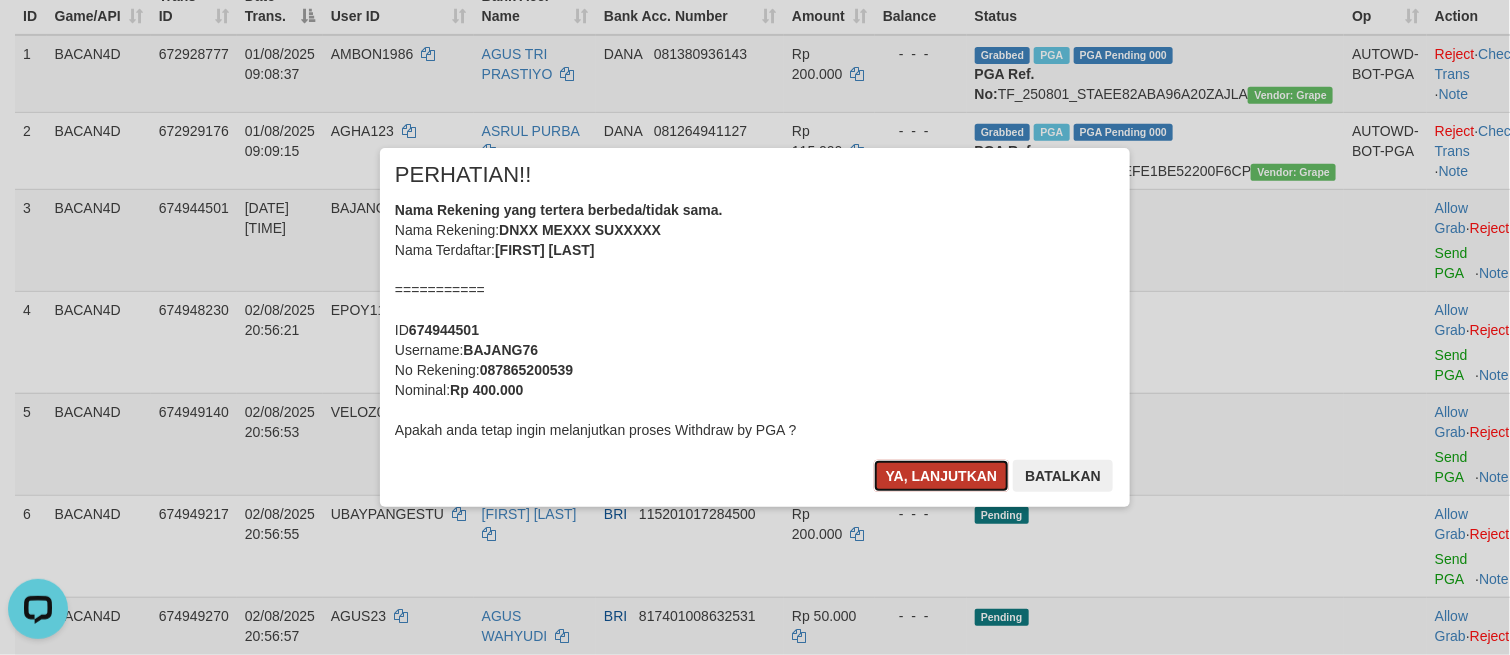 click on "Ya, lanjutkan" at bounding box center [942, 476] 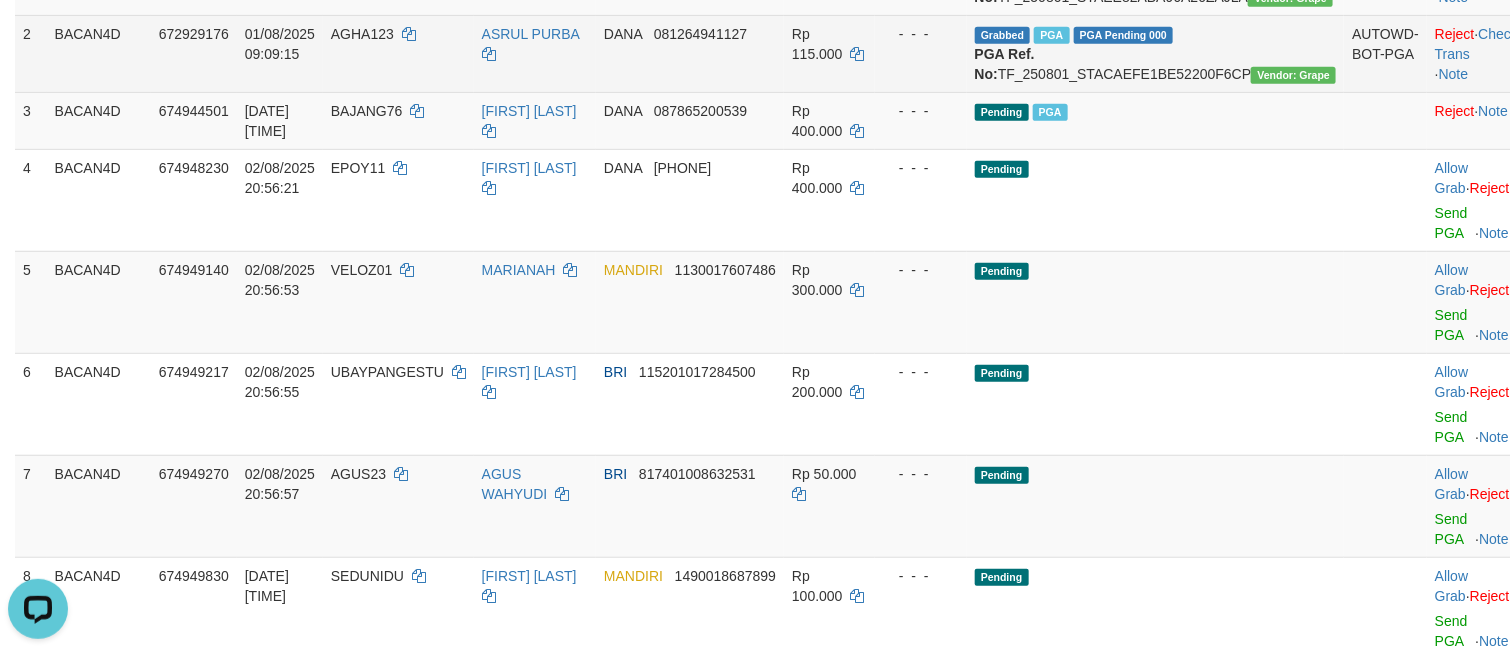 scroll, scrollTop: 450, scrollLeft: 0, axis: vertical 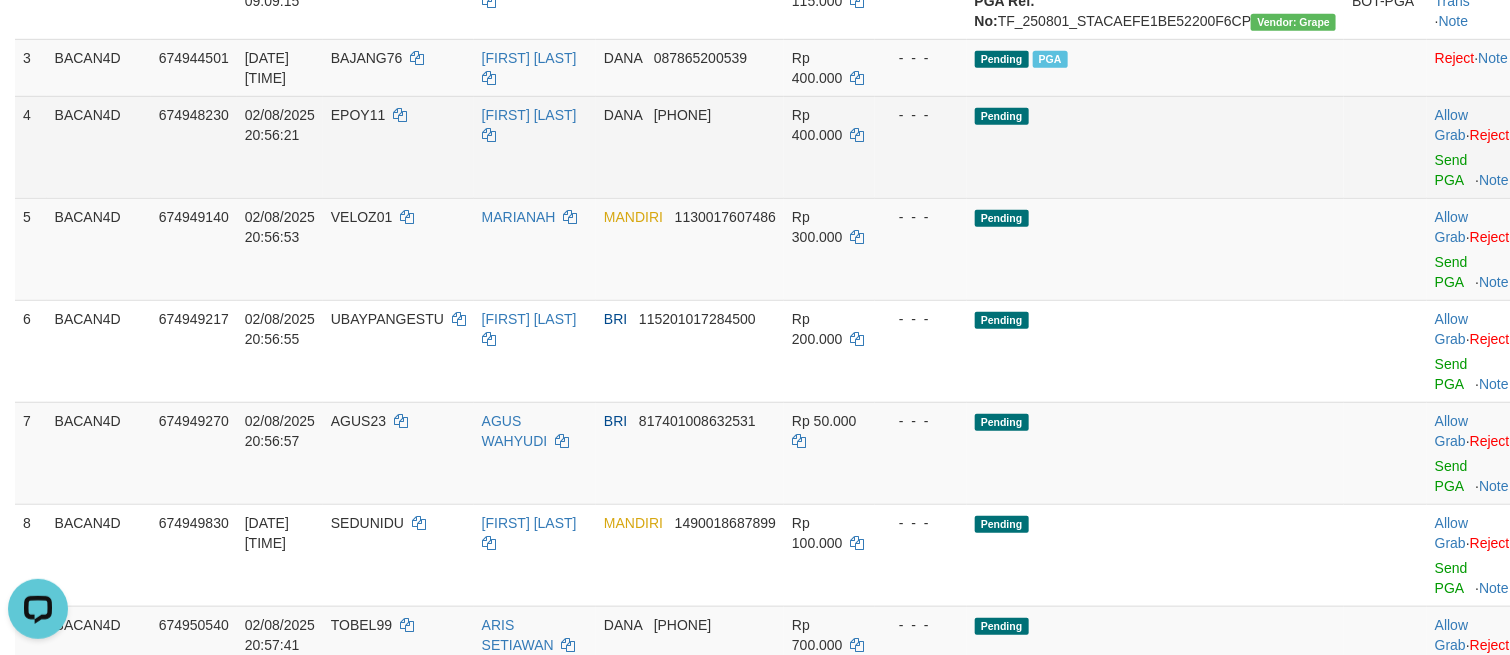 click on "Send PGA" at bounding box center [1476, 166] 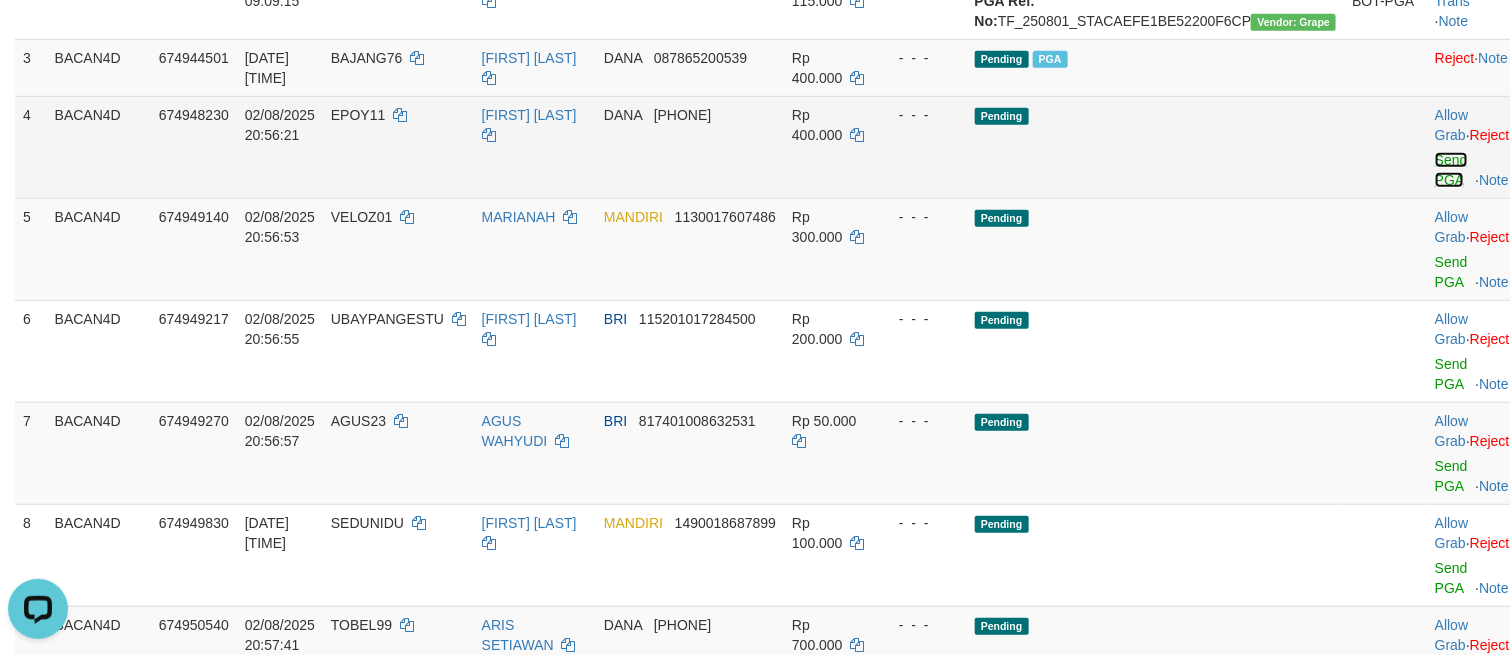 click on "Send PGA" at bounding box center [1451, 170] 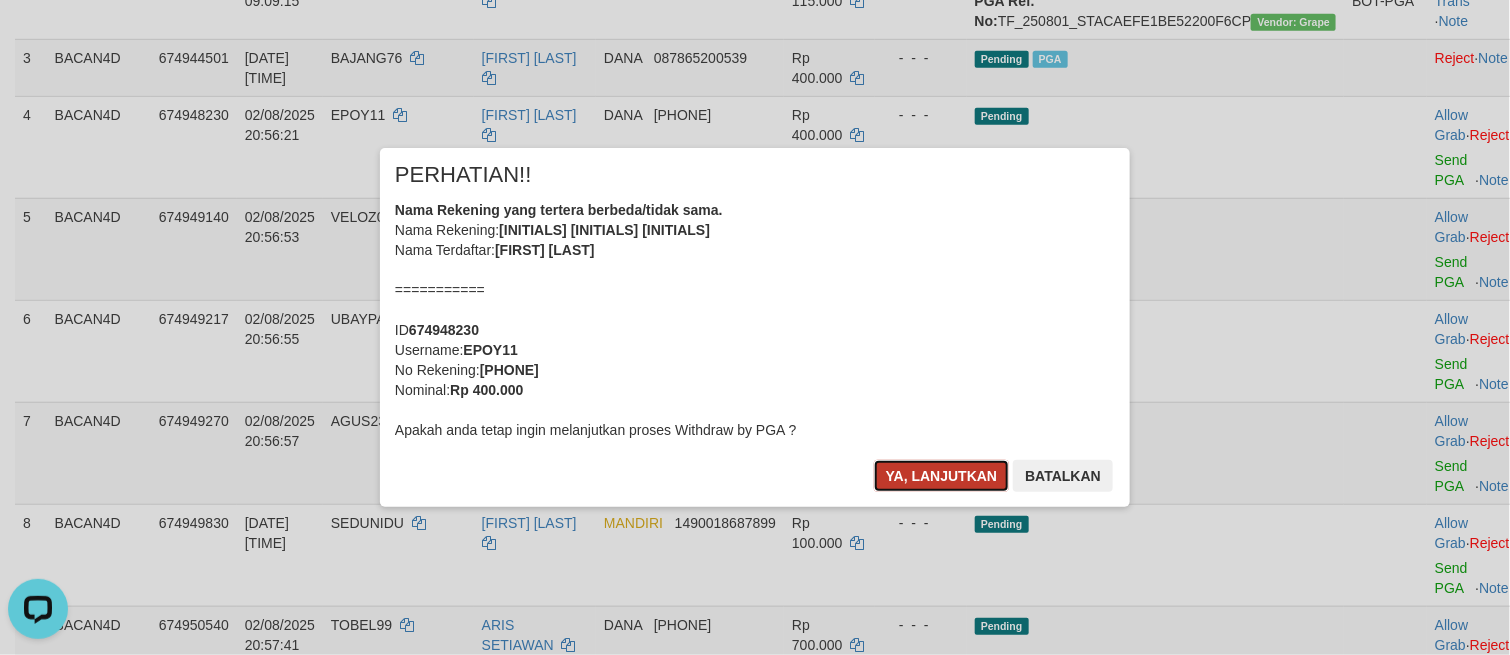click on "Ya, lanjutkan" at bounding box center [942, 476] 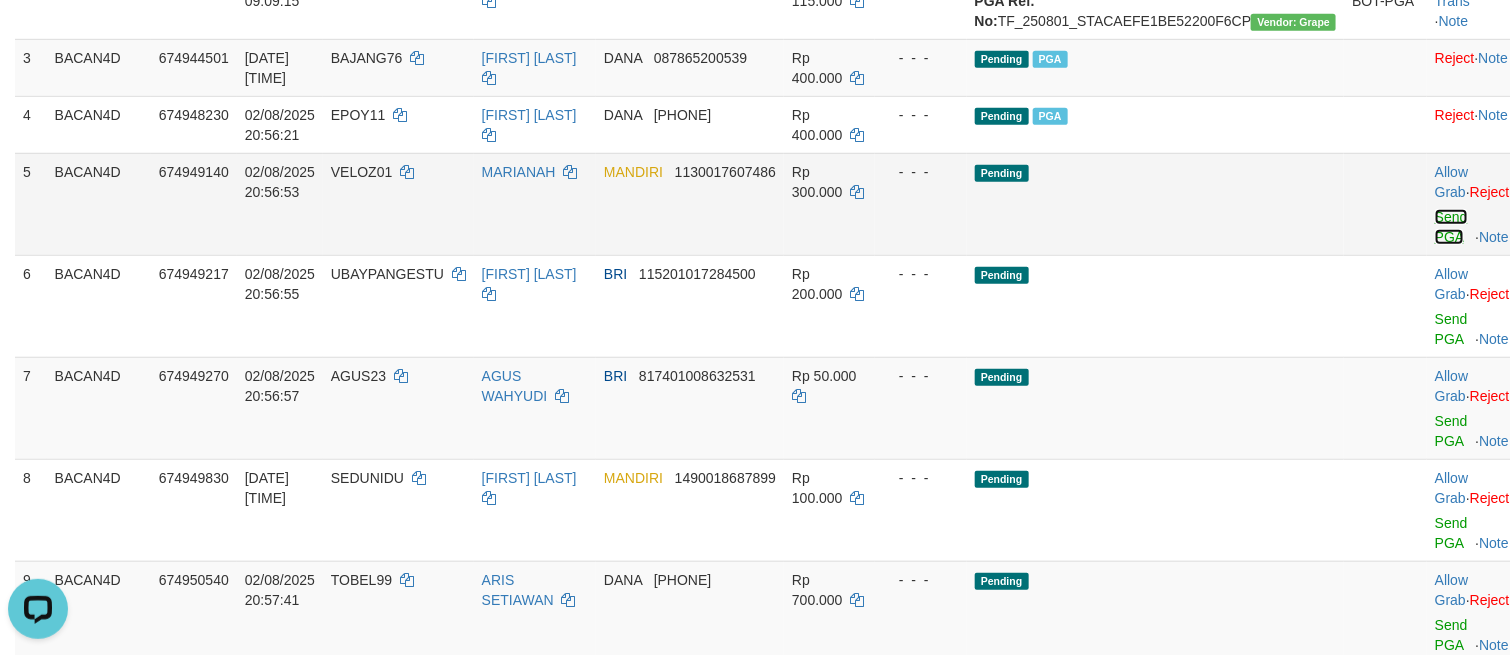 click on "Send PGA" at bounding box center (1451, 227) 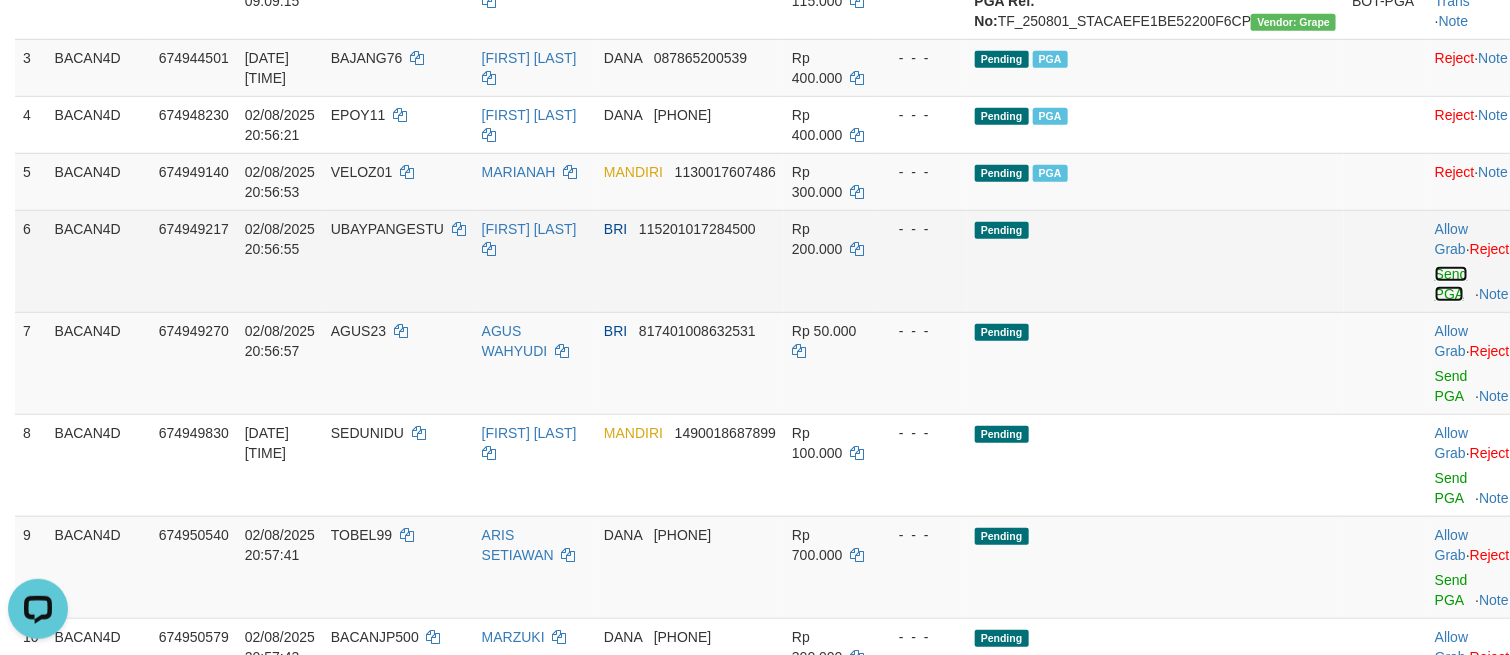 click on "Send PGA" at bounding box center [1451, 284] 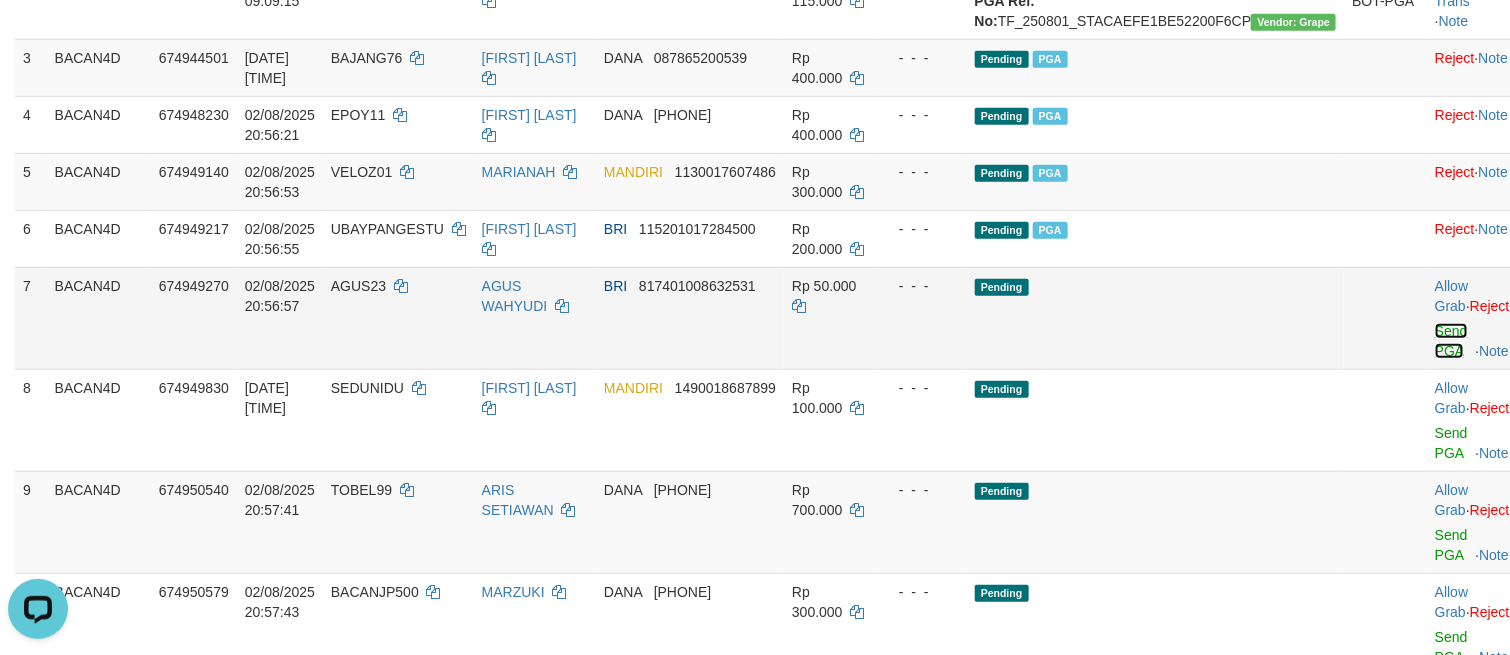 click on "Send PGA" at bounding box center (1451, 341) 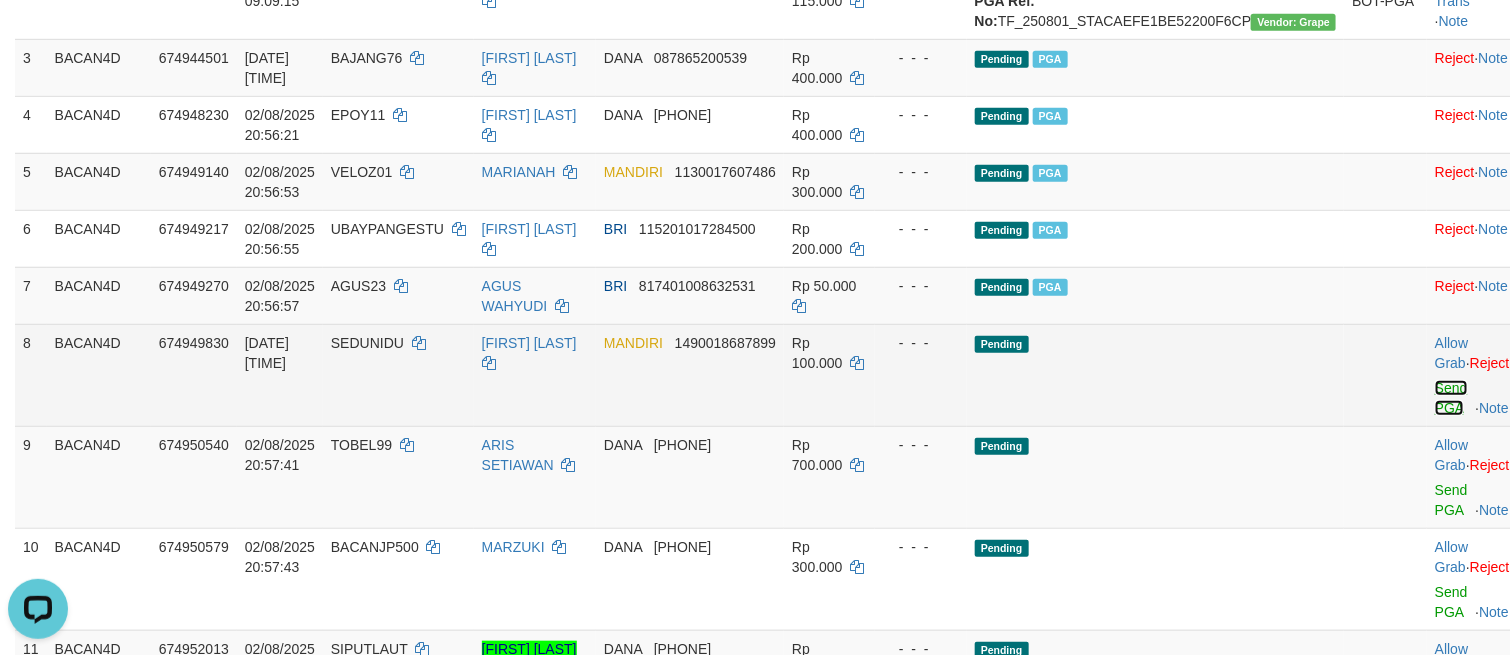 click on "Send PGA" at bounding box center [1451, 398] 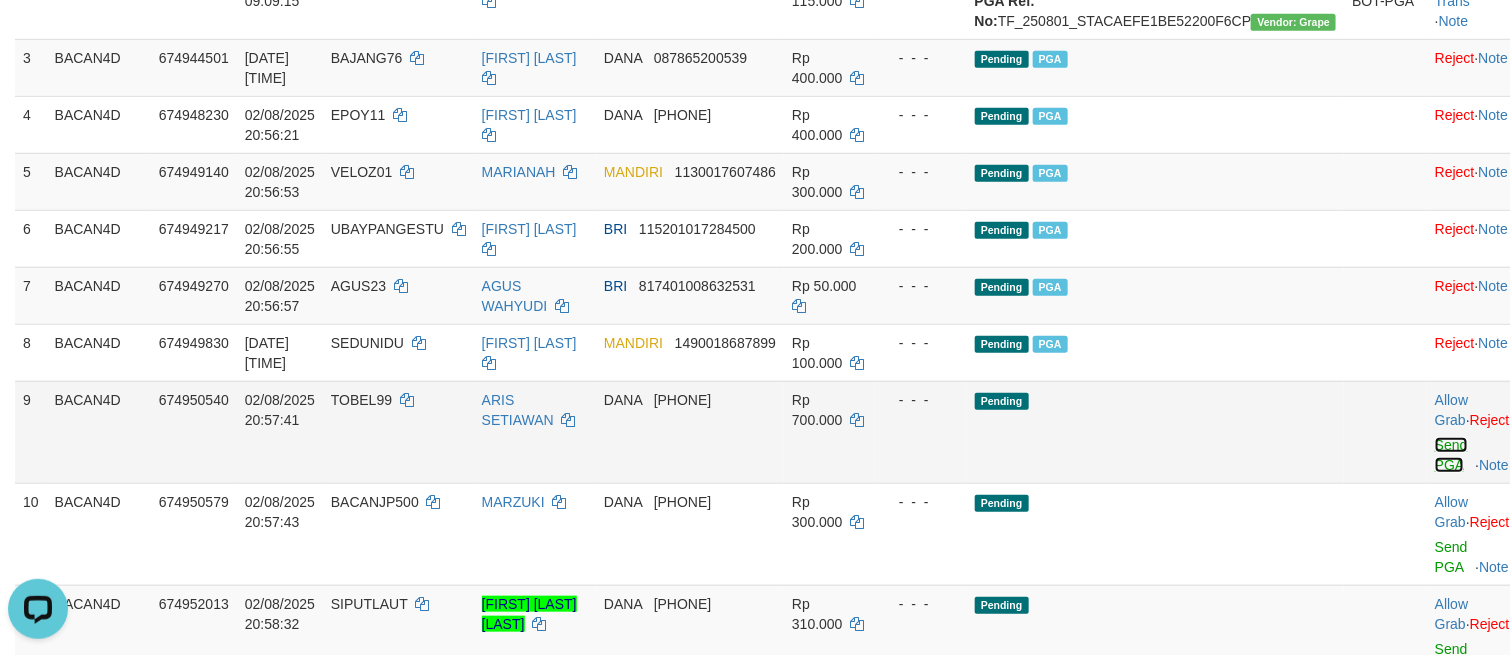 click on "Send PGA" at bounding box center (1451, 455) 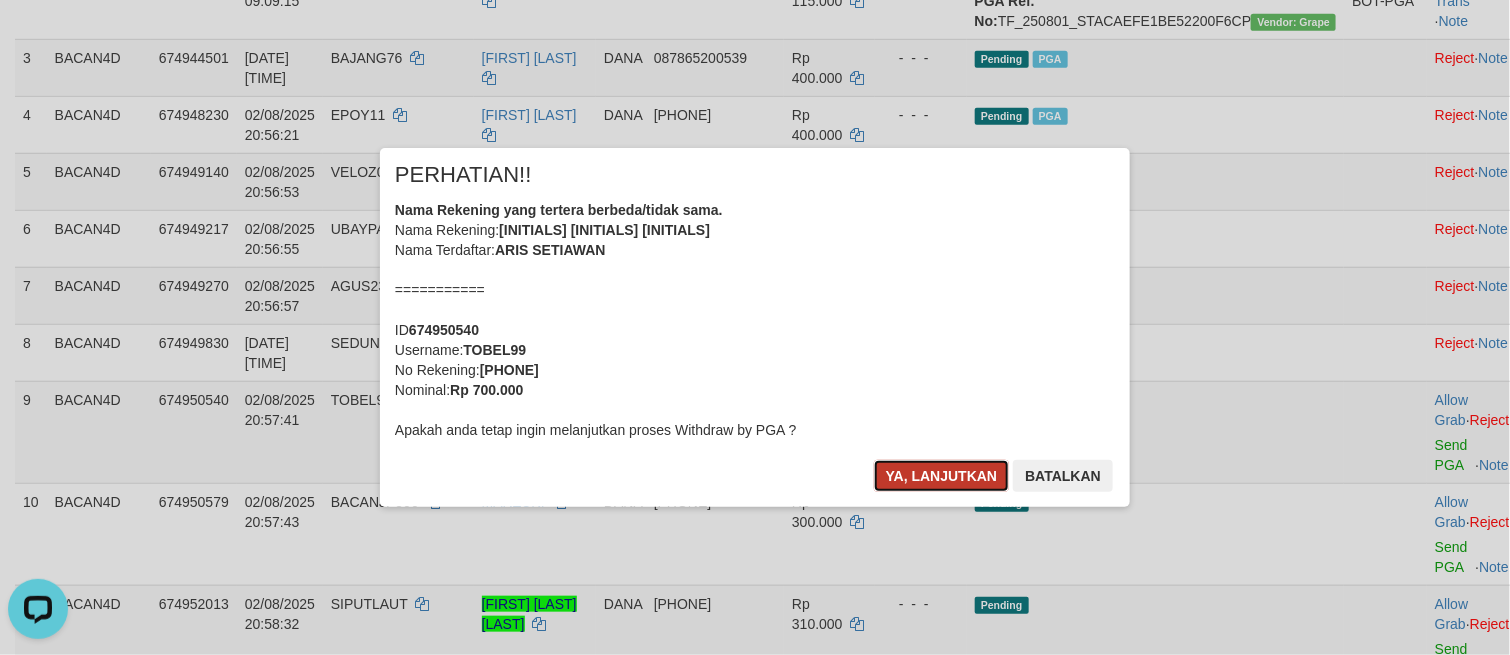 click on "Ya, lanjutkan" at bounding box center (942, 476) 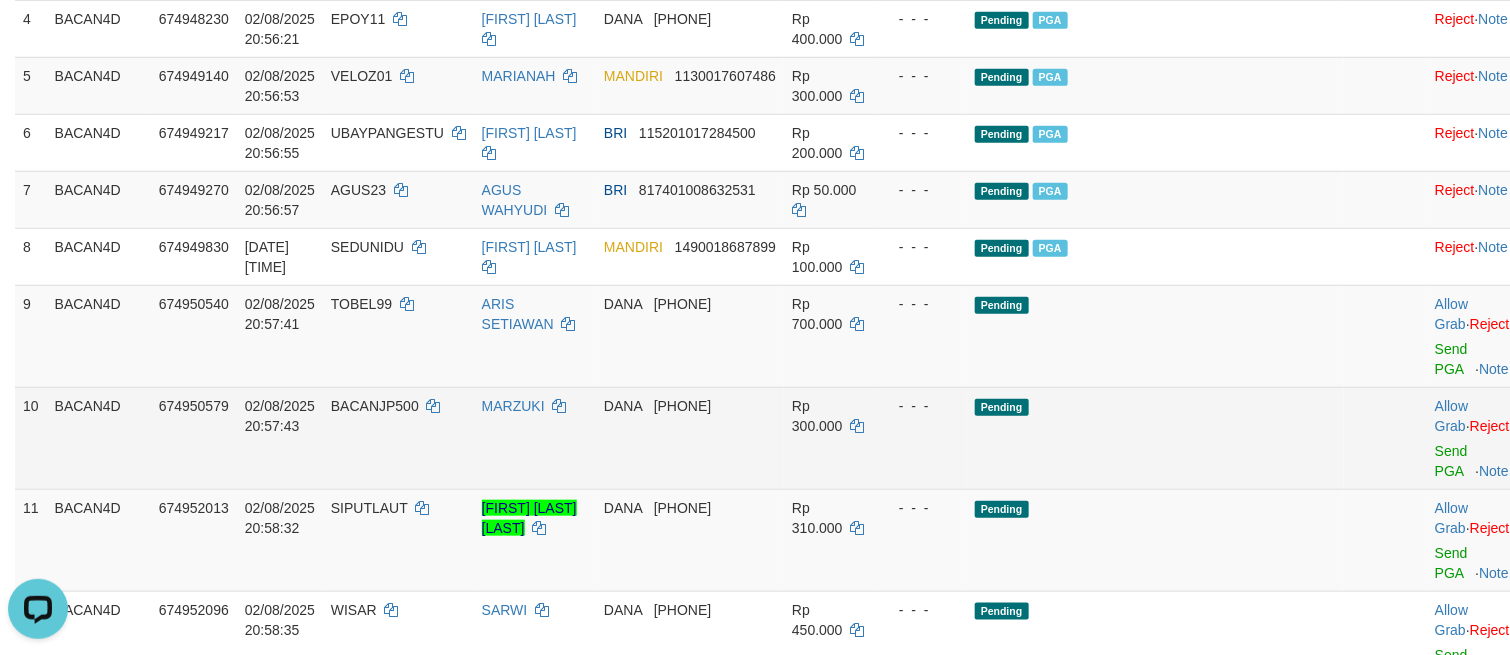 scroll, scrollTop: 600, scrollLeft: 0, axis: vertical 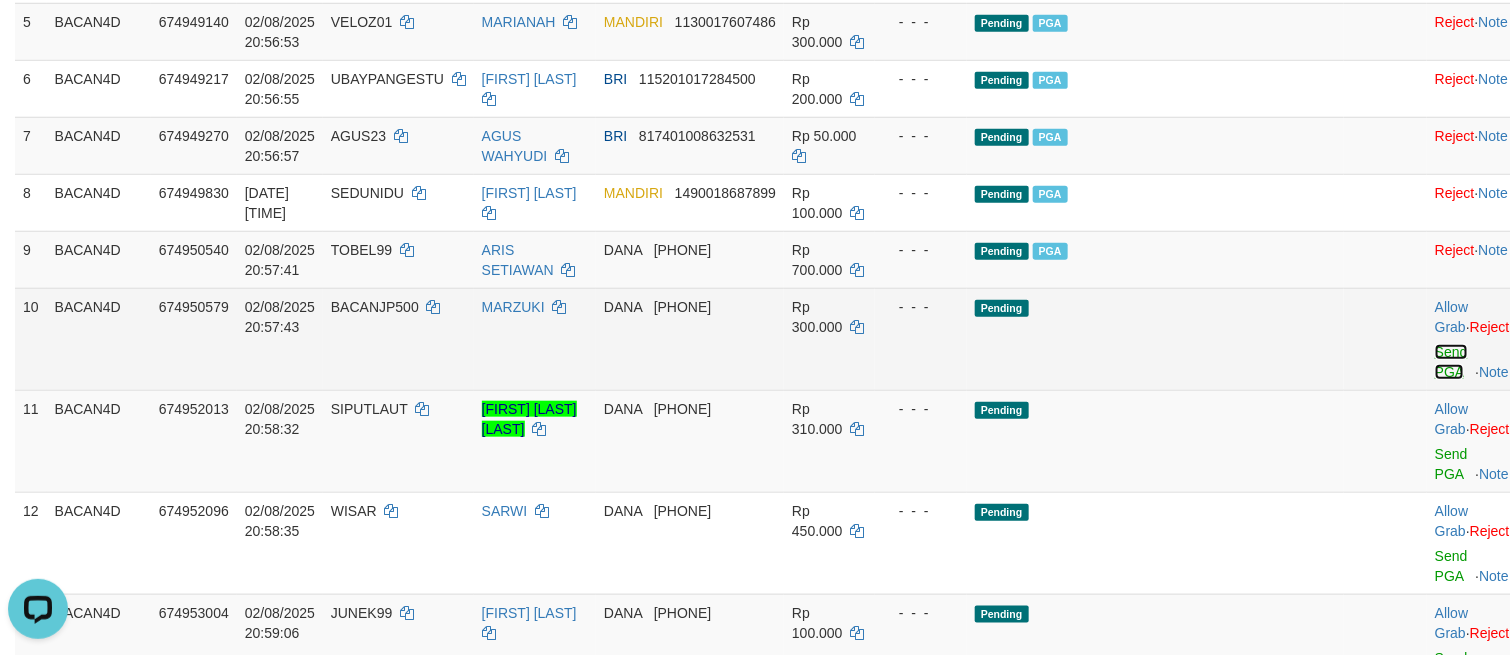 click on "Send PGA" at bounding box center [1451, 362] 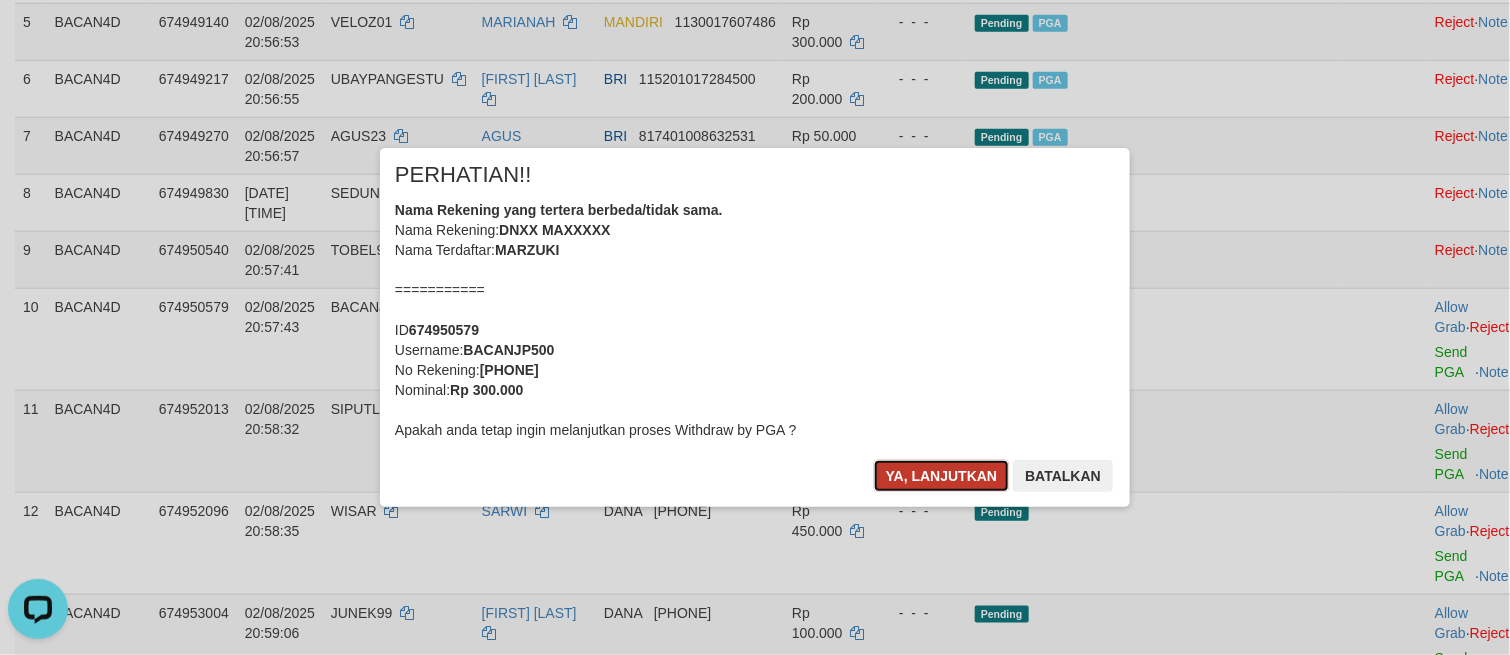 click on "Ya, lanjutkan" at bounding box center (942, 476) 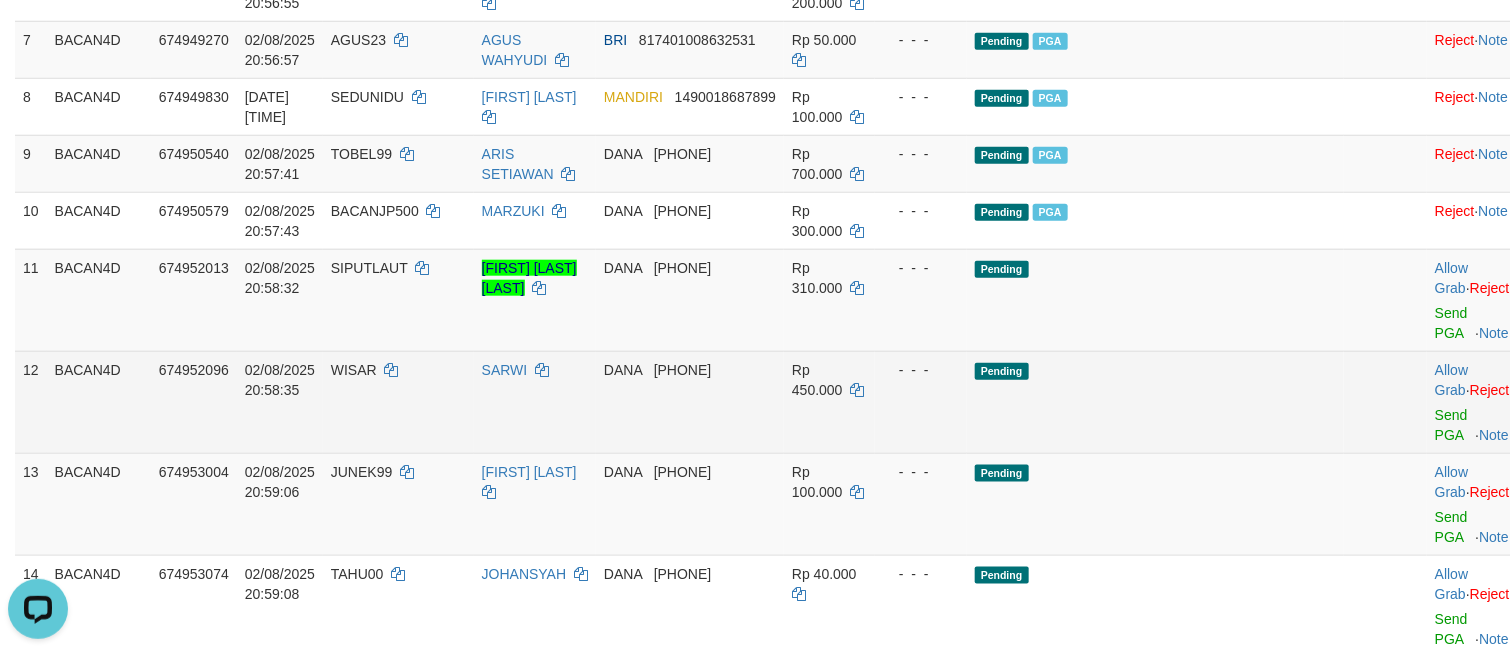 scroll, scrollTop: 750, scrollLeft: 0, axis: vertical 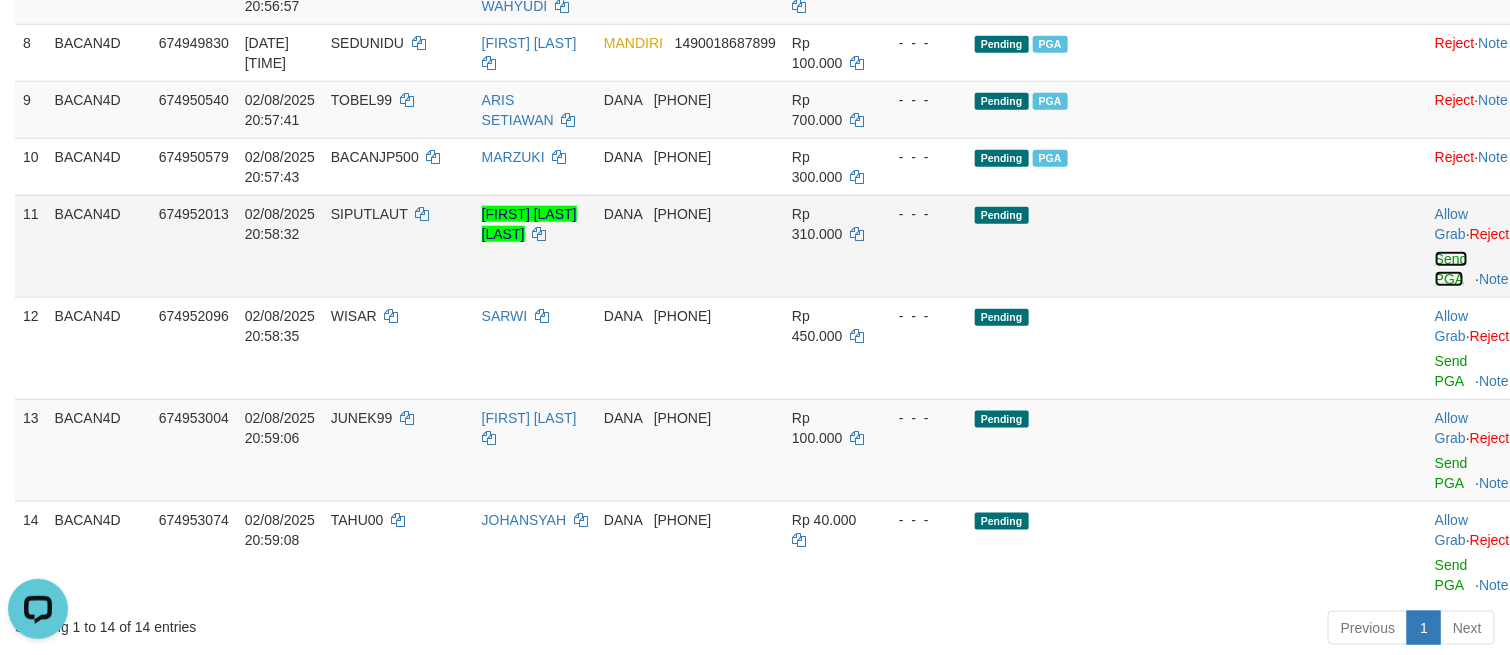 click on "Send PGA" at bounding box center (1451, 269) 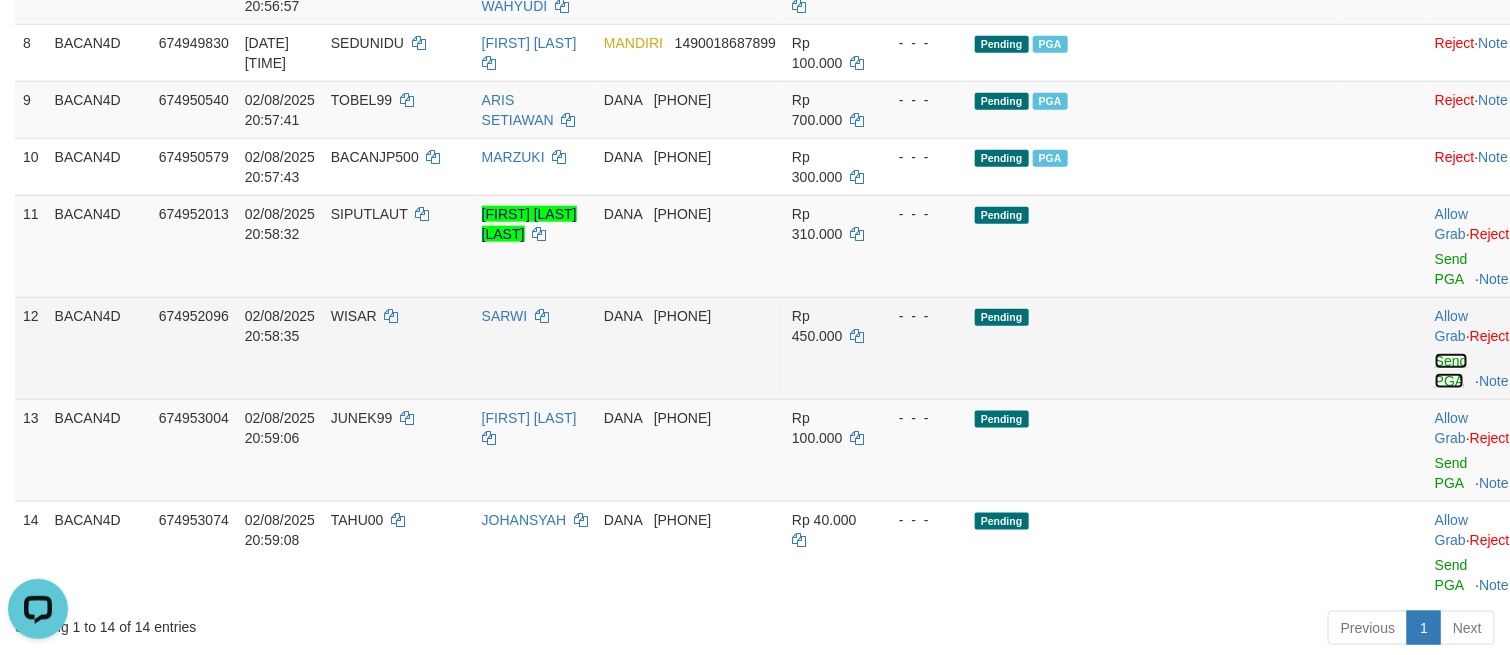 click on "Send PGA" at bounding box center [1451, 371] 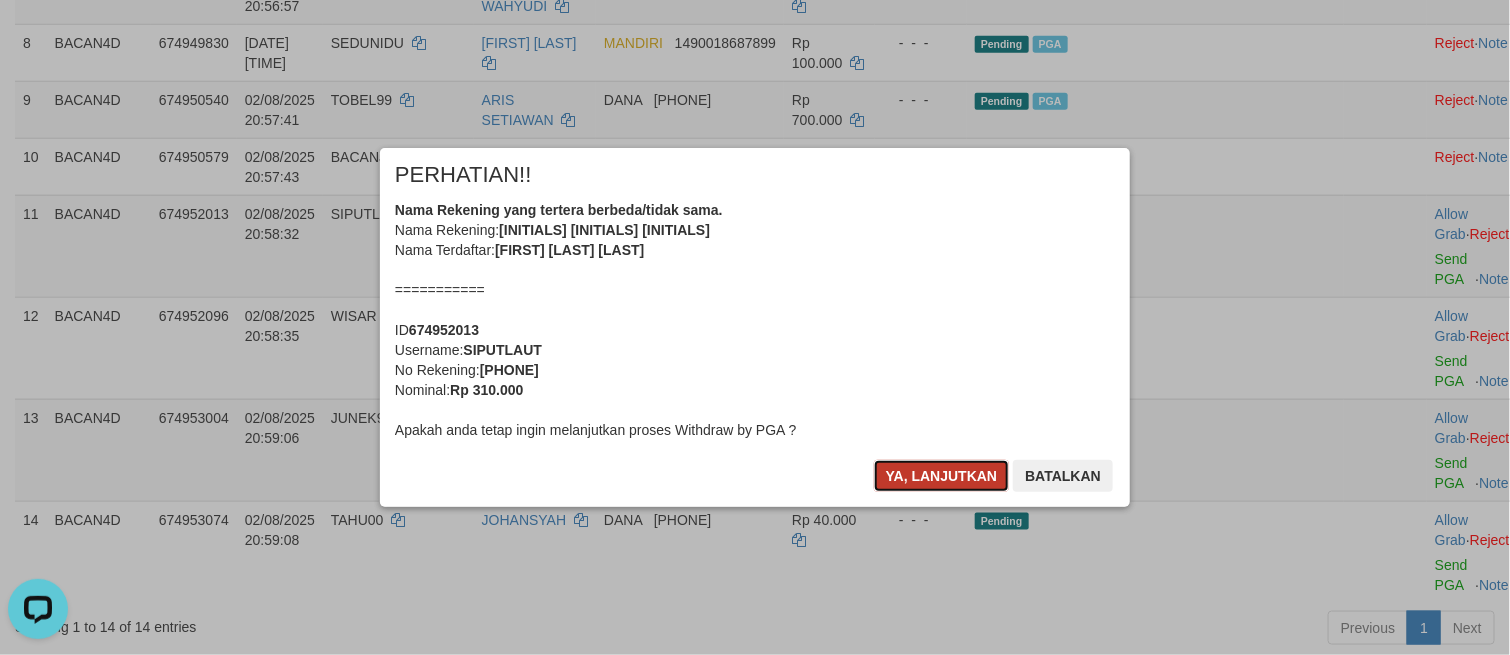 click on "Ya, lanjutkan" at bounding box center [942, 476] 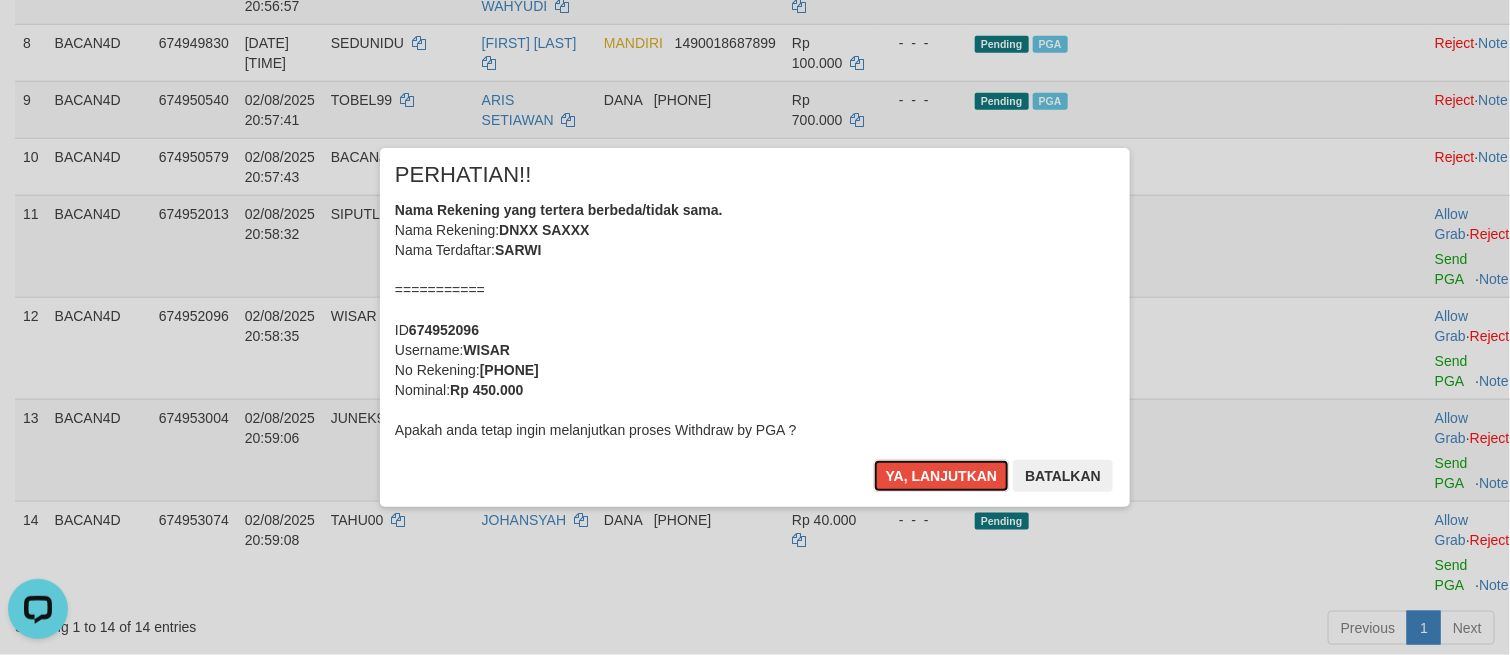 click on "Ya, lanjutkan" at bounding box center [942, 476] 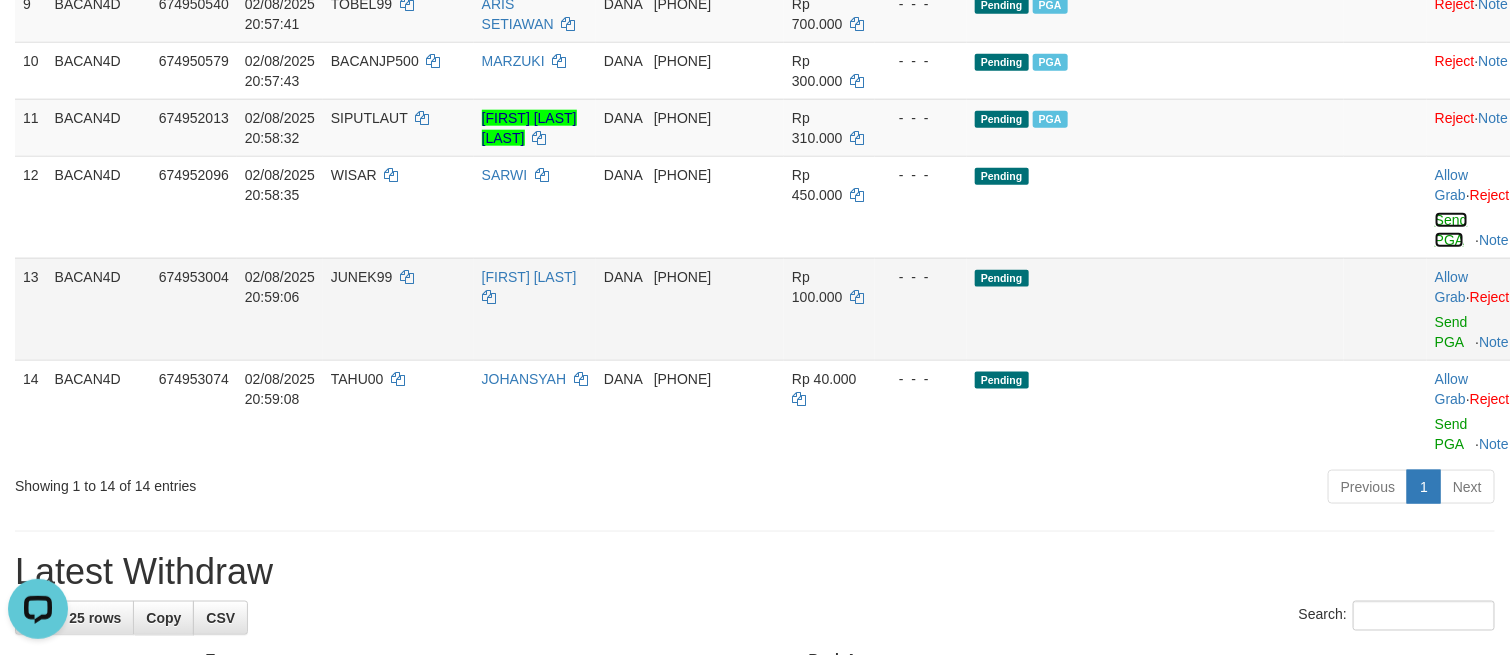 scroll, scrollTop: 900, scrollLeft: 0, axis: vertical 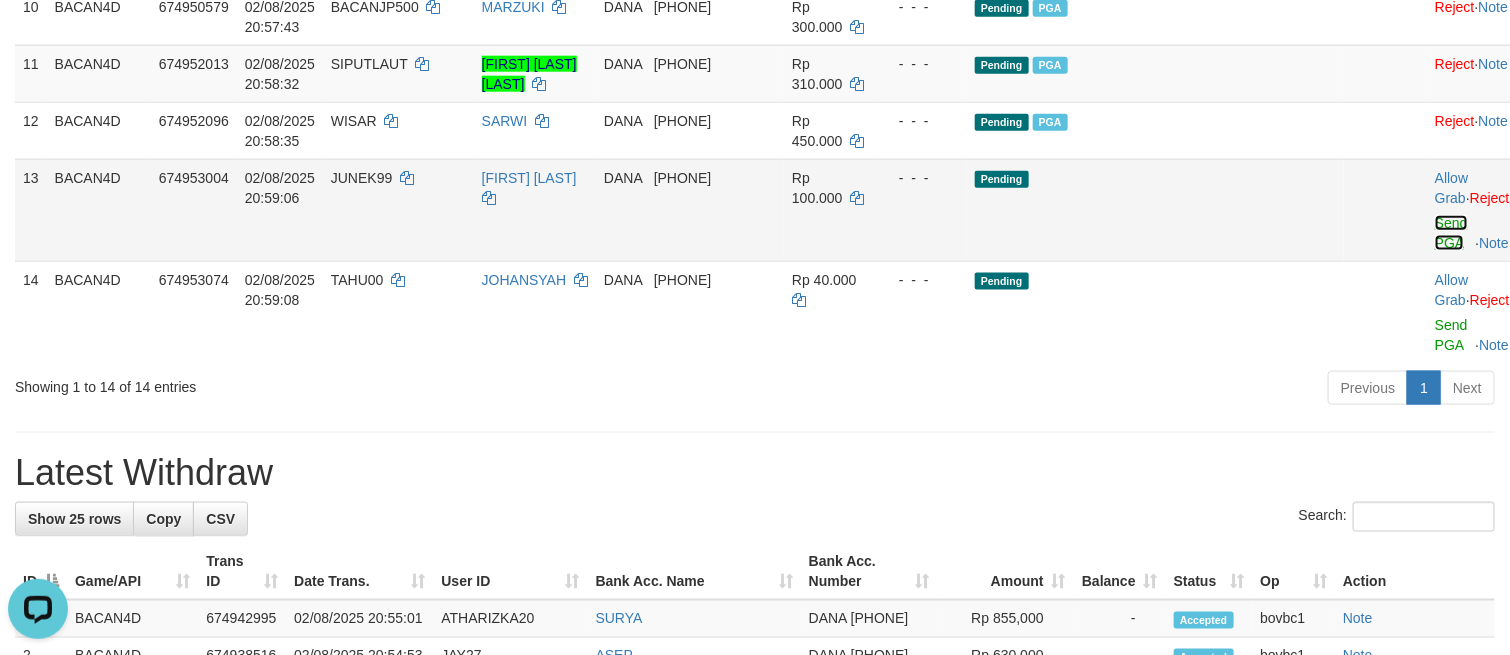click on "Send PGA" at bounding box center [1451, 233] 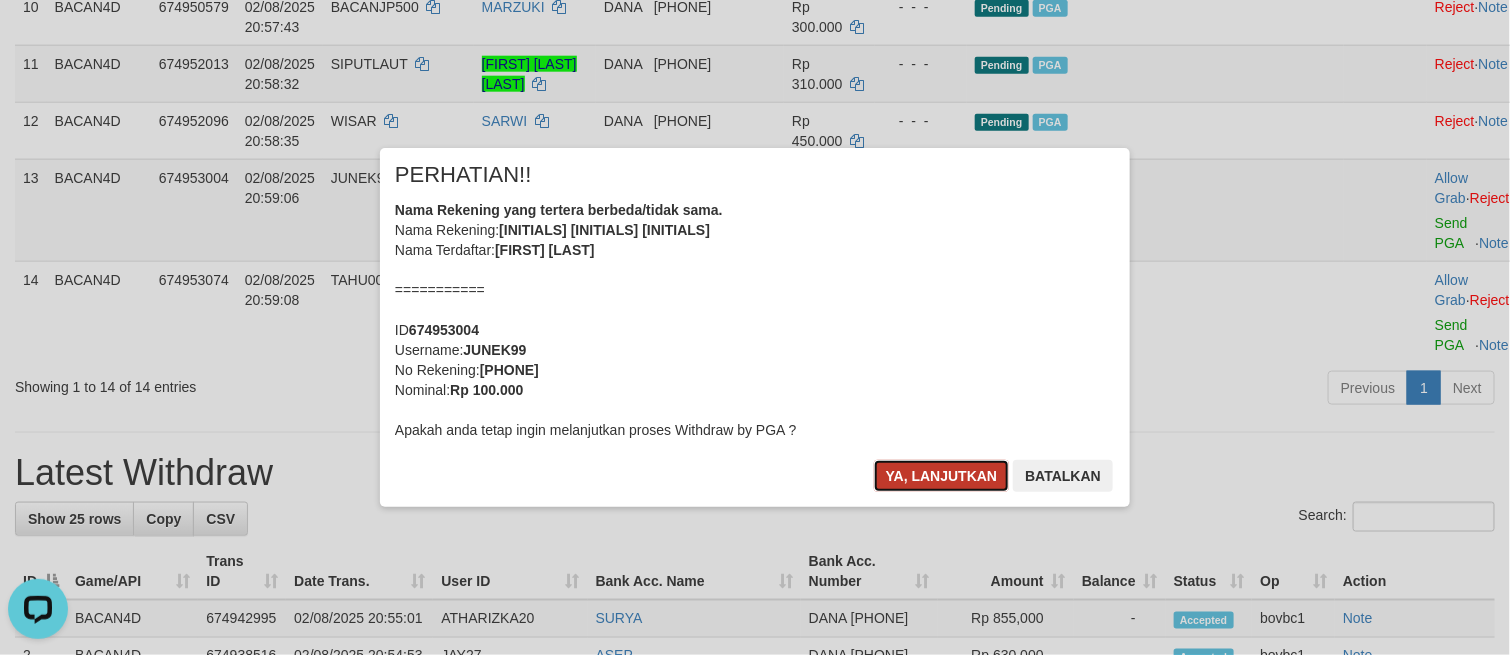 click on "Ya, lanjutkan" at bounding box center (942, 476) 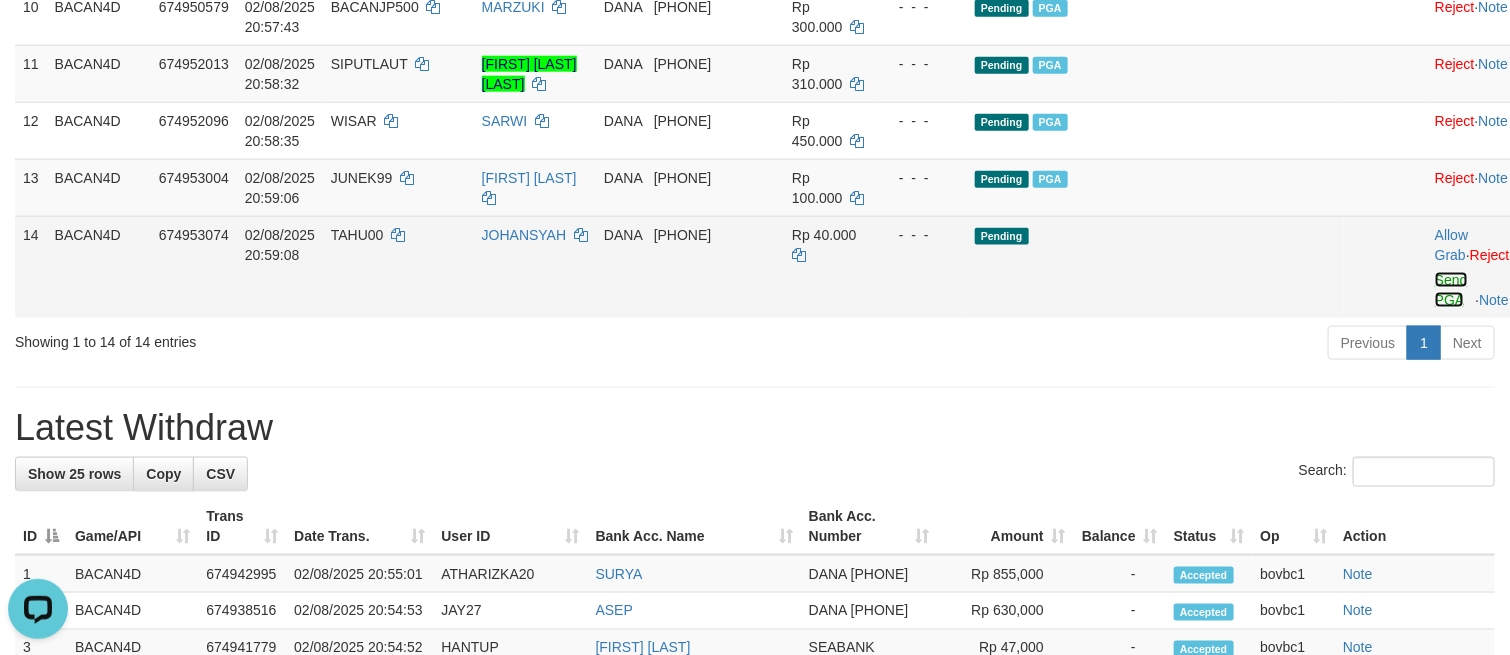click on "Send PGA" at bounding box center (1451, 290) 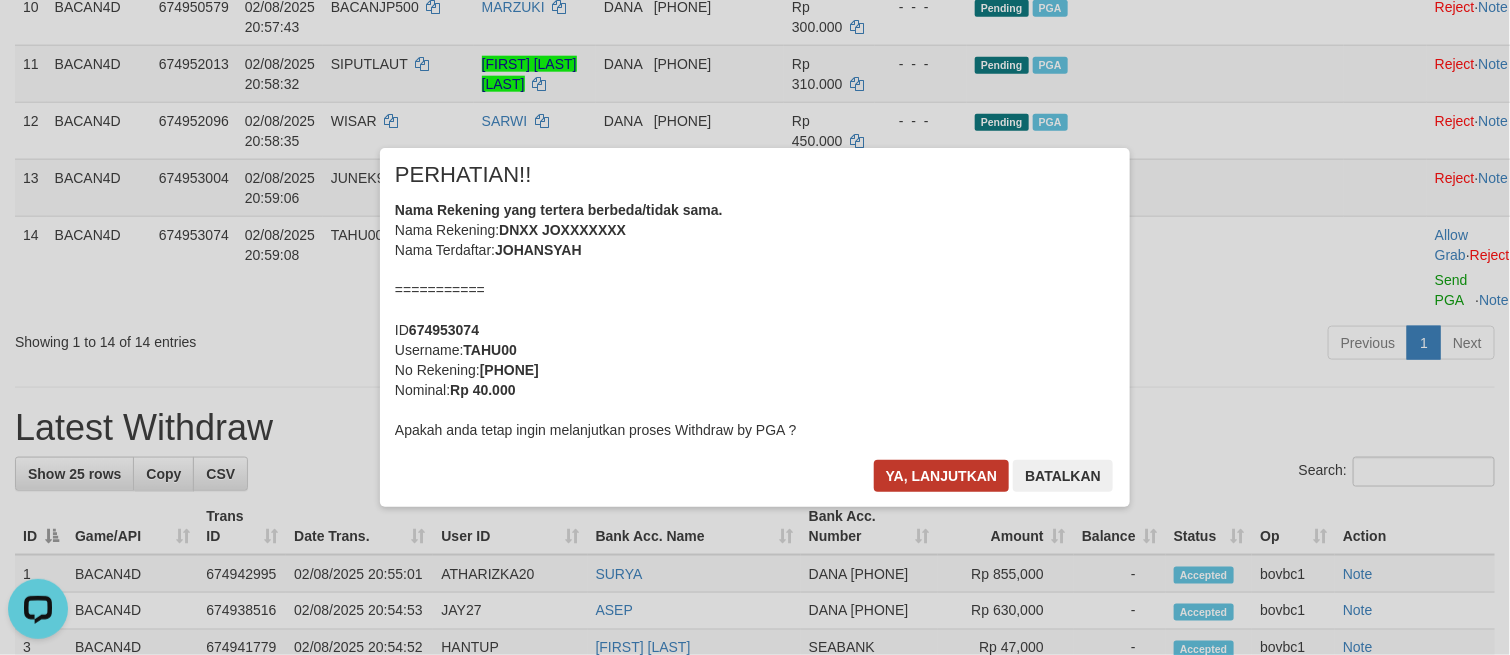 click on "× PERHATIAN!! Nama Rekening yang tertera berbeda/tidak sama. Nama Rekening:  DNXX JOXXXXXXX Nama Terdaftar:  JOHANSYAH =========== ID  674953074 Username:  TAHU00 No Rekening:  089520546284 Nominal:  Rp 40.000 Apakah anda tetap ingin melanjutkan proses Withdraw by PGA ? Ya, lanjutkan Batalkan" at bounding box center [755, 327] 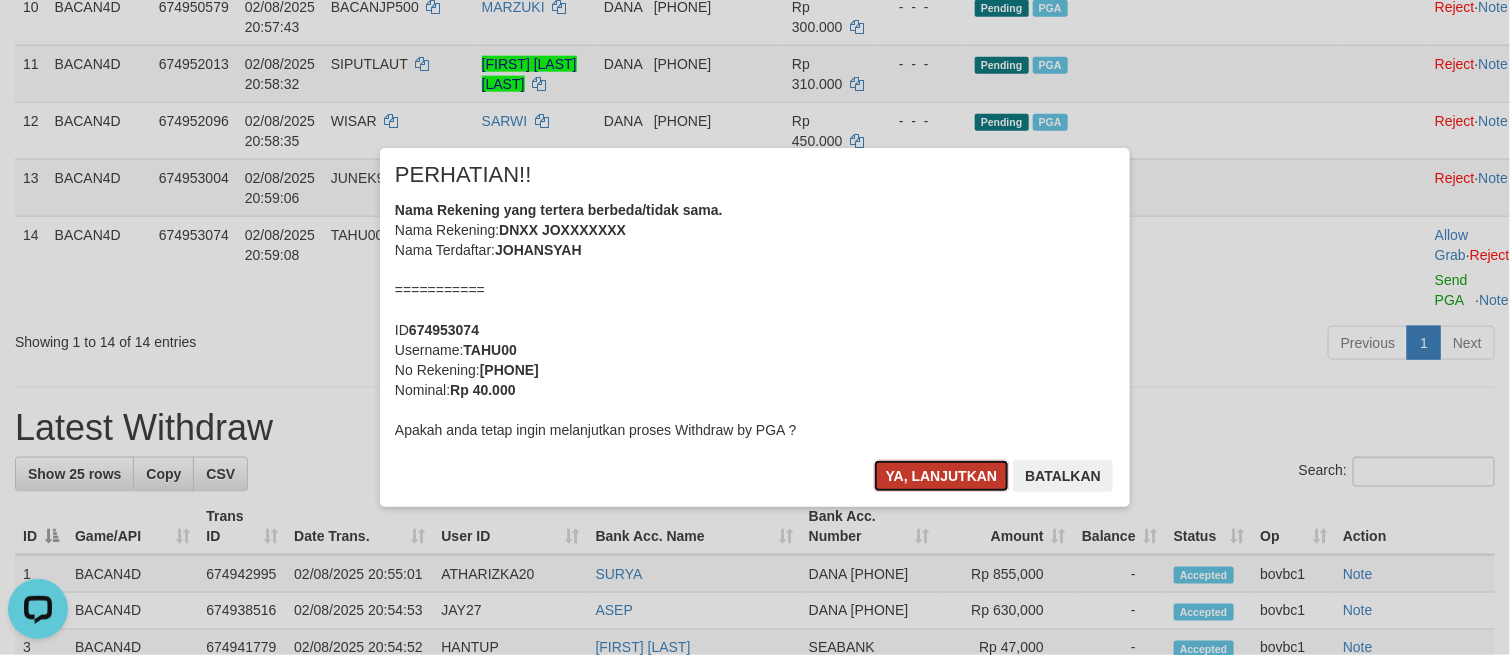 click on "Ya, lanjutkan" at bounding box center (942, 476) 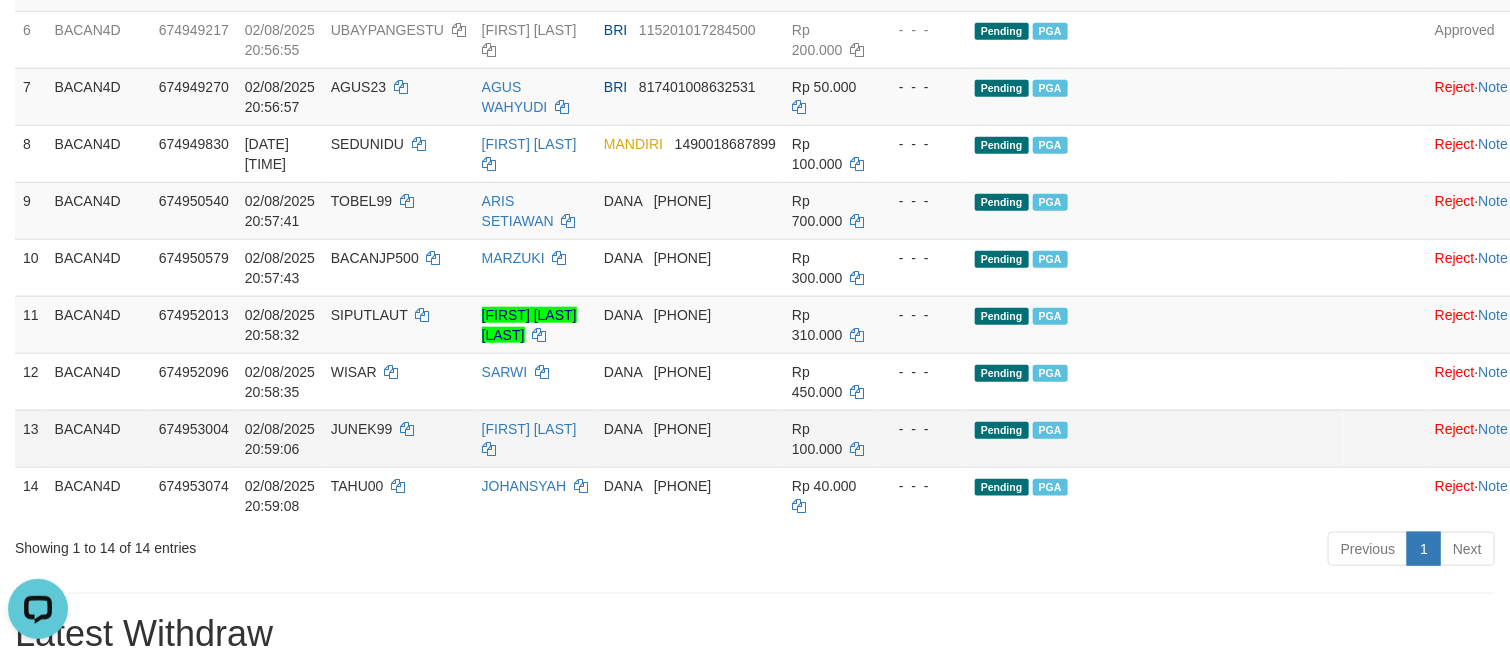 scroll, scrollTop: 150, scrollLeft: 0, axis: vertical 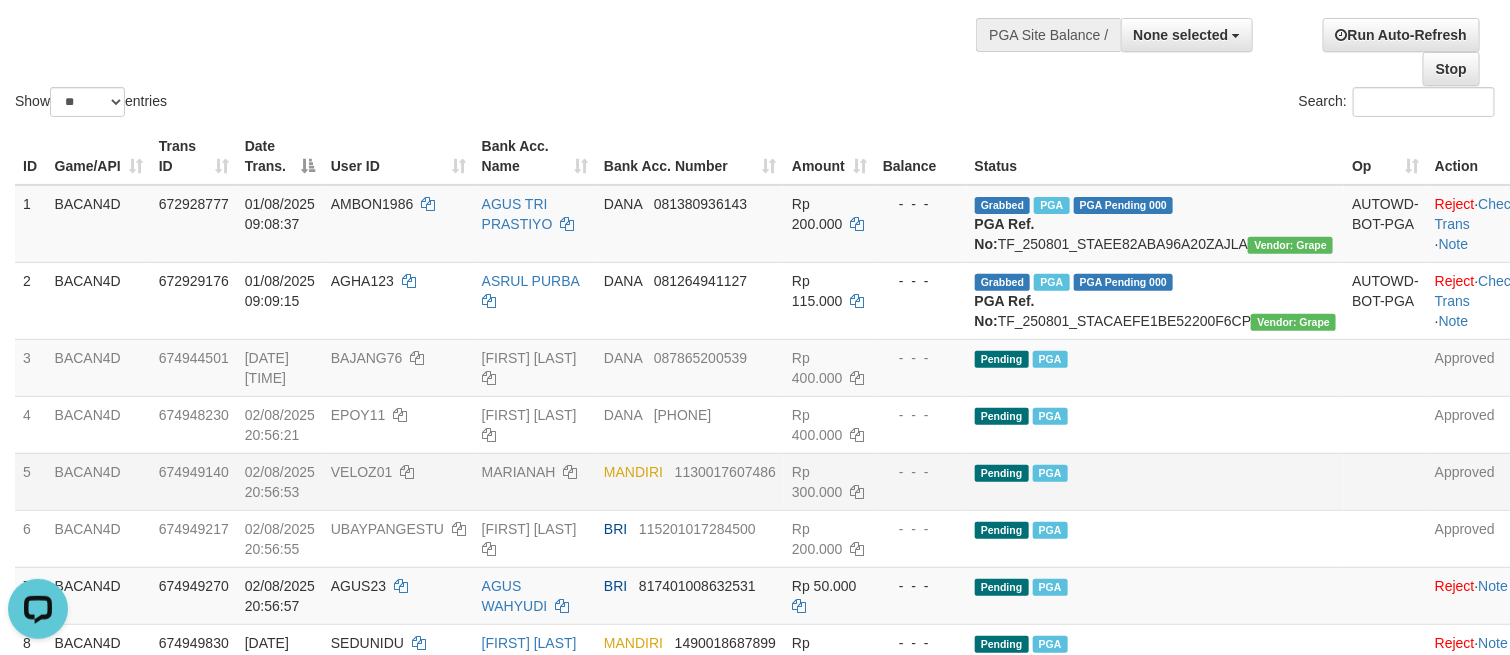 click on "Pending   PGA" at bounding box center [1156, 481] 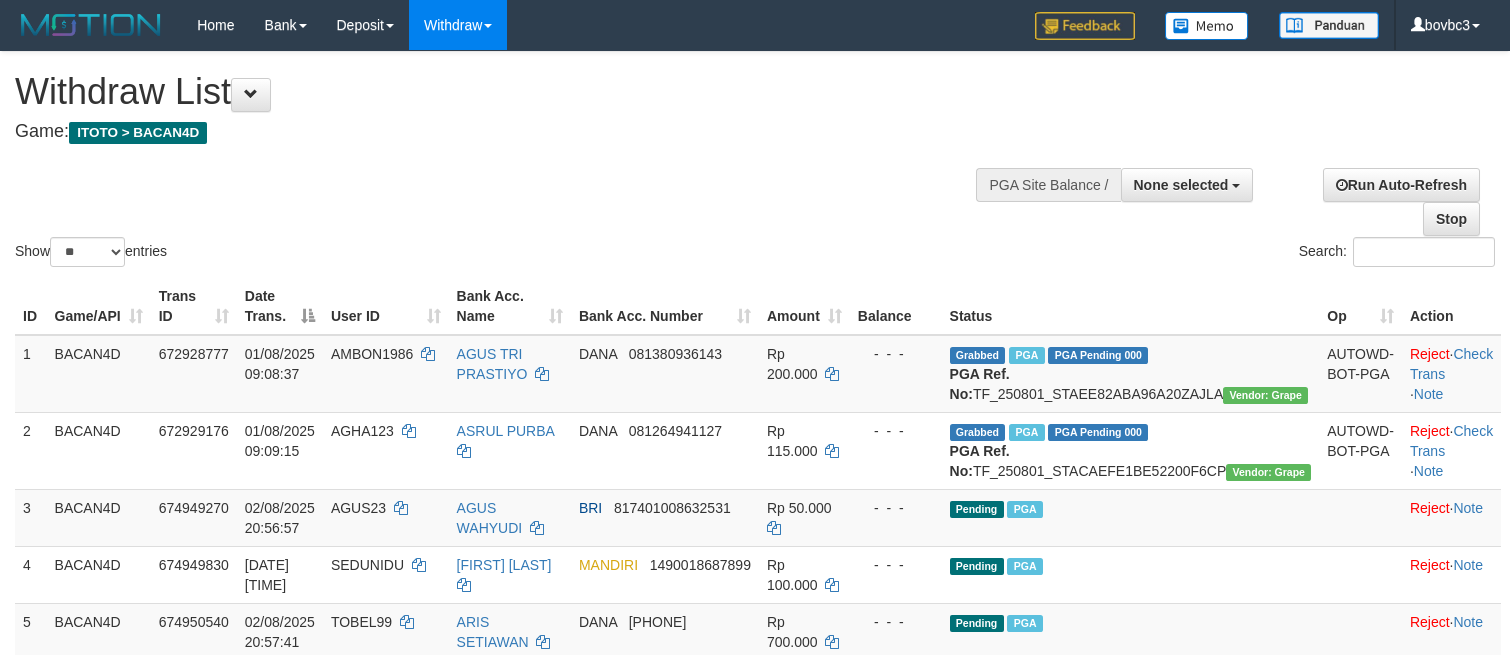 select 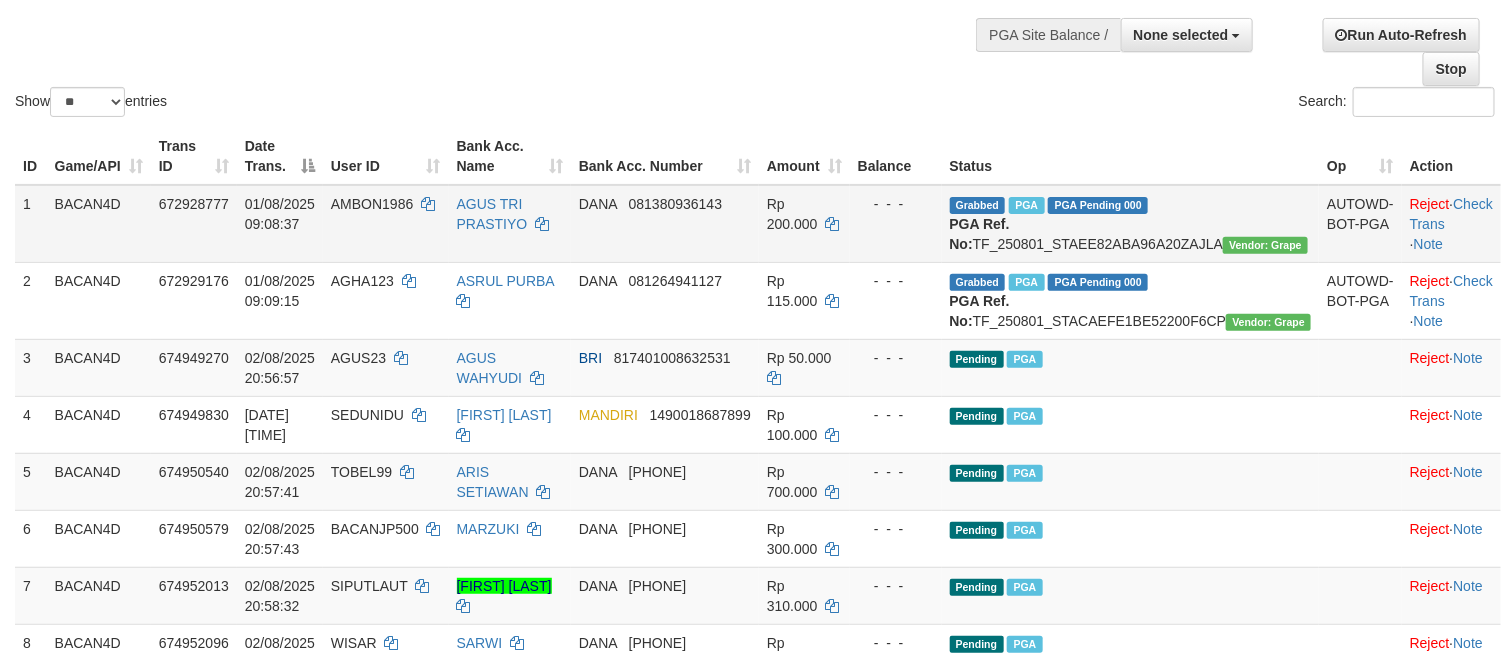 scroll, scrollTop: 130, scrollLeft: 0, axis: vertical 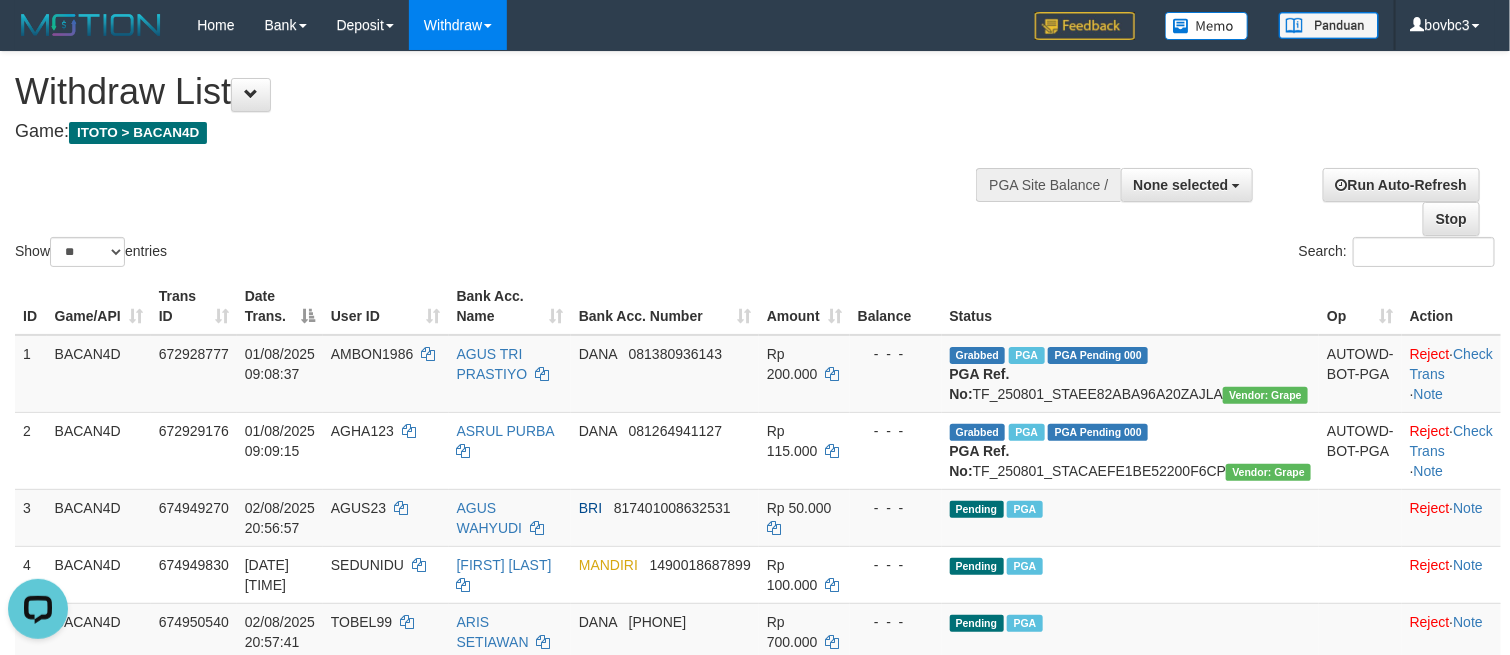 click on "**********" at bounding box center [508, 101] 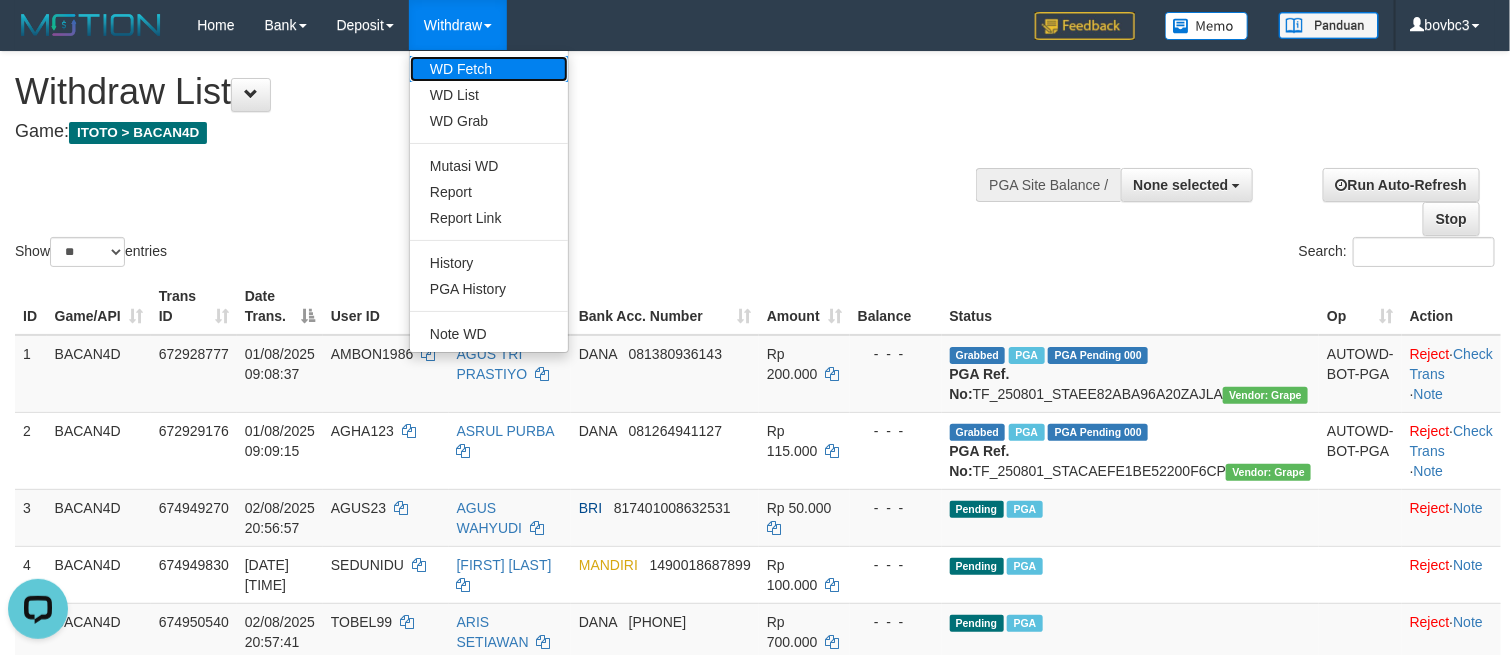 click on "WD Fetch" at bounding box center [489, 69] 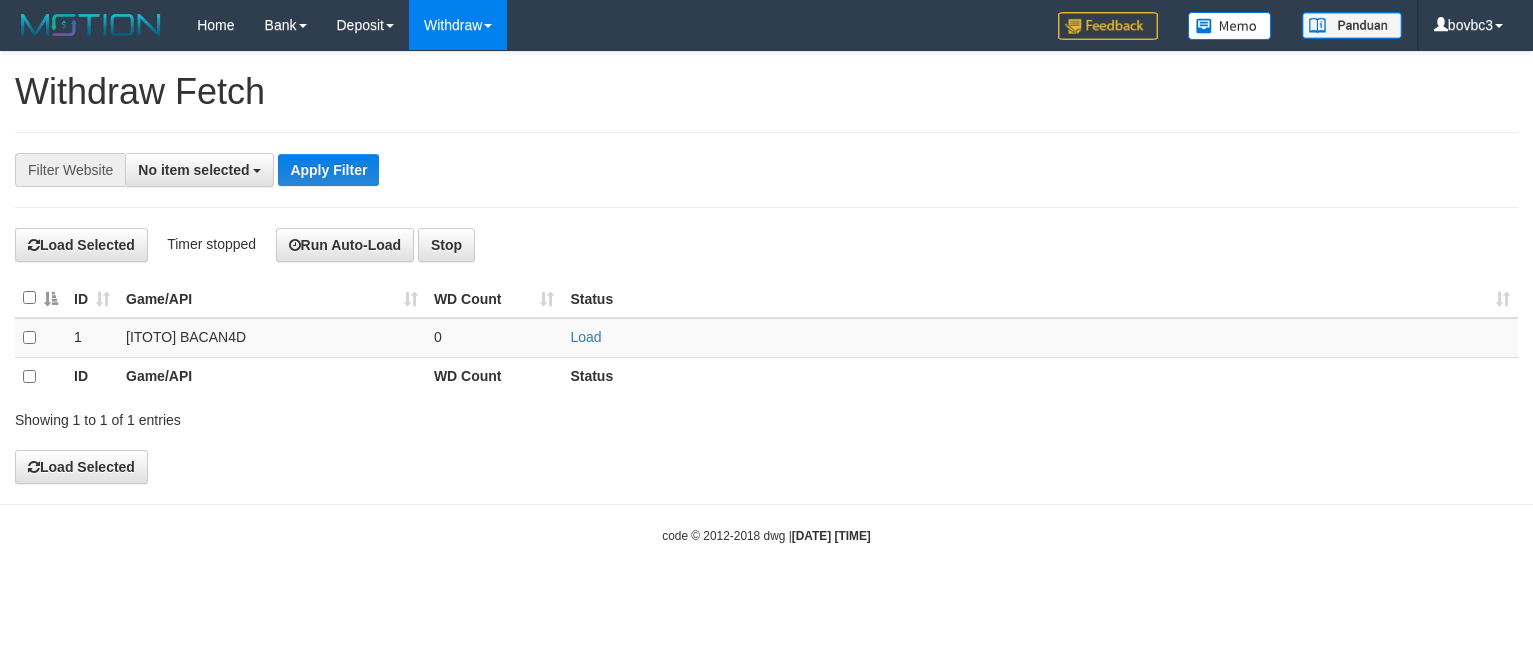 select 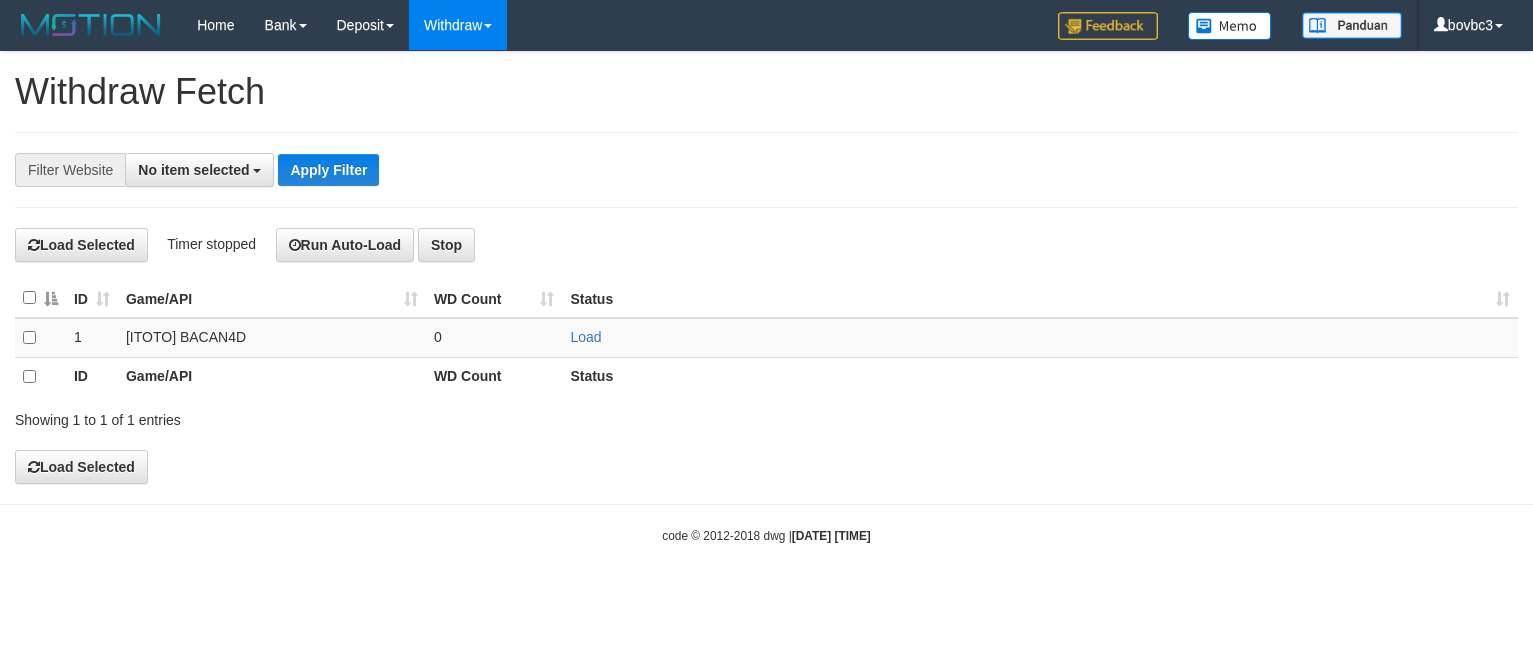 scroll, scrollTop: 0, scrollLeft: 0, axis: both 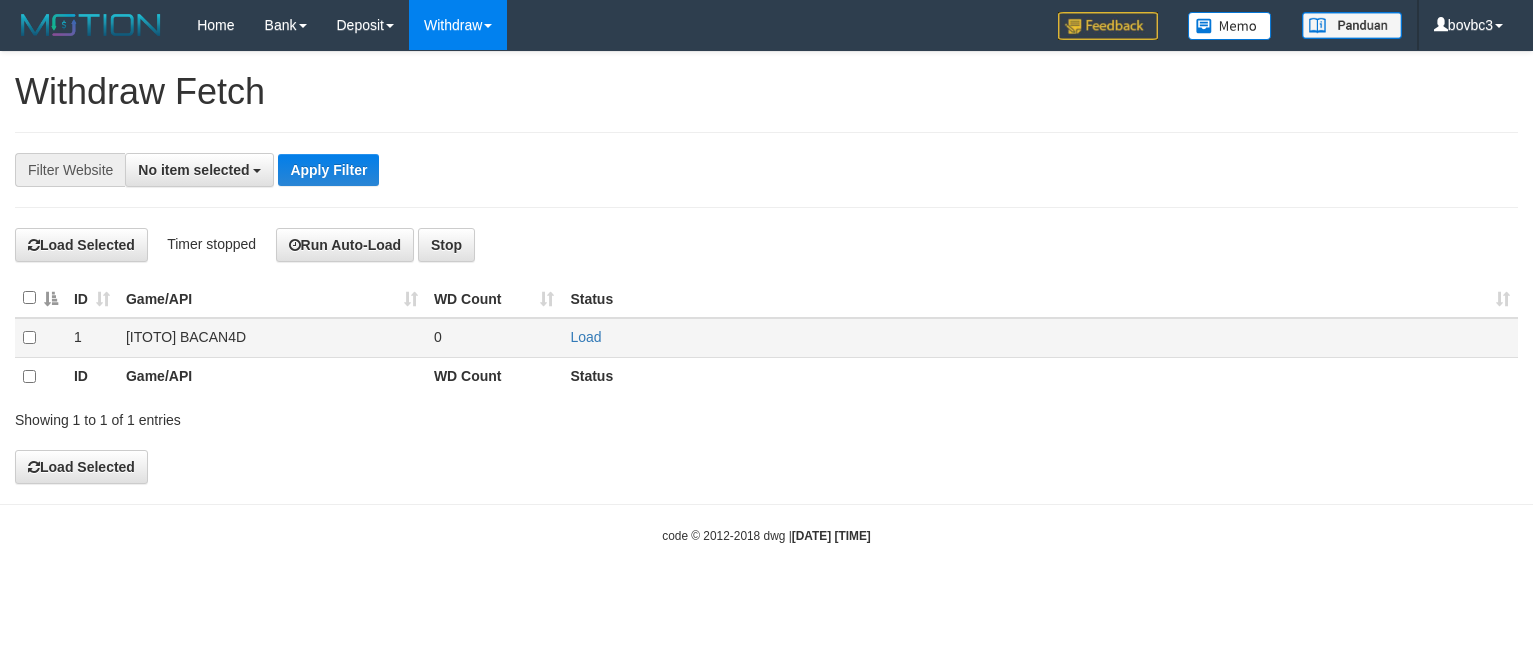 click on "Load" at bounding box center [1040, 337] 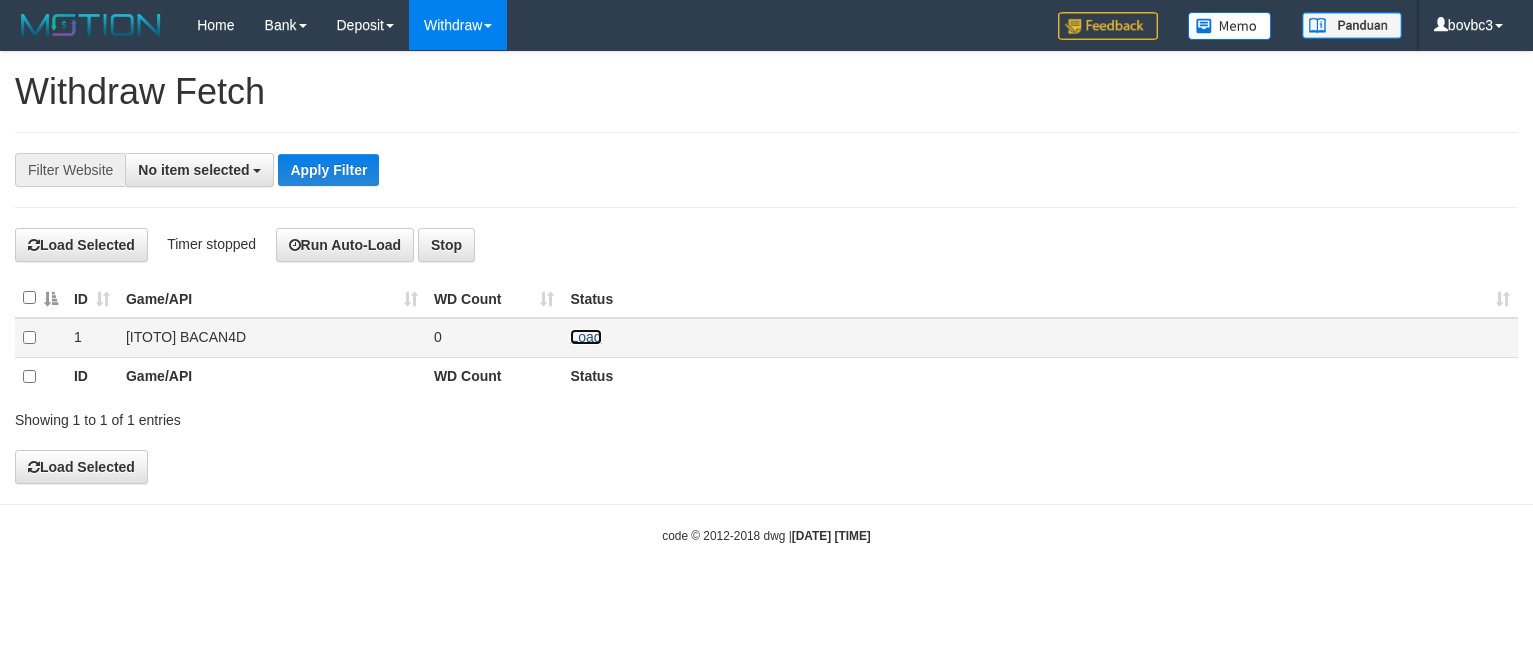 click on "Load" at bounding box center [585, 337] 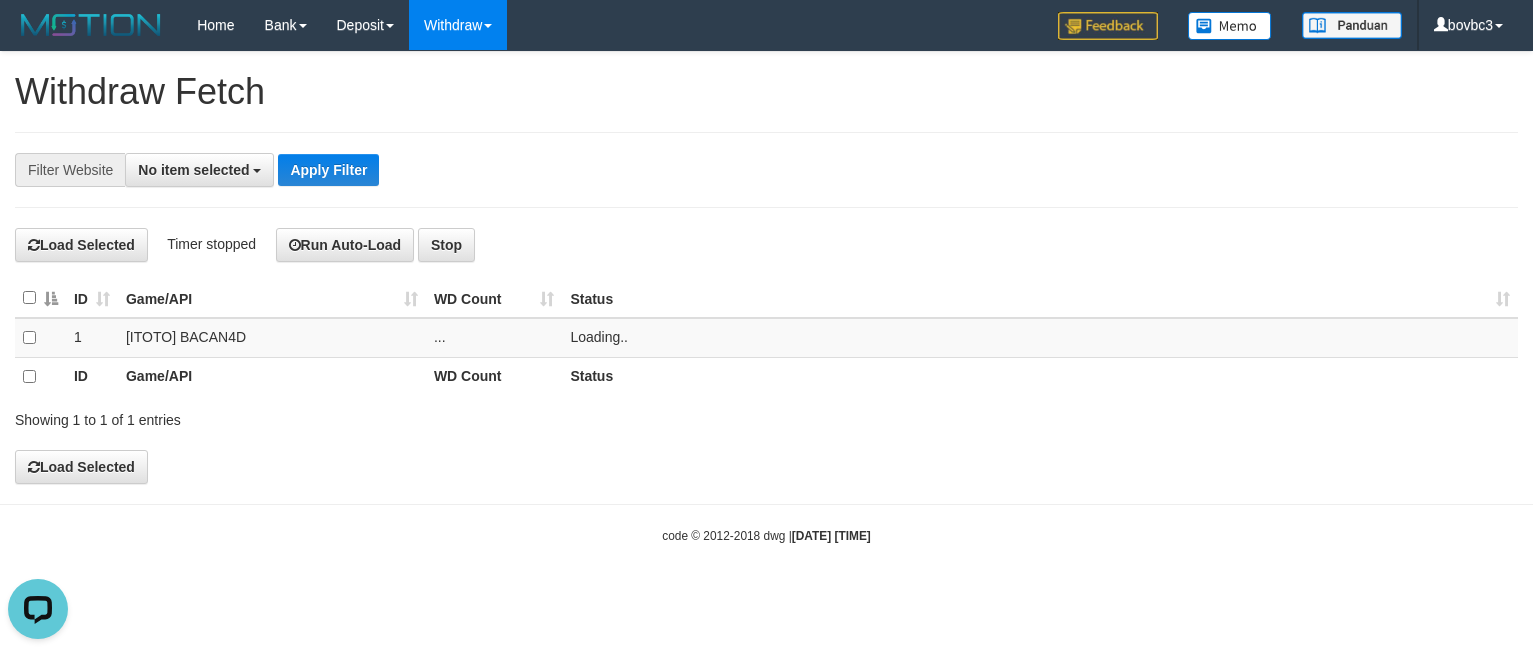 scroll, scrollTop: 0, scrollLeft: 0, axis: both 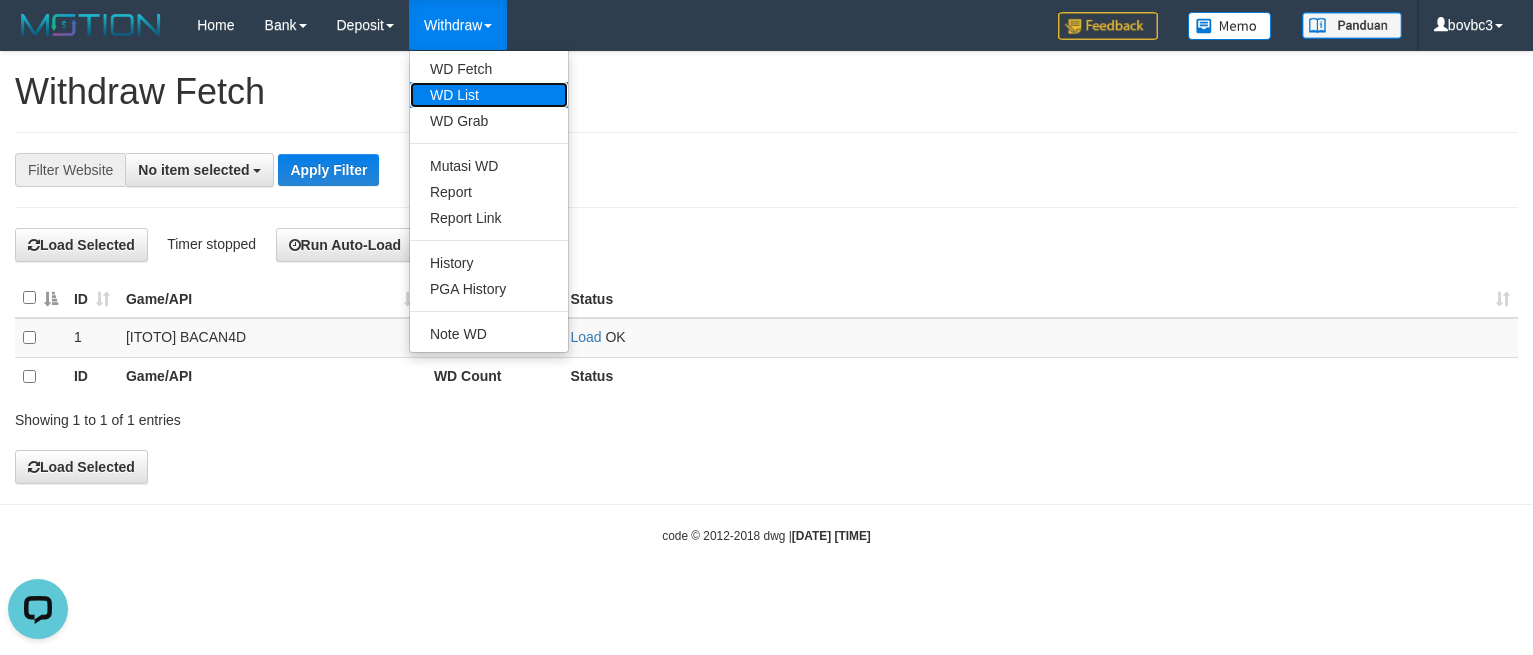 click on "WD List" at bounding box center (489, 95) 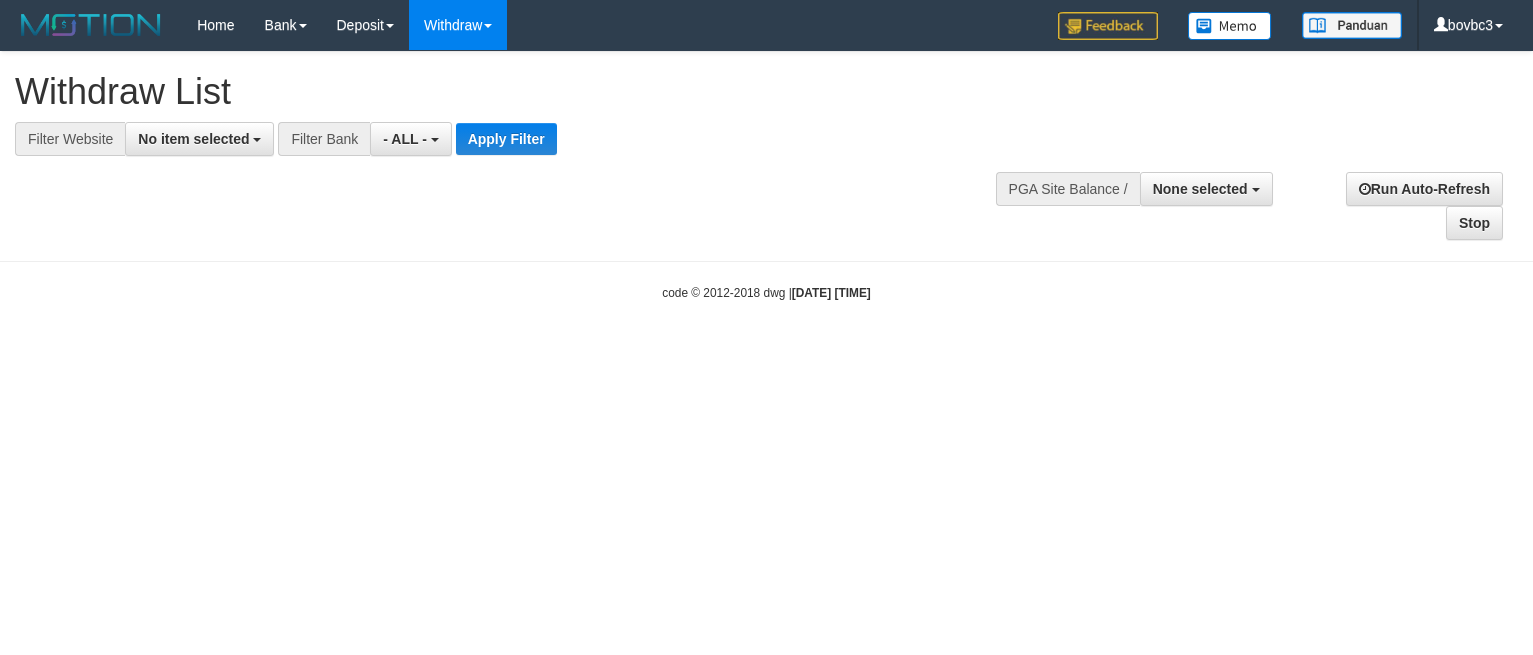 select 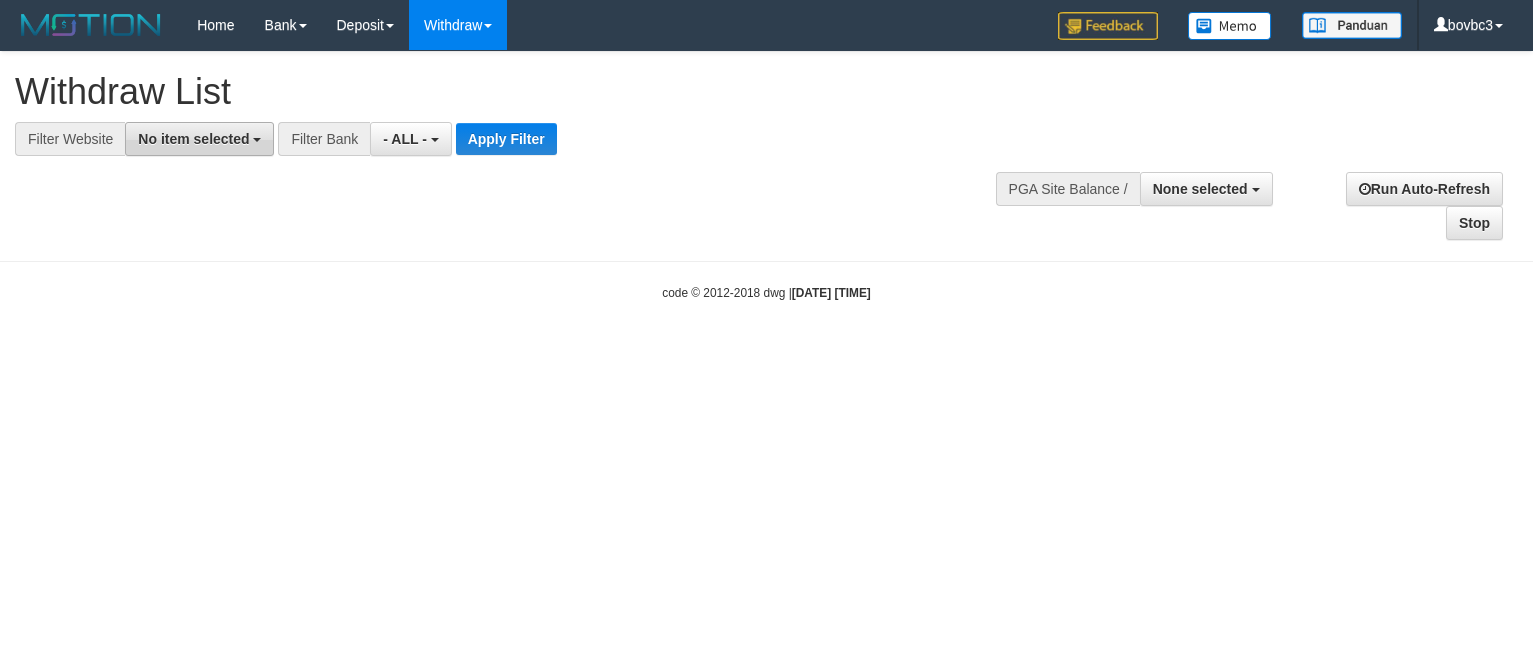 scroll, scrollTop: 0, scrollLeft: 0, axis: both 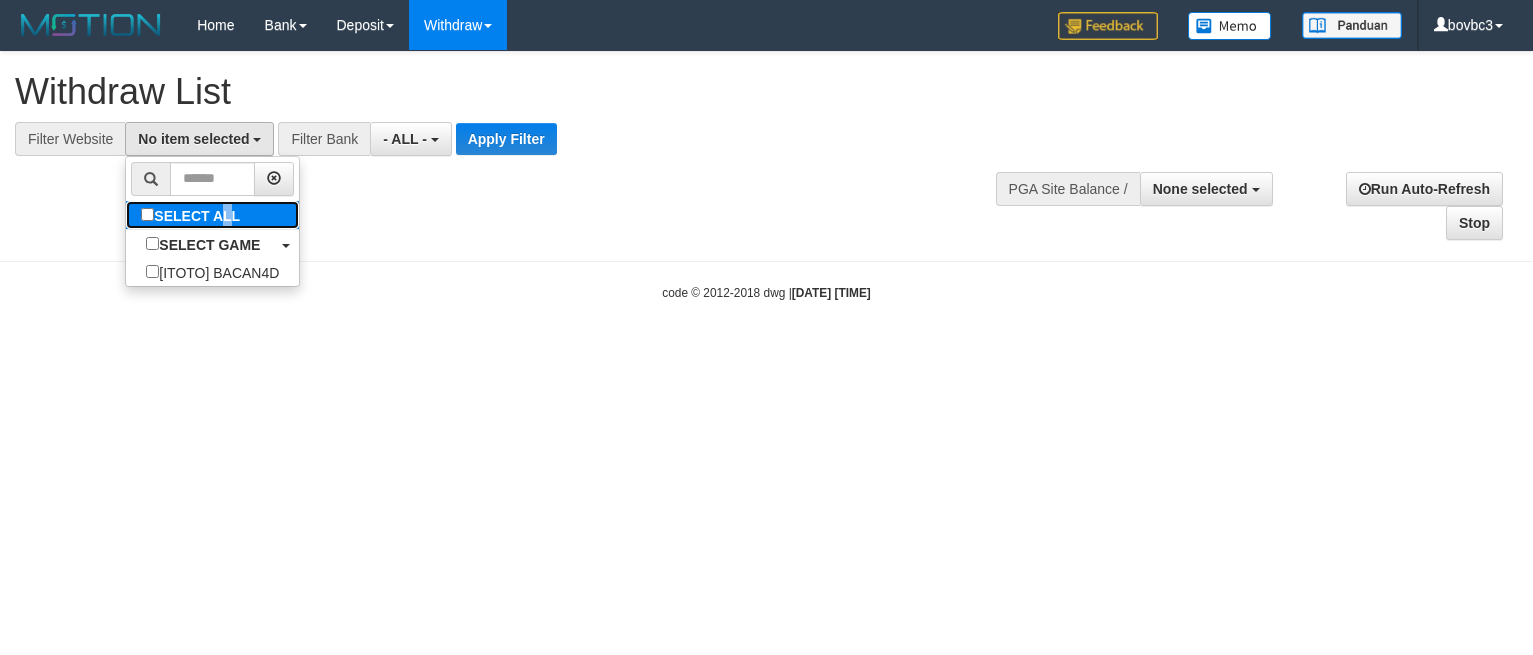 click on "SELECT ALL" at bounding box center [193, 215] 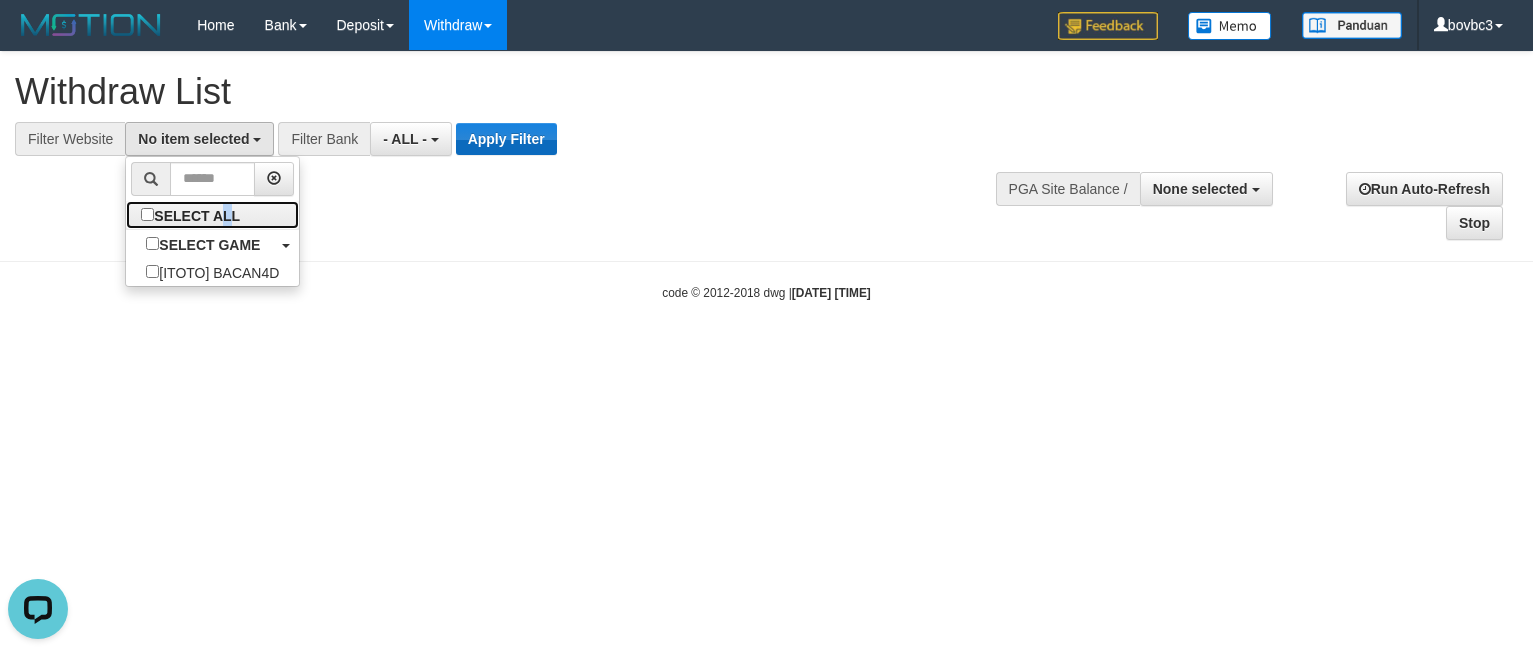 scroll, scrollTop: 0, scrollLeft: 0, axis: both 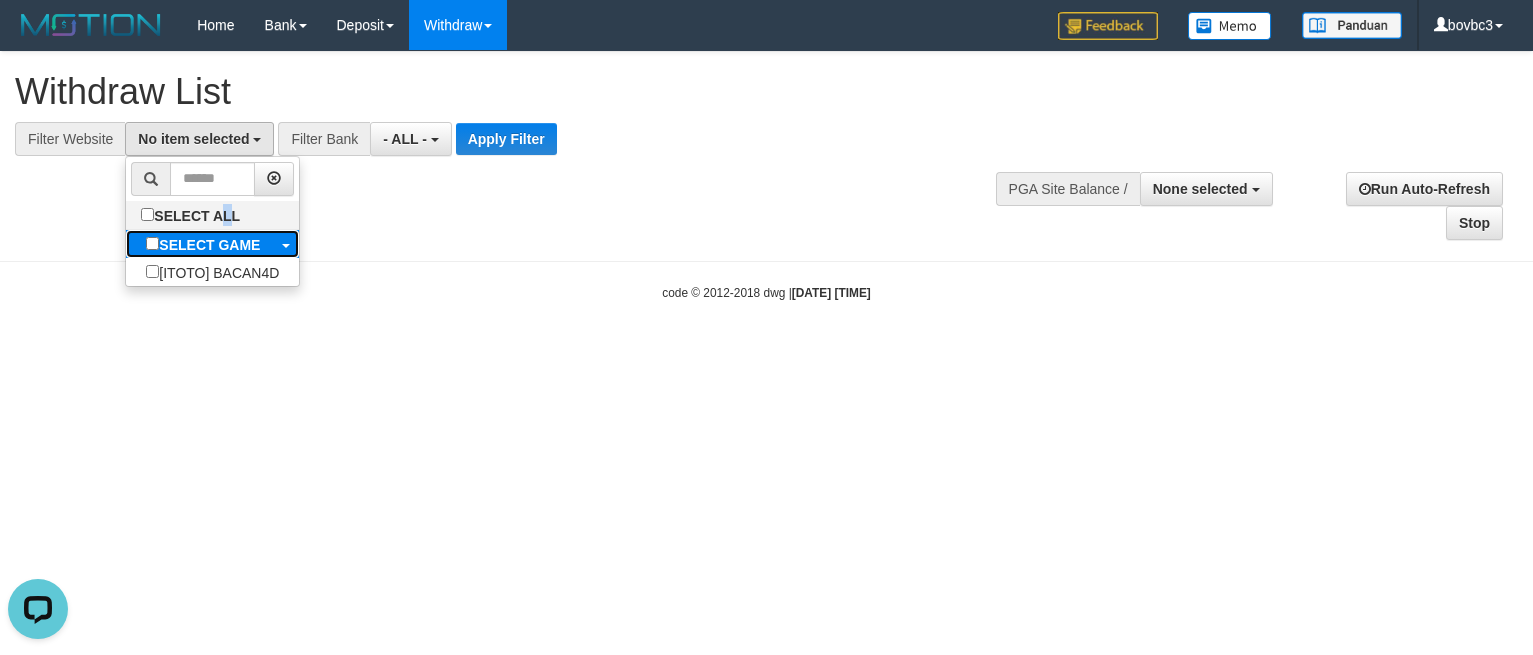 click on "SELECT GAME" at bounding box center (203, 244) 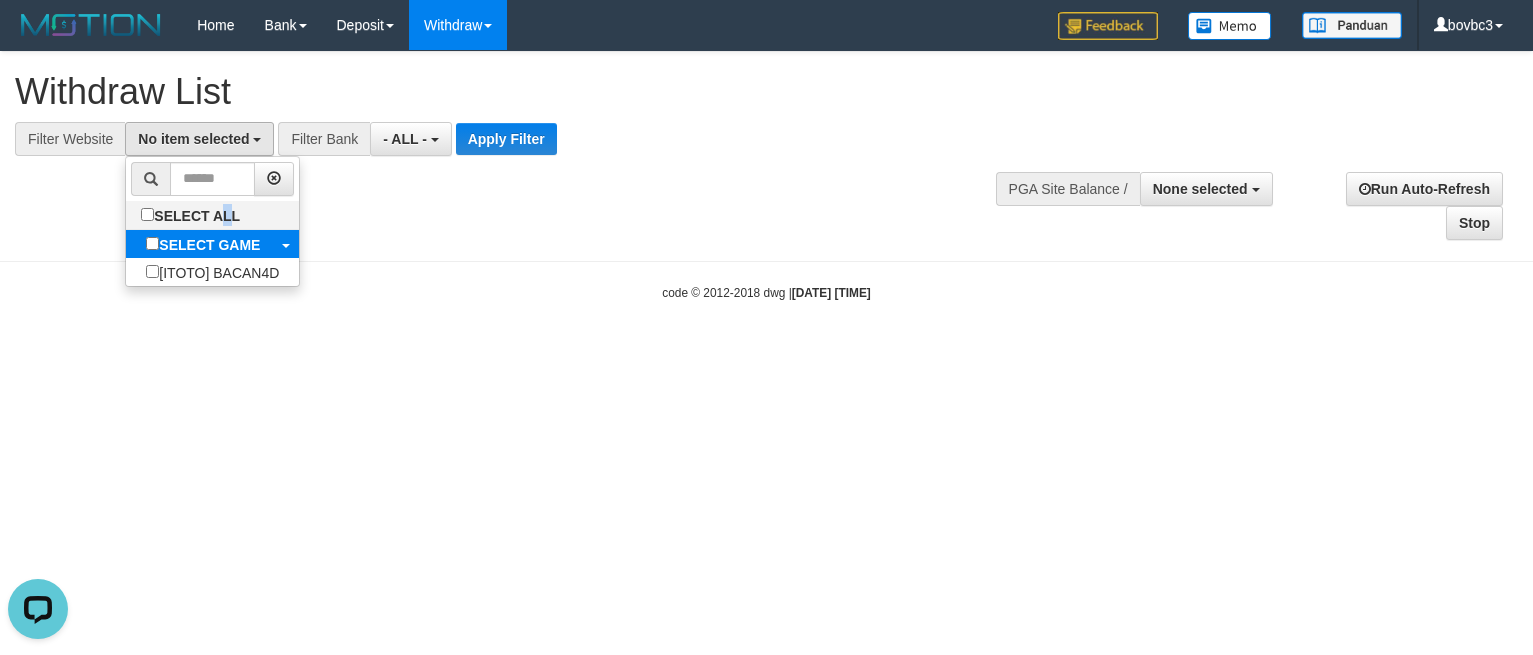 select on "****" 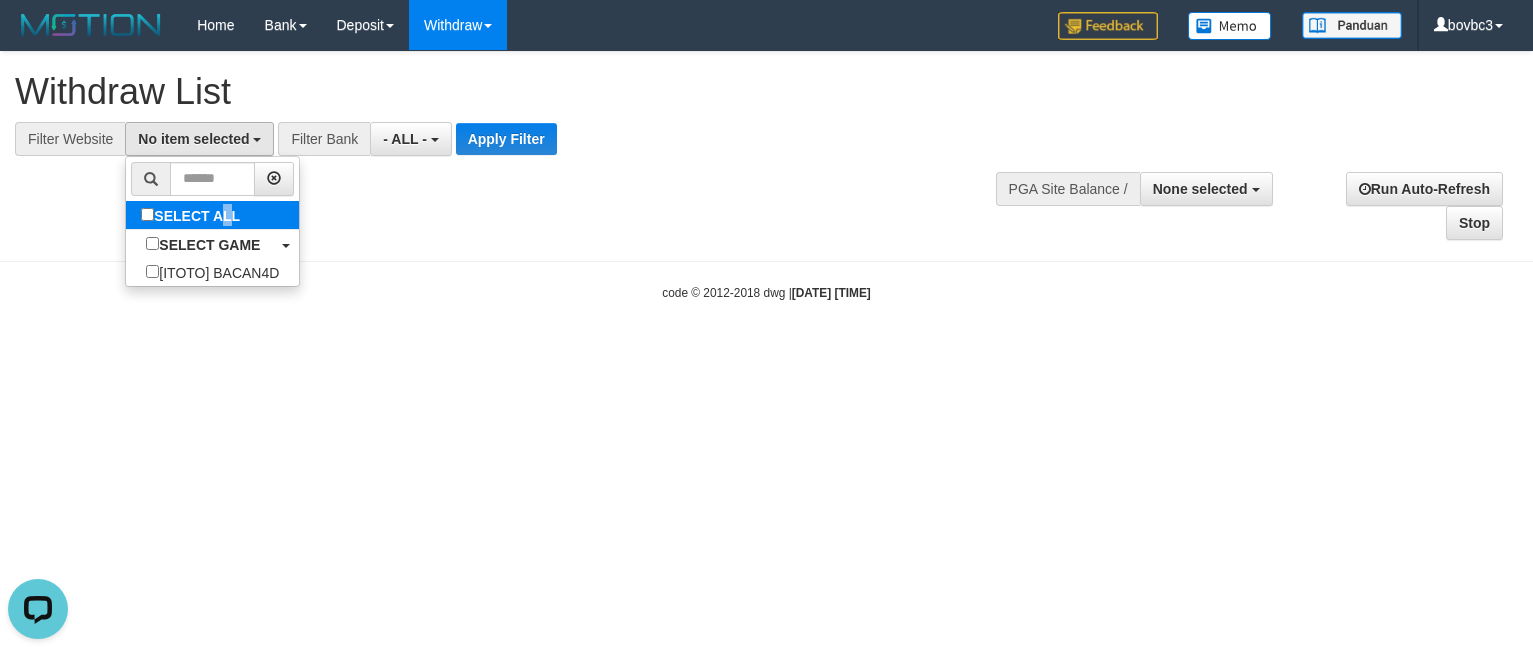 scroll, scrollTop: 18, scrollLeft: 0, axis: vertical 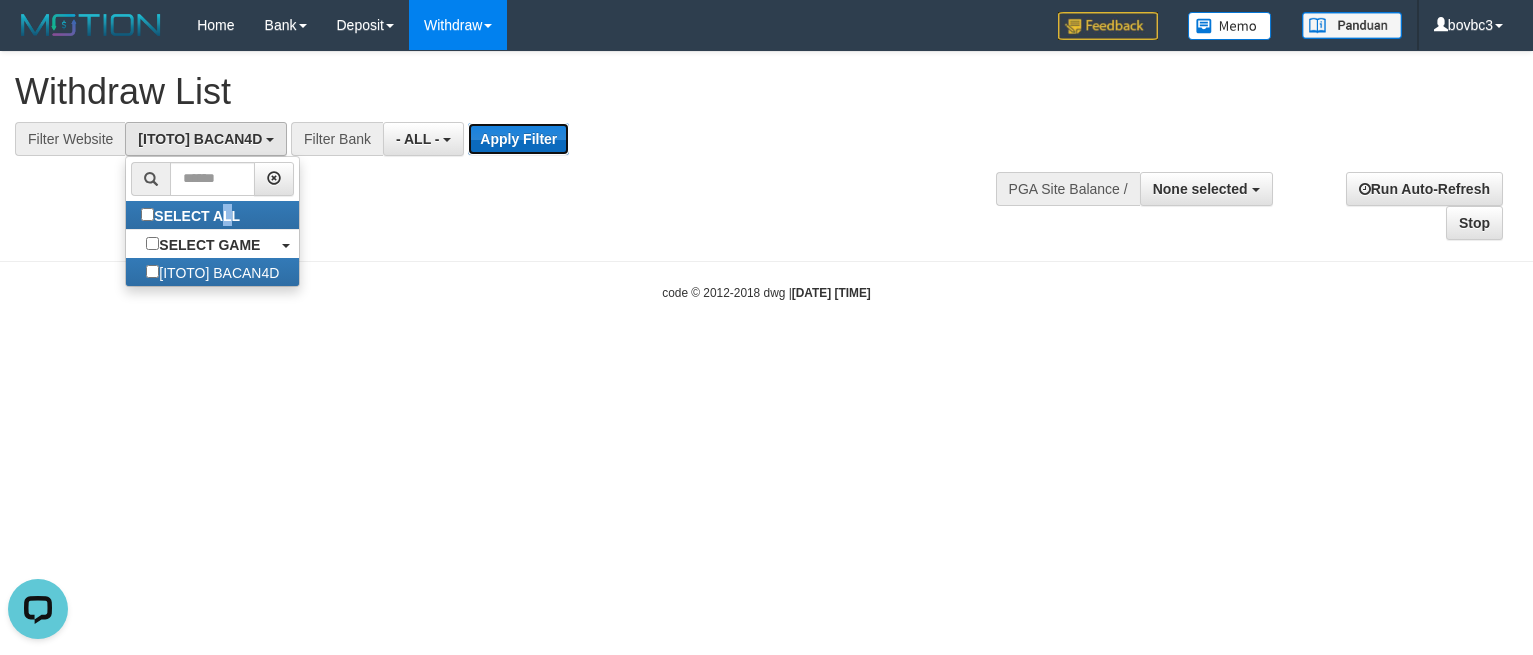 click on "Apply Filter" at bounding box center (518, 139) 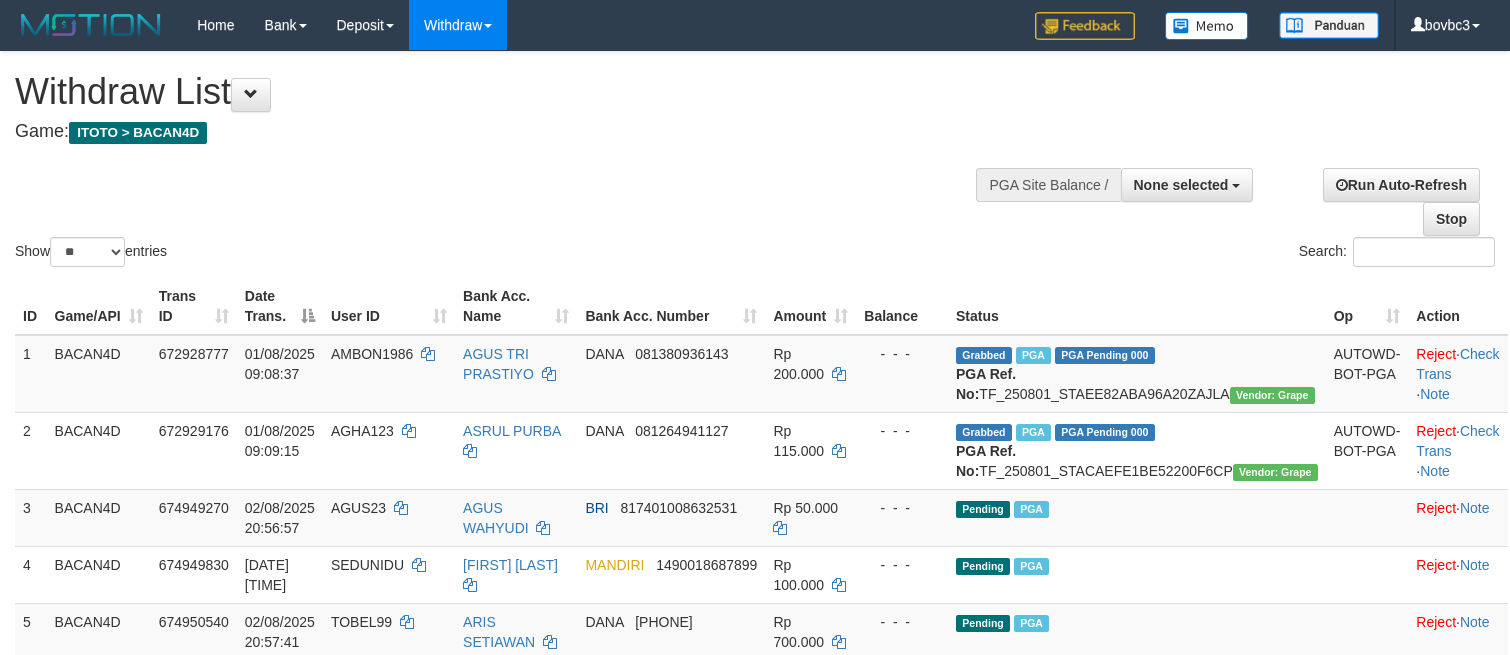 select 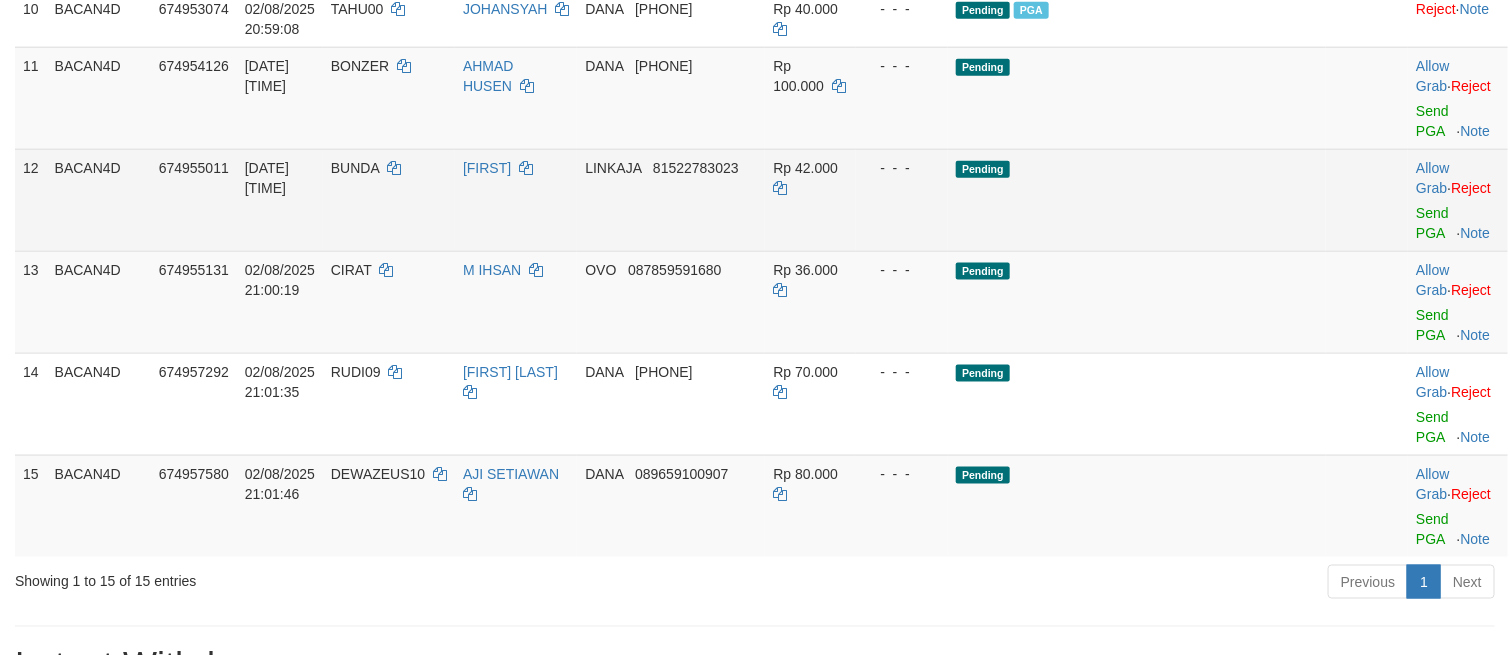 scroll, scrollTop: 900, scrollLeft: 0, axis: vertical 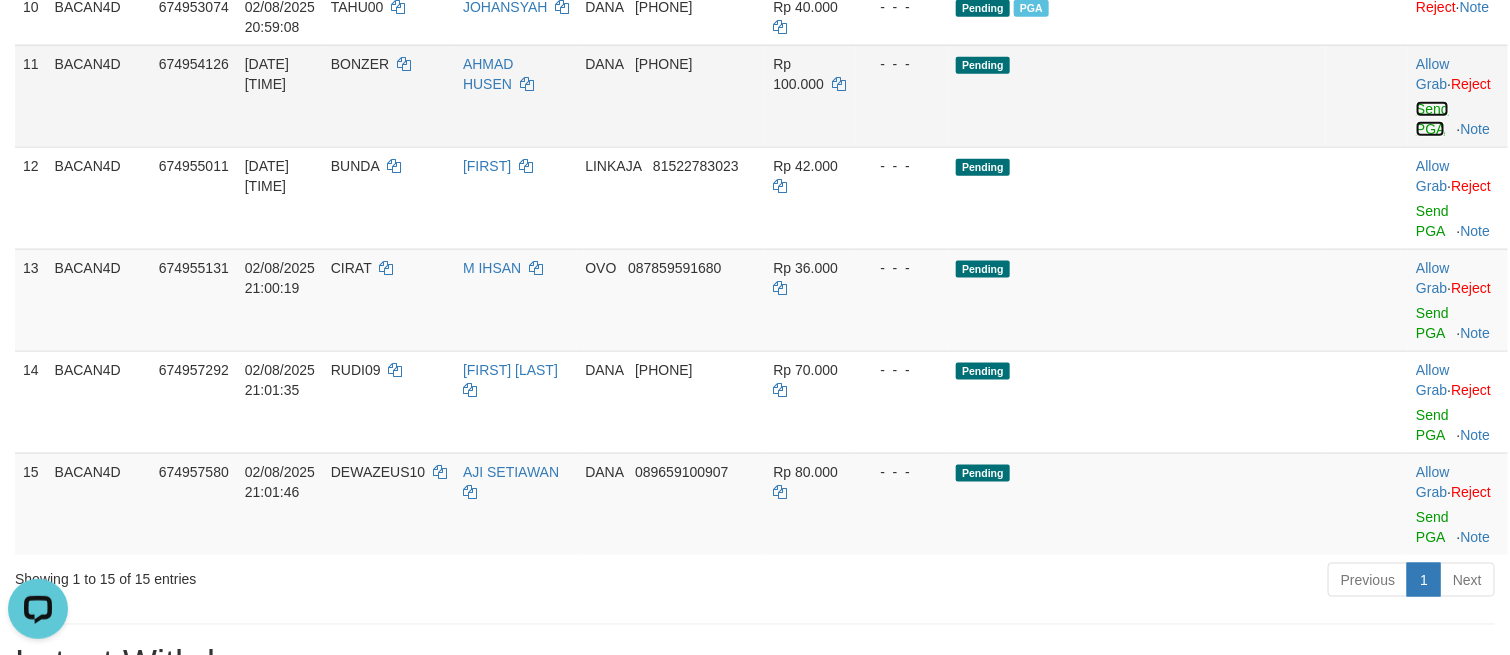 click on "Send PGA" at bounding box center (1432, 119) 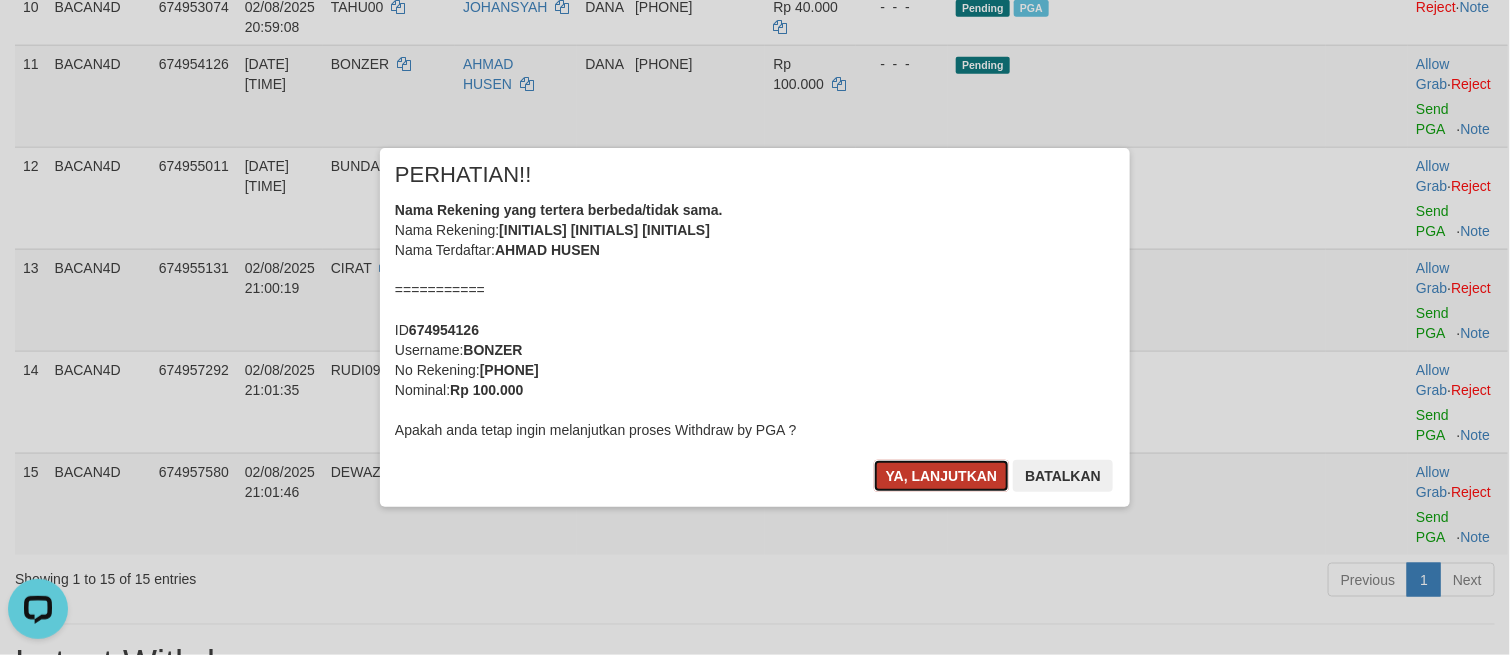 click on "Ya, lanjutkan" at bounding box center (942, 476) 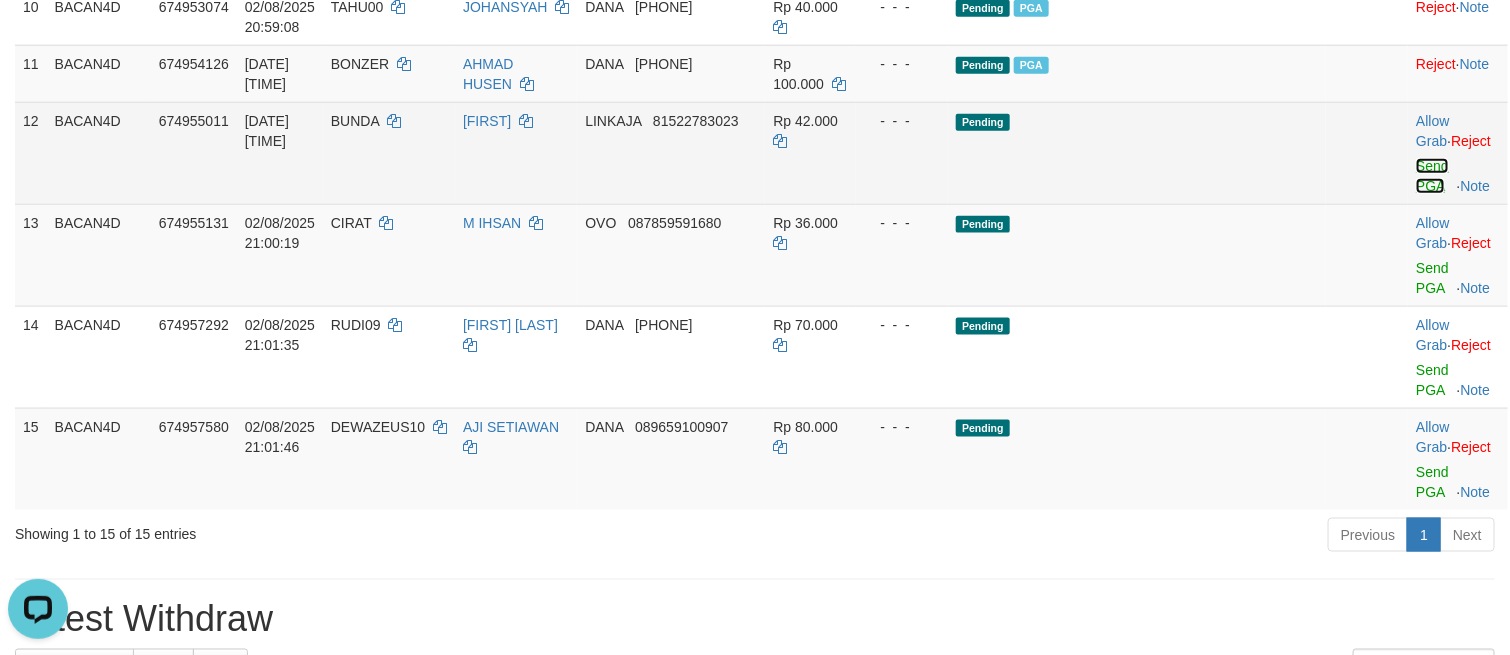 click on "Send PGA" at bounding box center (1432, 176) 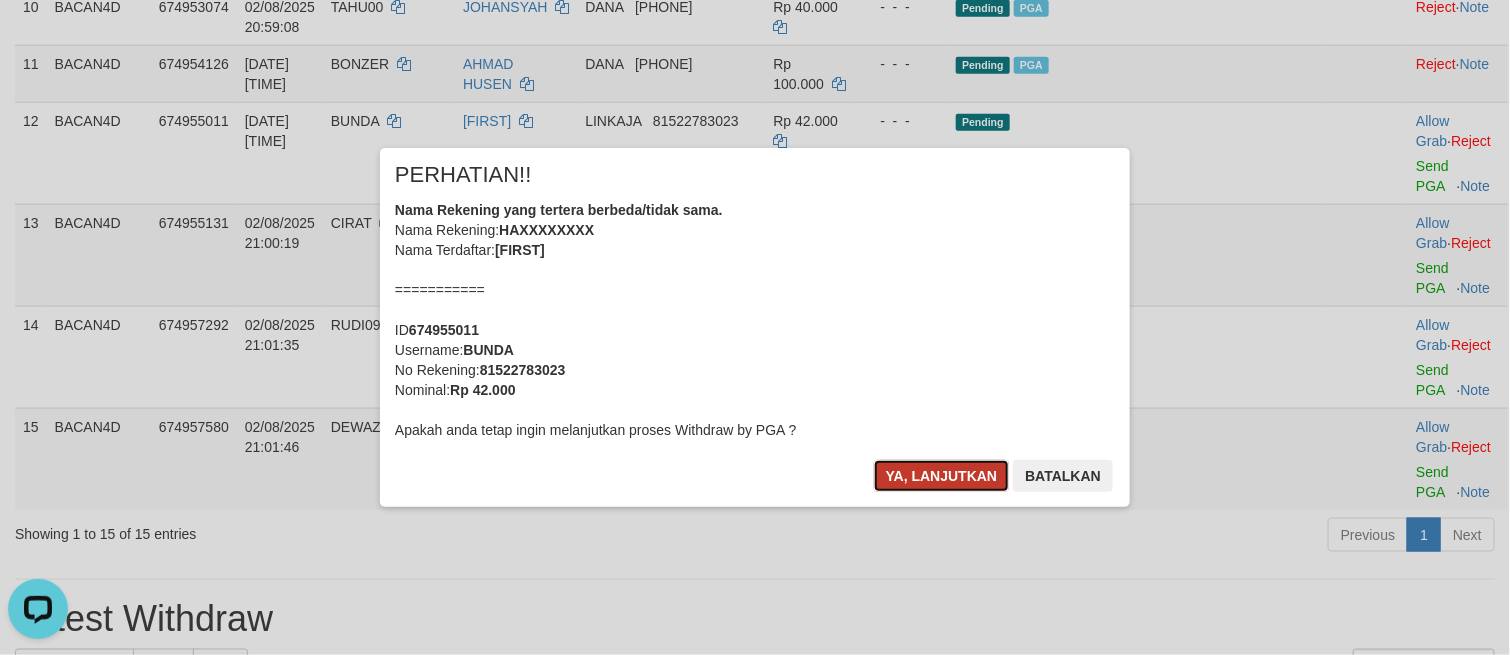 click on "Ya, lanjutkan" at bounding box center (942, 476) 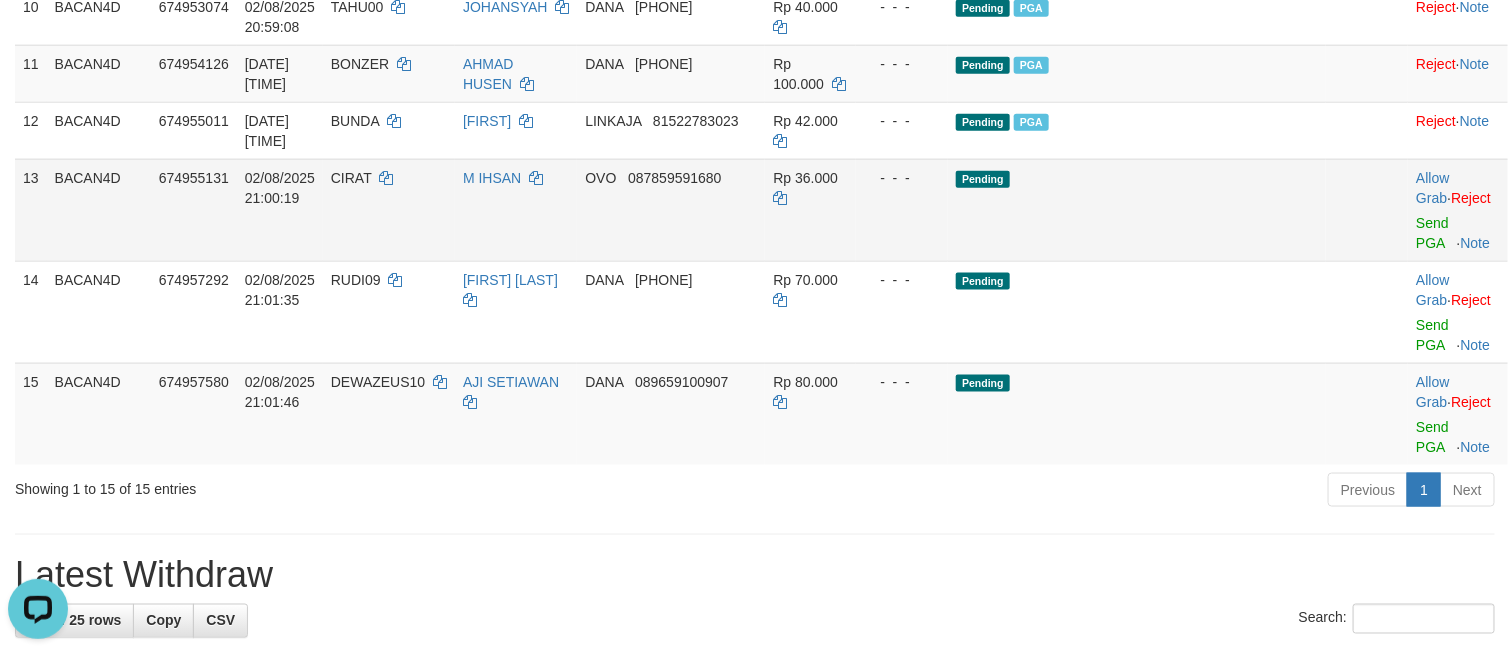 click on "Allow Grab   ·    Reject Send PGA     ·    Note" at bounding box center [1457, 210] 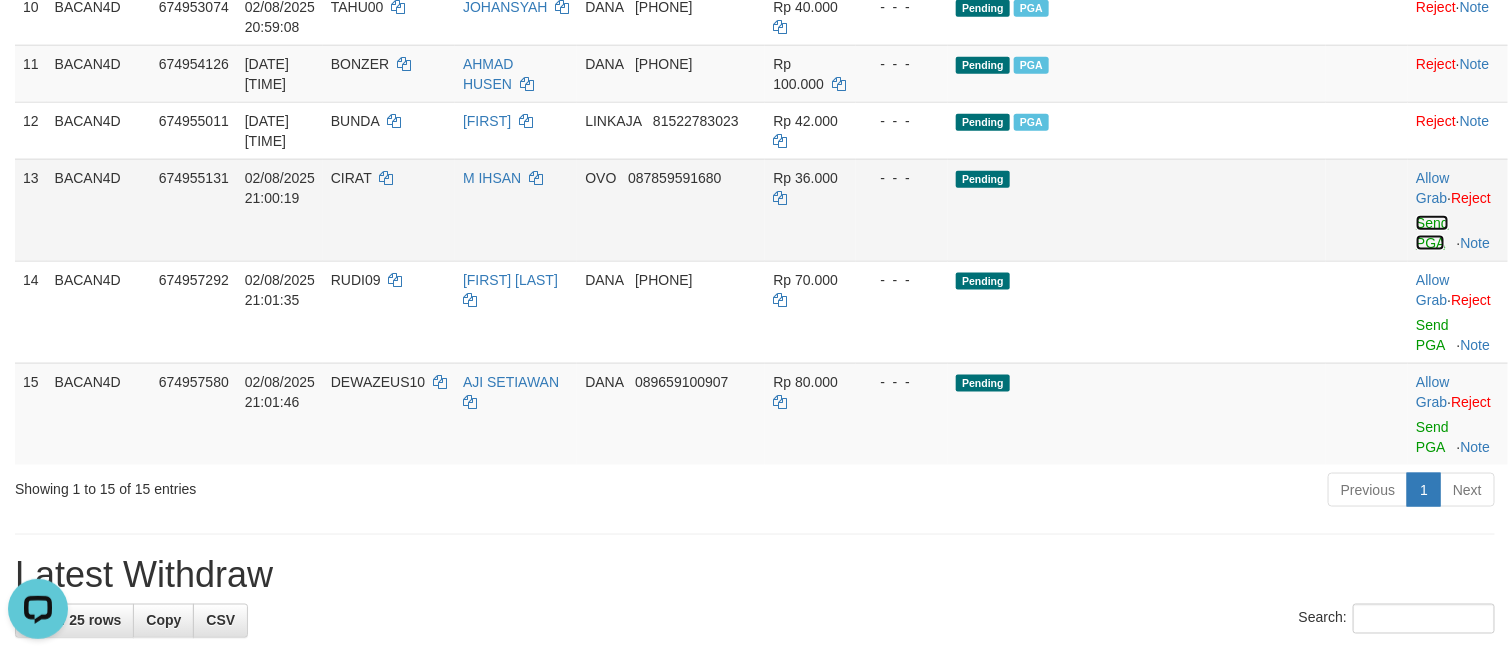click on "Send PGA" at bounding box center (1432, 233) 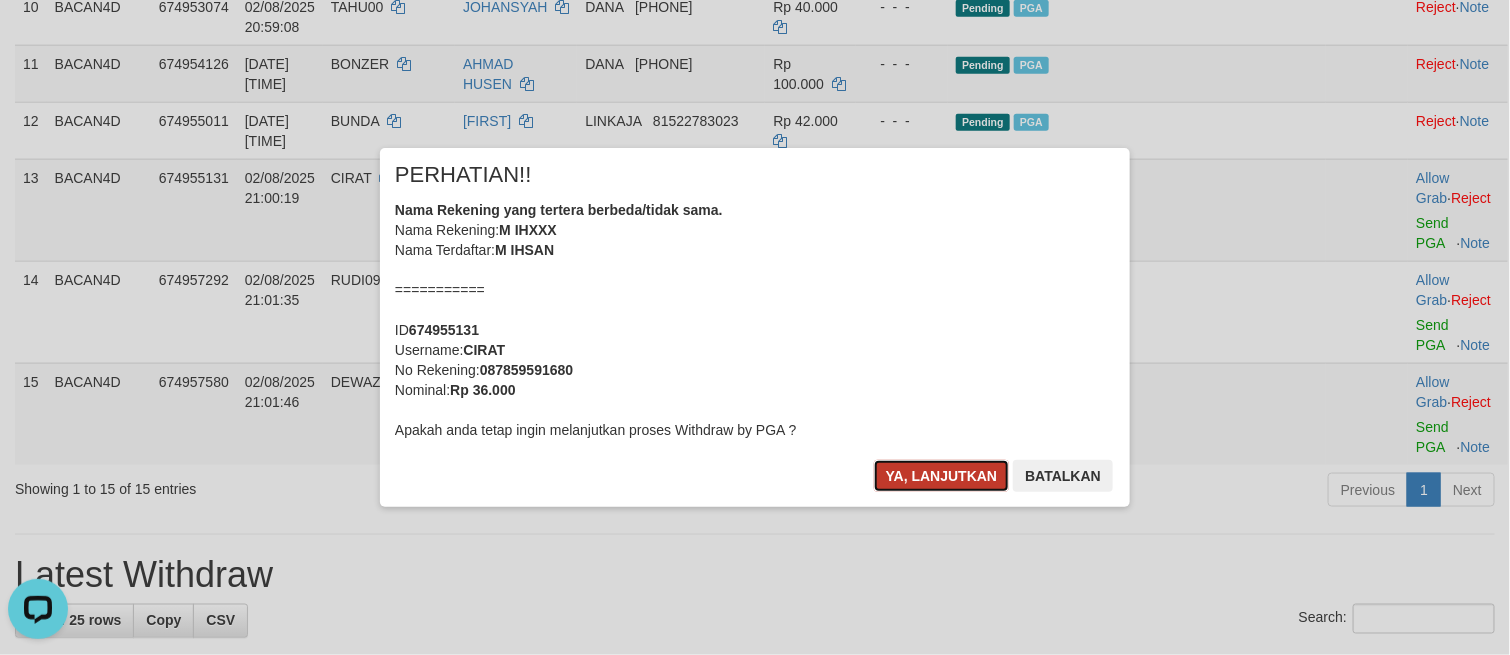 click on "Ya, lanjutkan" at bounding box center (942, 476) 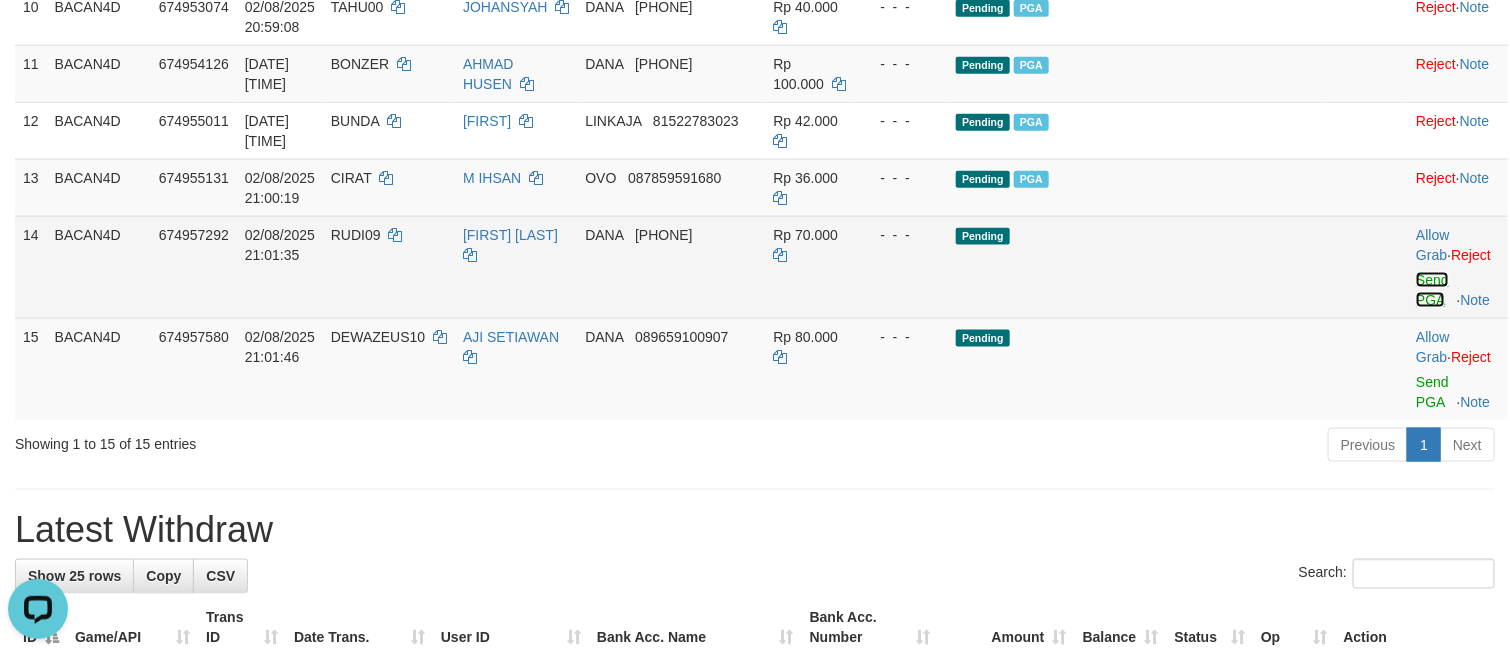 click on "Send PGA" at bounding box center [1432, 290] 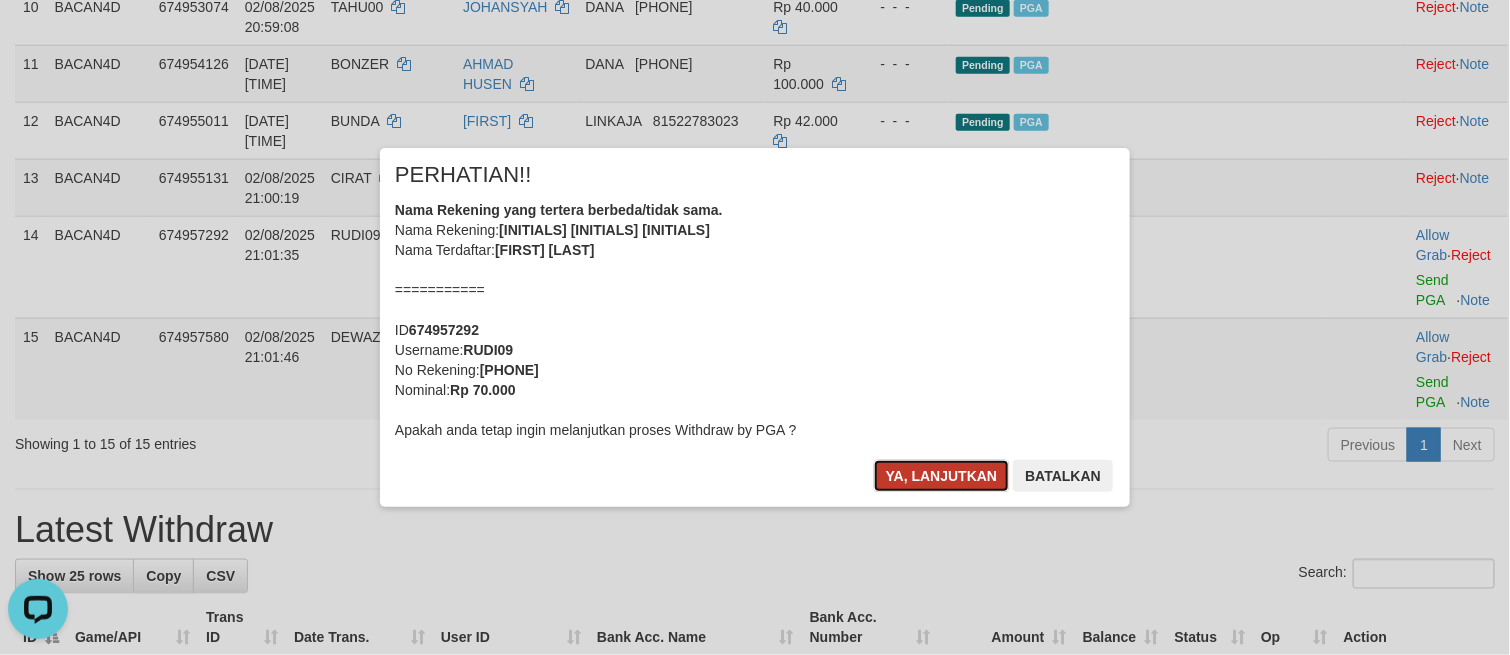 click on "Ya, lanjutkan" at bounding box center (942, 476) 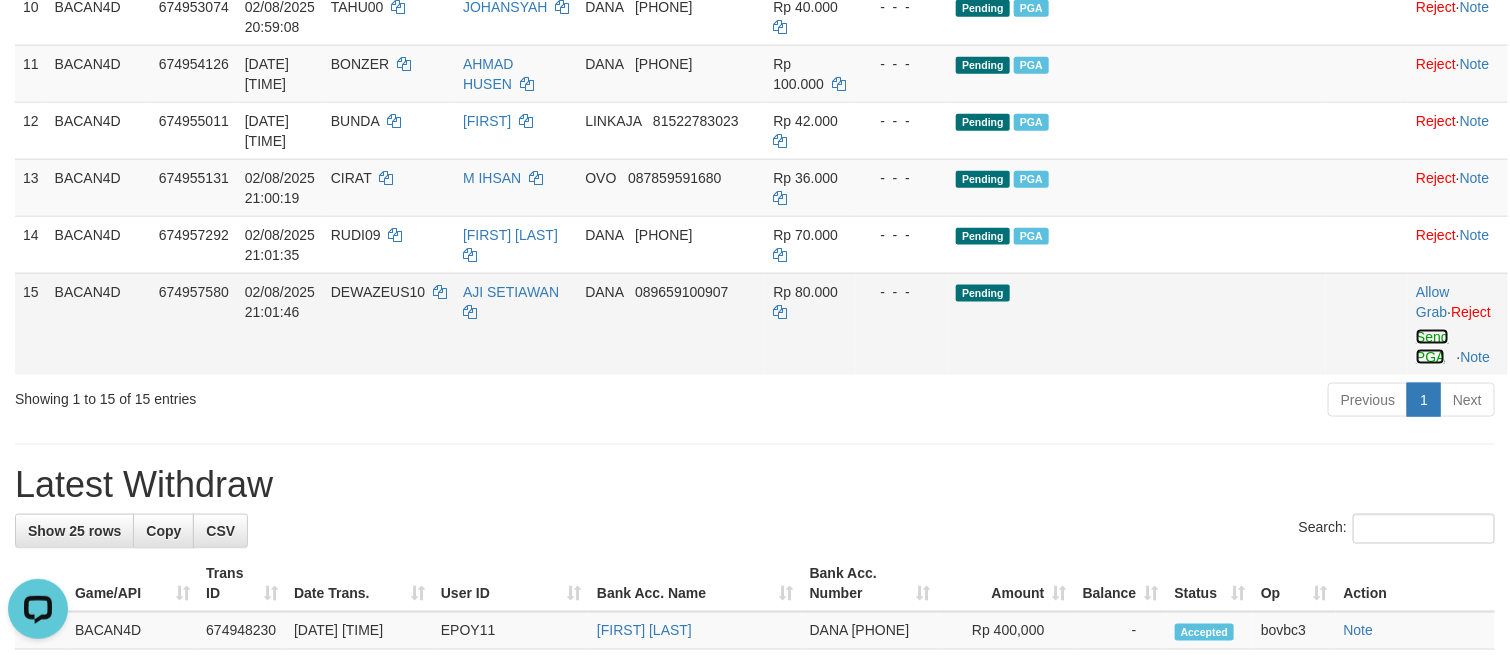 click on "Send PGA" at bounding box center (1432, 347) 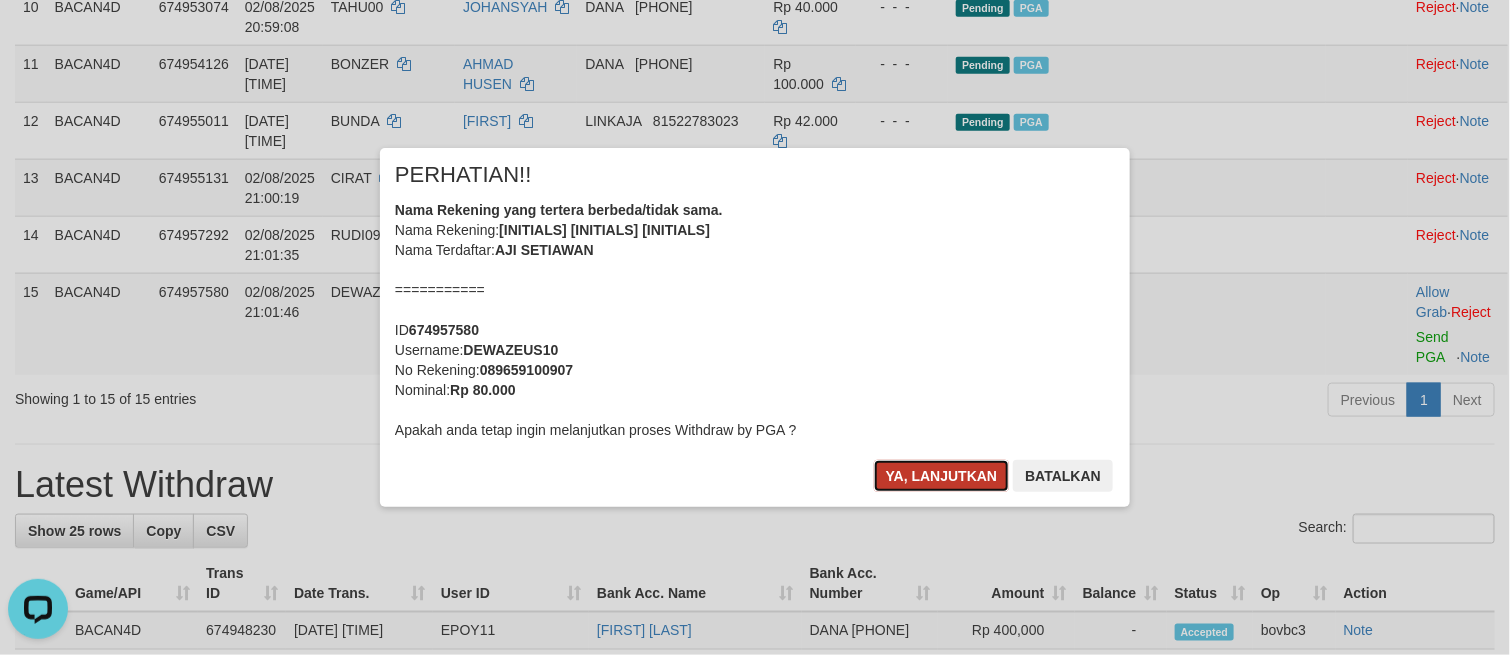drag, startPoint x: 972, startPoint y: 481, endPoint x: 1030, endPoint y: 427, distance: 79.24645 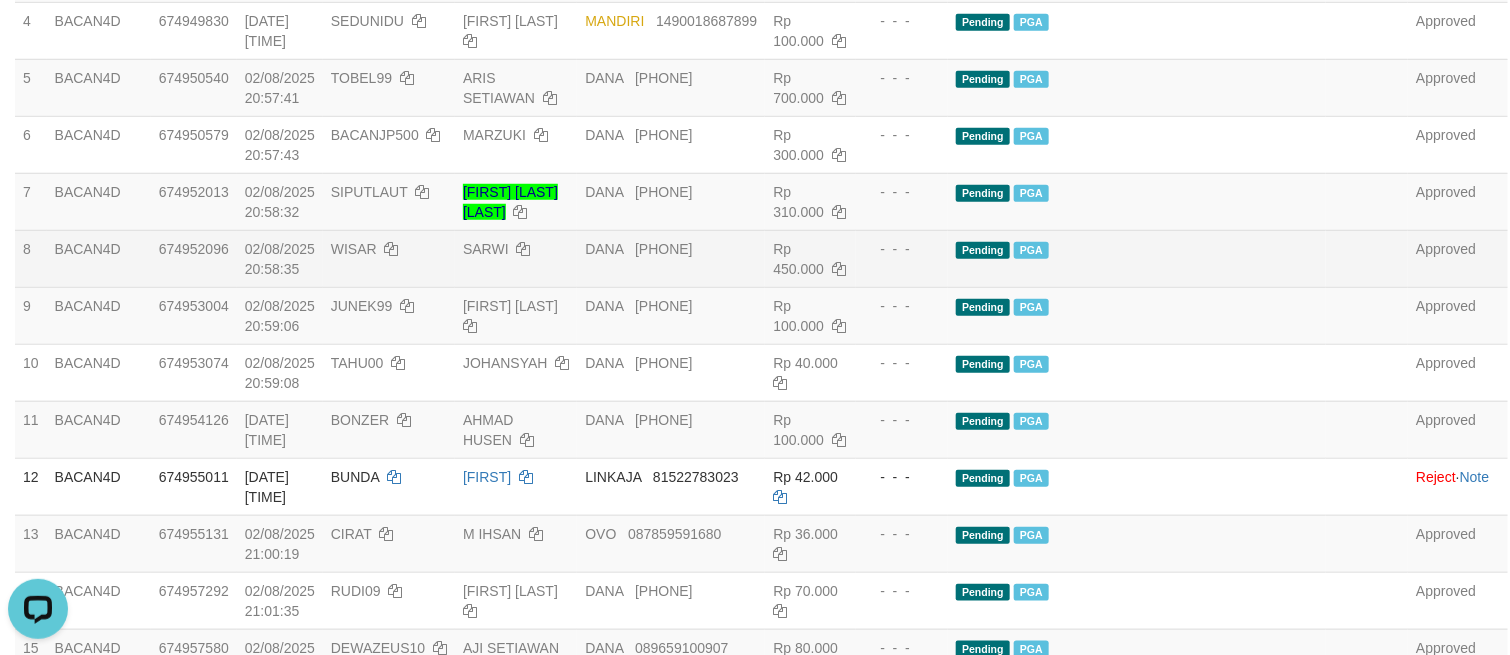 scroll, scrollTop: 600, scrollLeft: 0, axis: vertical 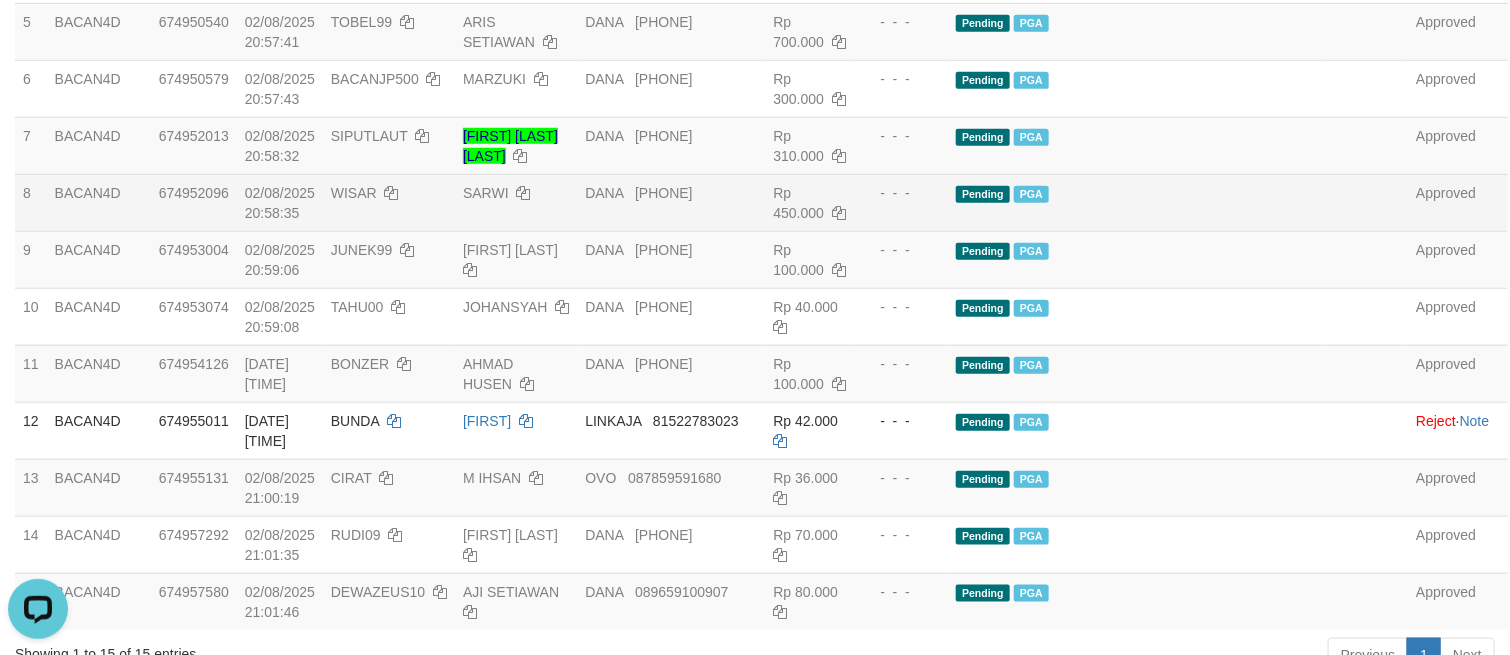 click on "Pending   PGA" at bounding box center [1137, 202] 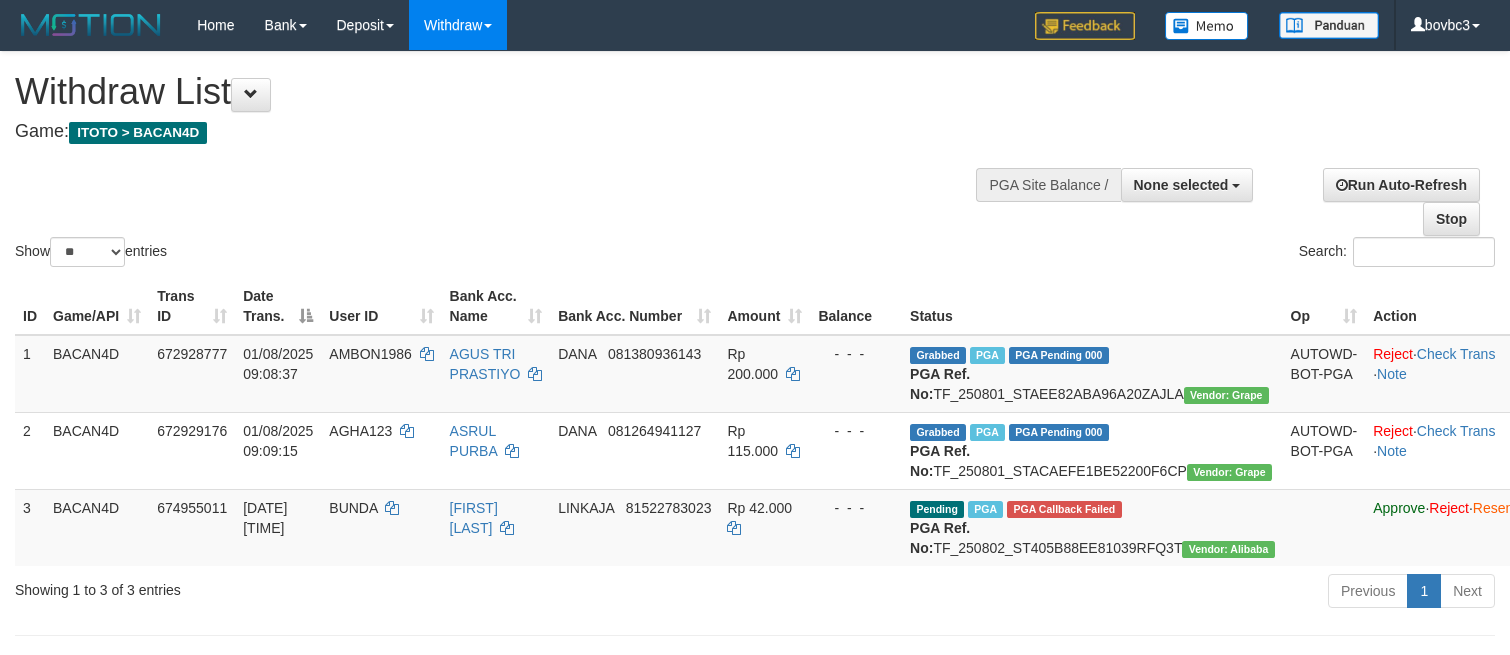 select 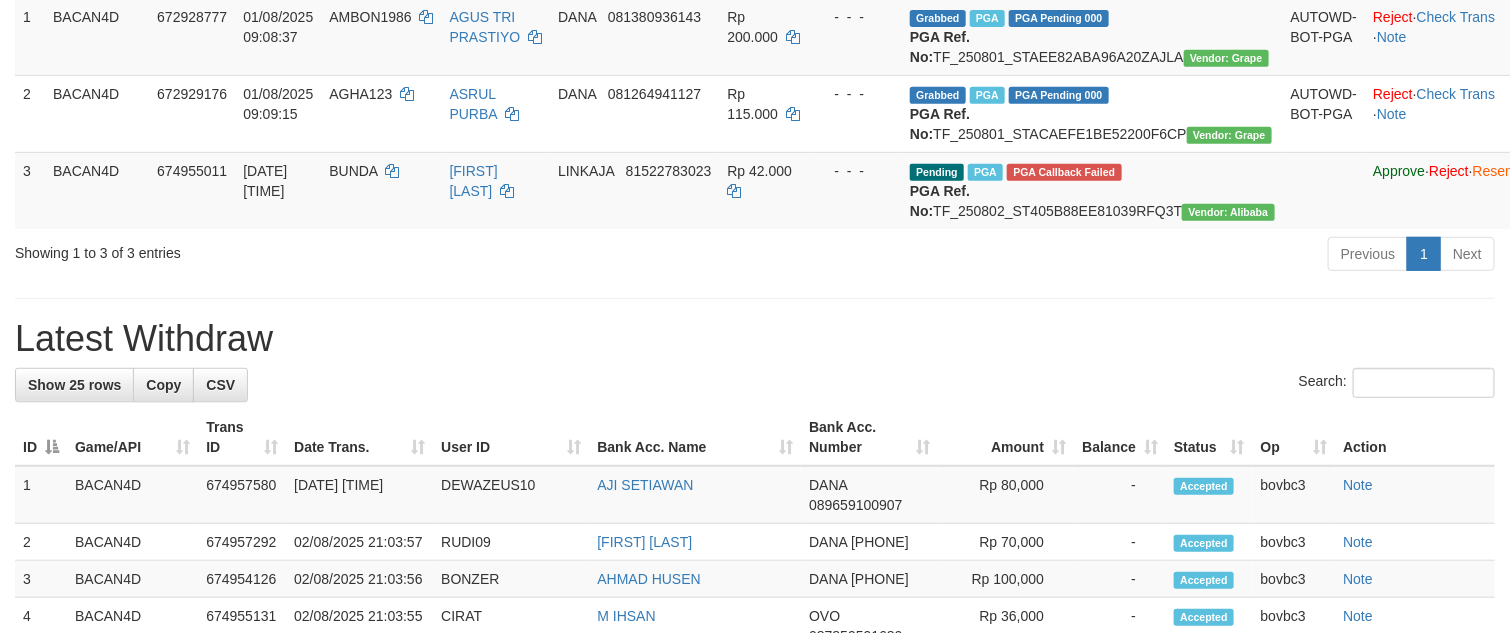 scroll, scrollTop: 150, scrollLeft: 0, axis: vertical 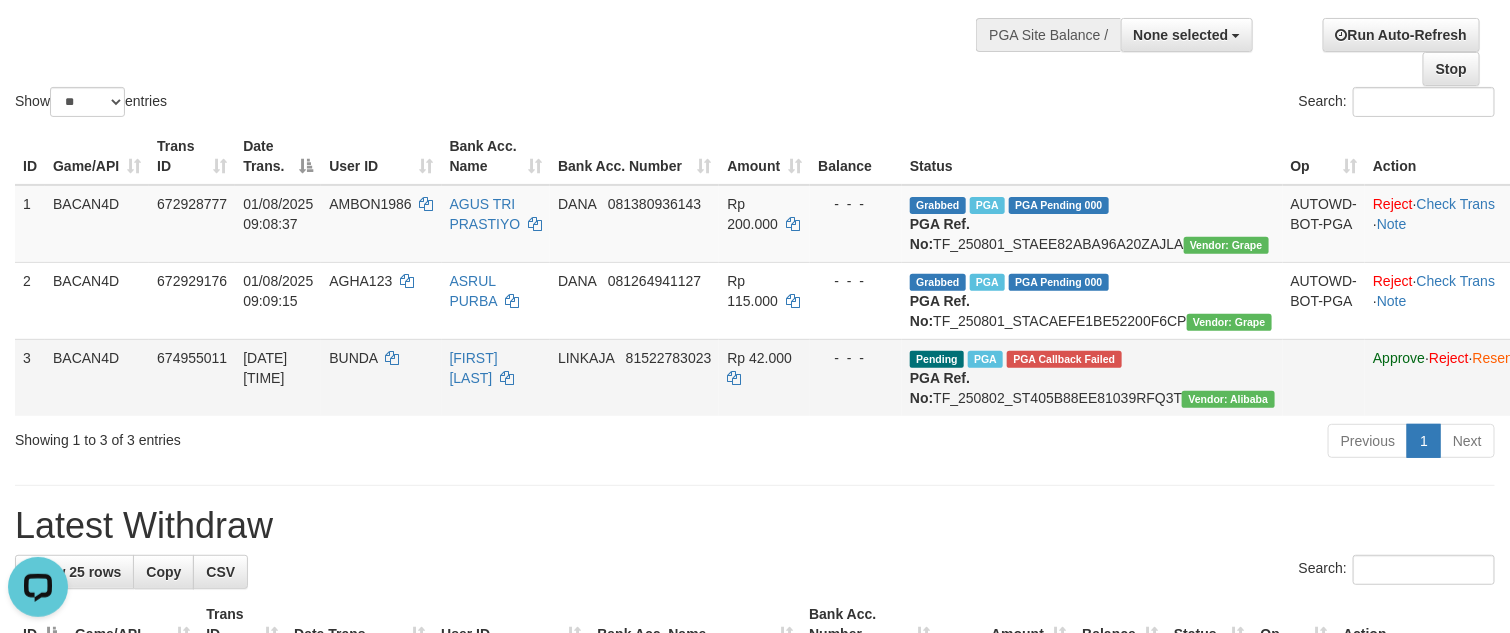 click at bounding box center [1324, 377] 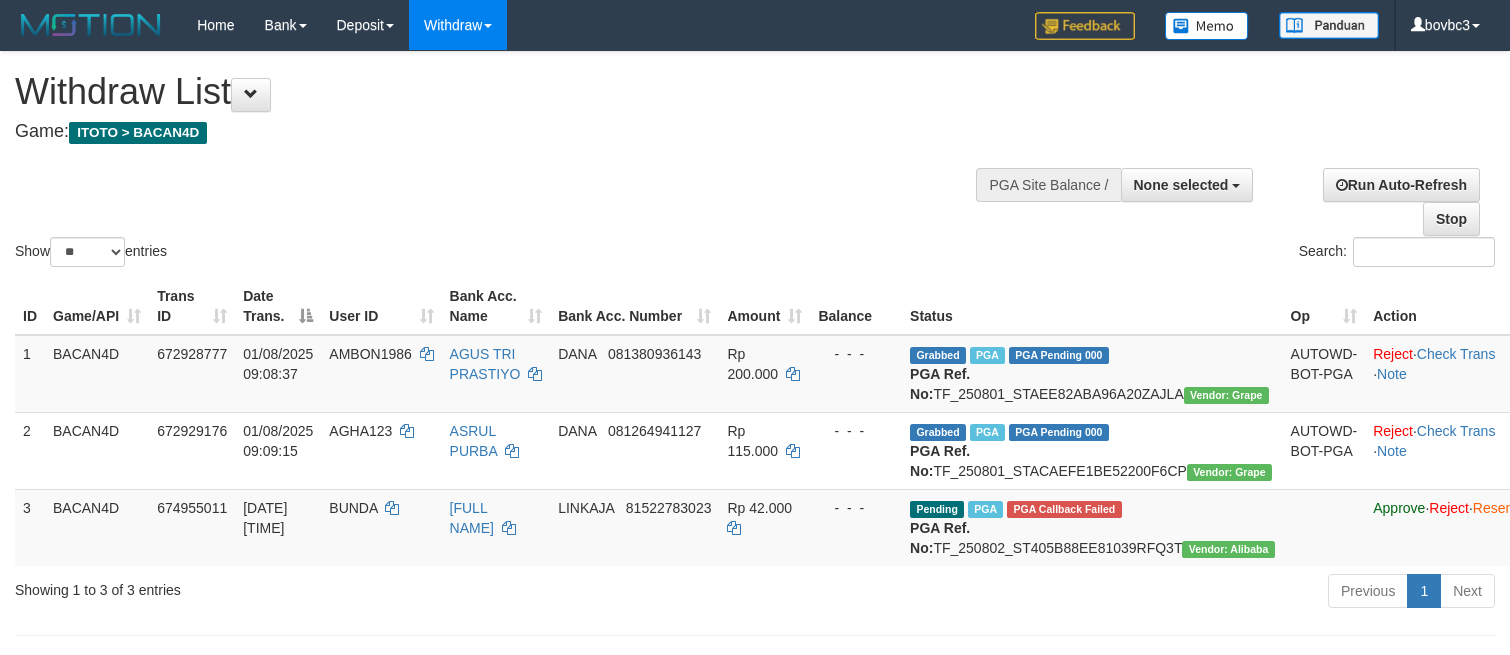 select 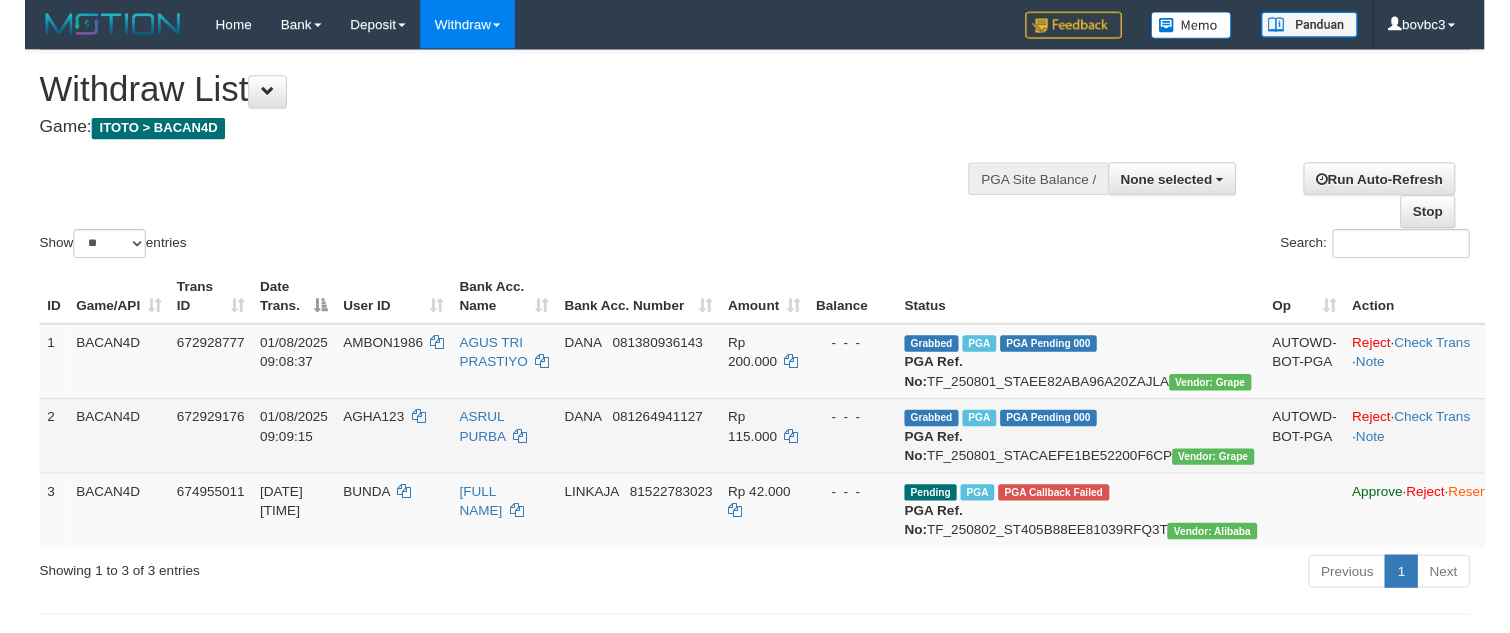 scroll, scrollTop: 150, scrollLeft: 0, axis: vertical 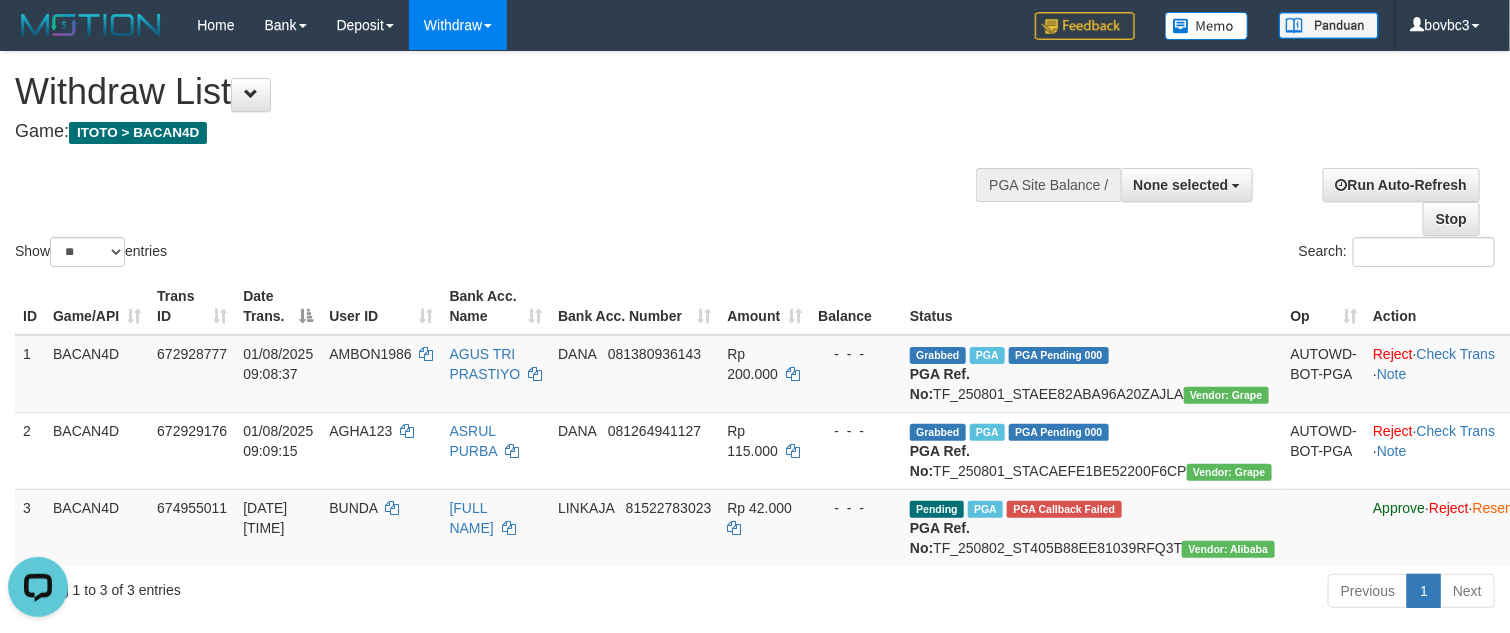 click on "Show  ** ** ** ***  entries Search:" at bounding box center (755, 161) 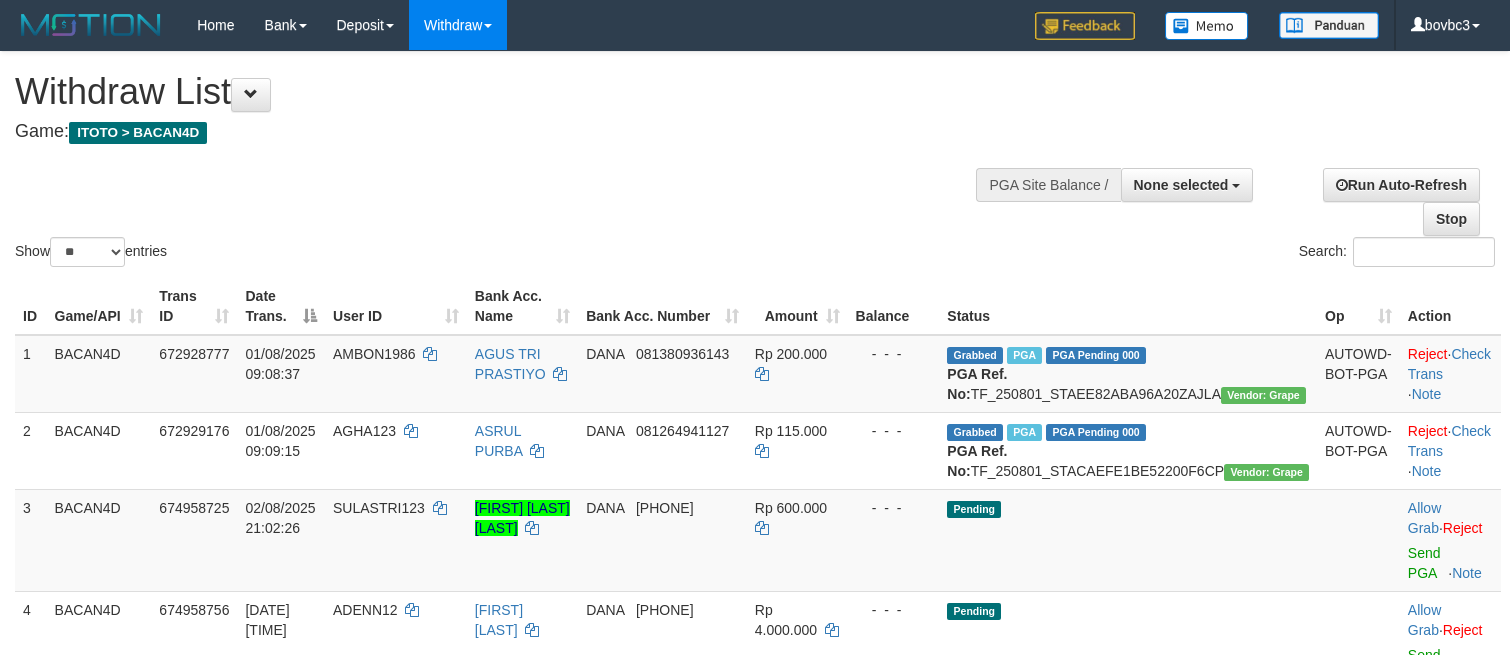 select 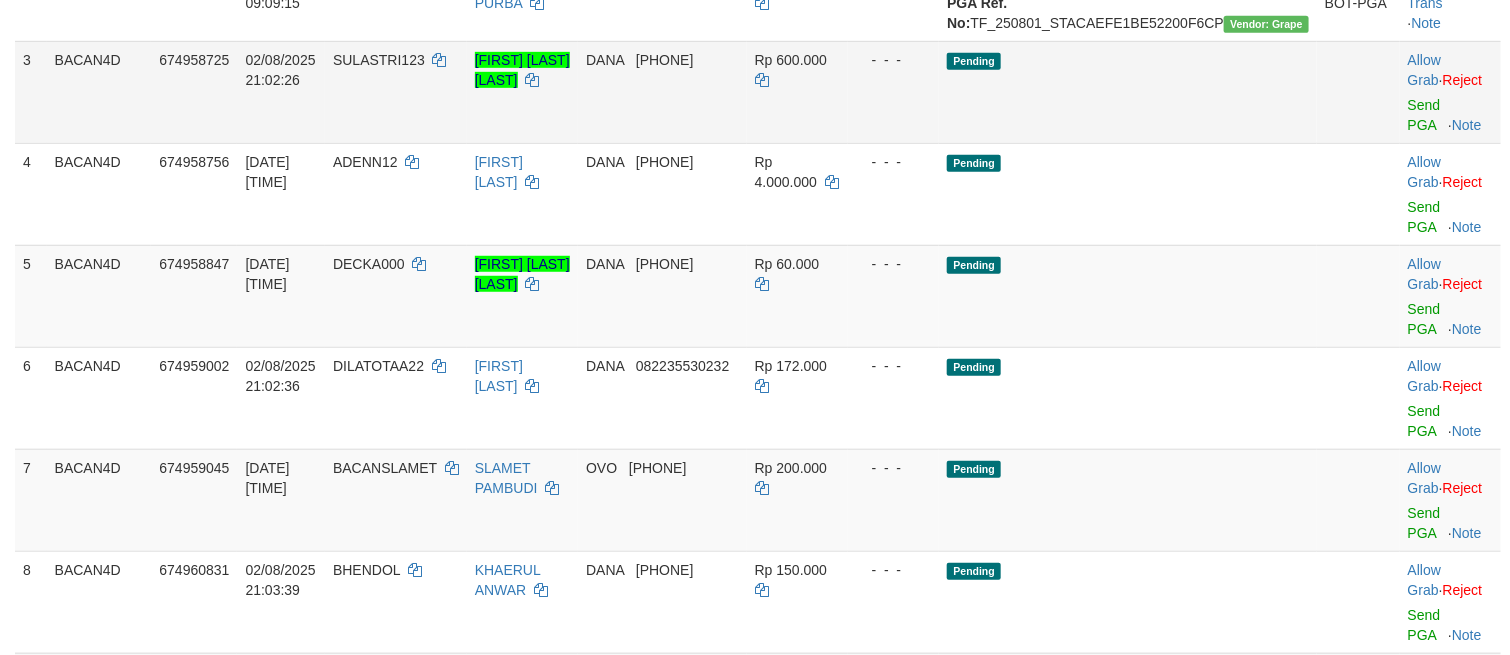 scroll, scrollTop: 450, scrollLeft: 0, axis: vertical 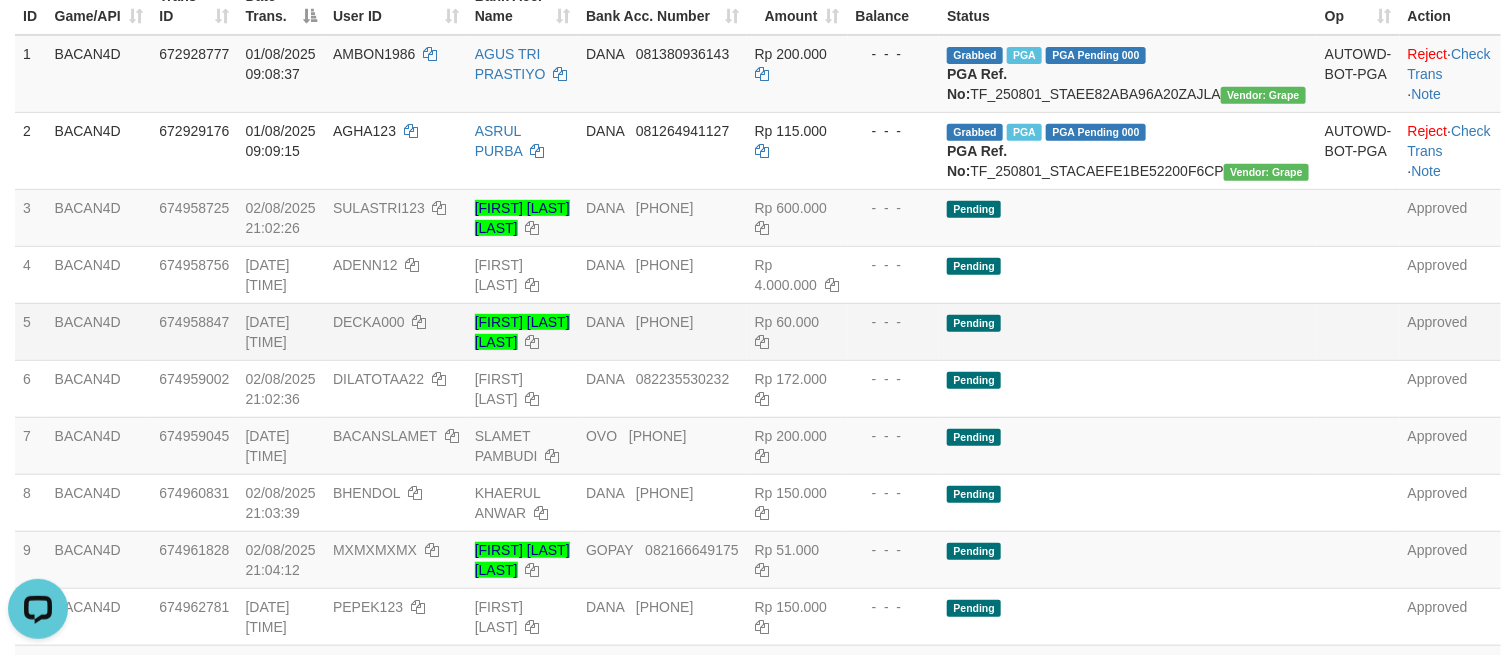 click on "Pending" at bounding box center [1128, 331] 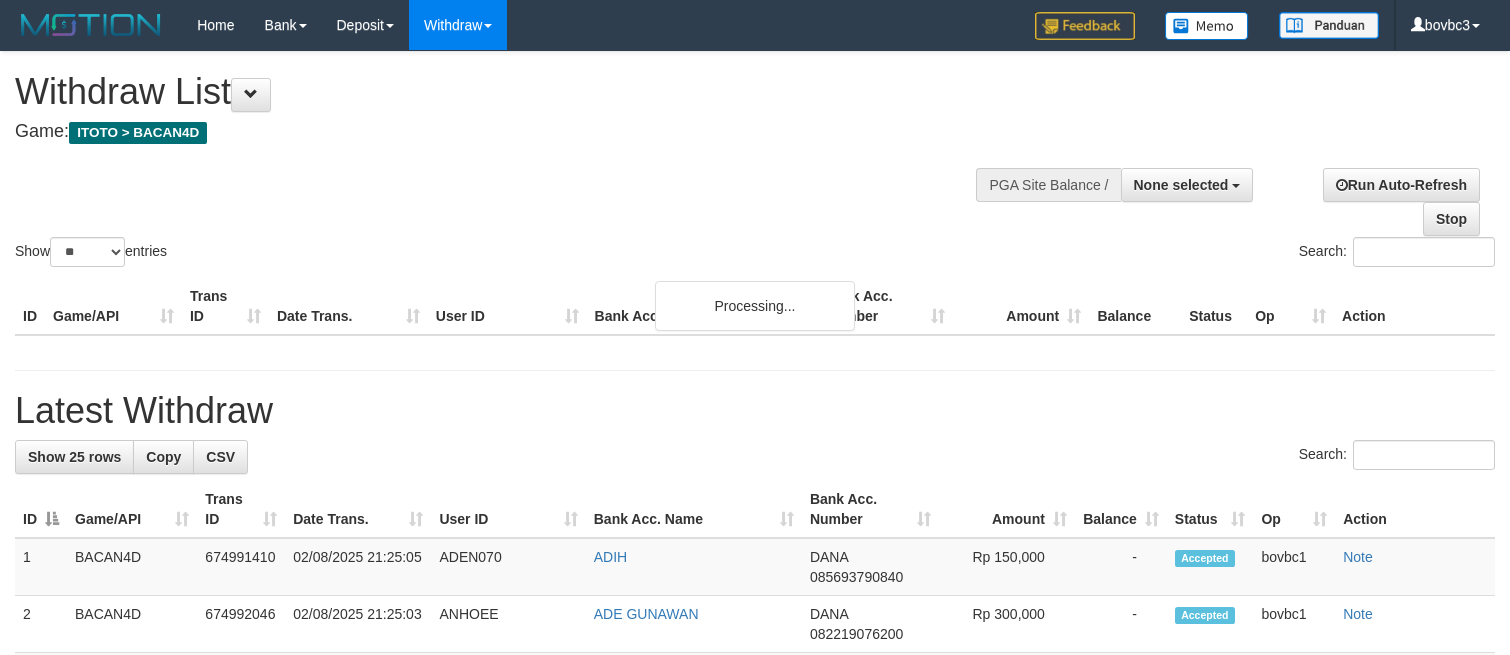 select 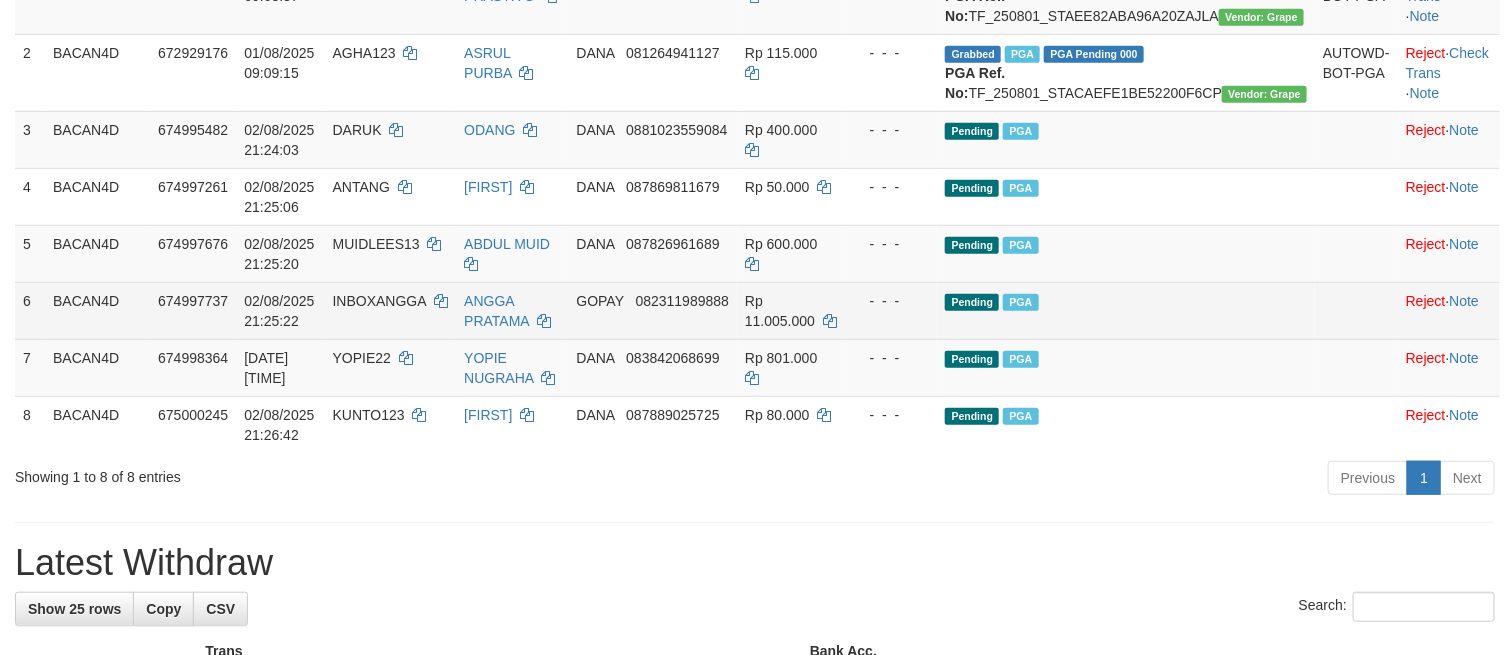 scroll, scrollTop: 379, scrollLeft: 0, axis: vertical 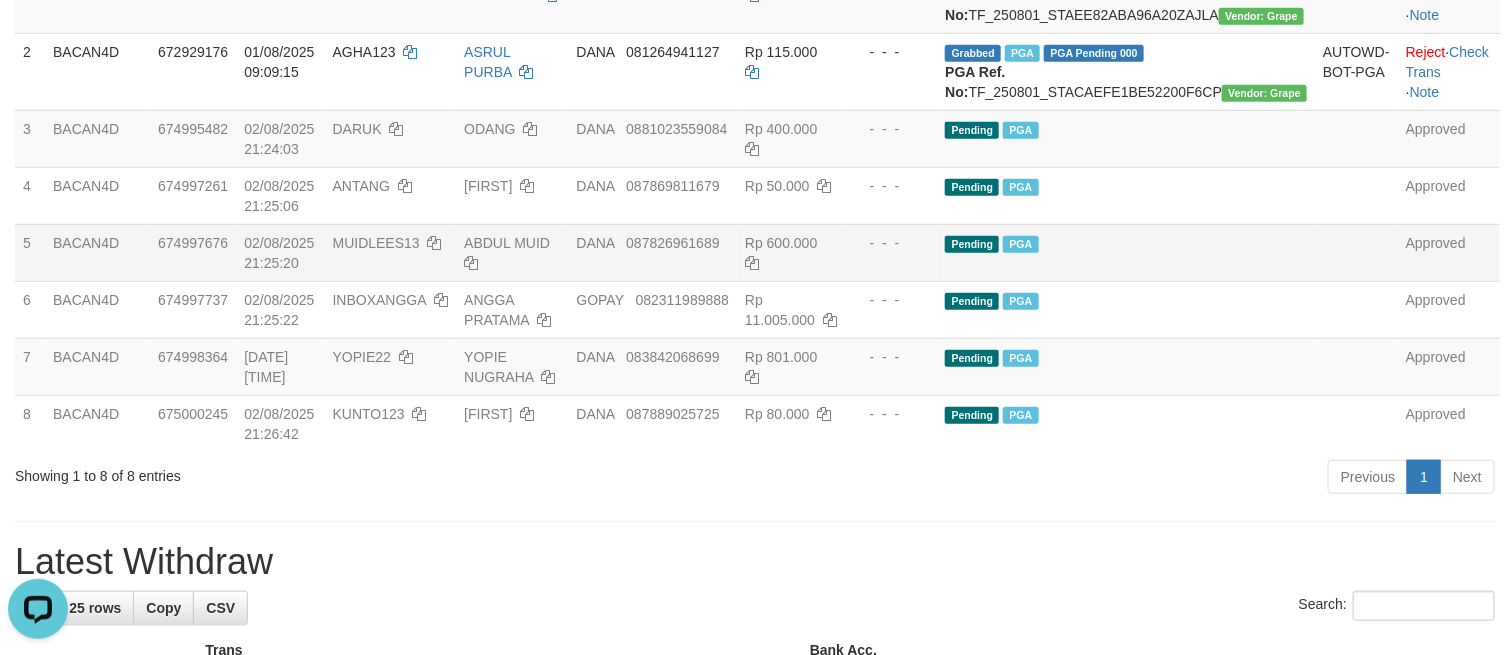 click on "1 BACAN4D 672928777 [DATE] [TIME] AMBON1986    AGUS TRI PRASTIYO    DANA     [PHONE] Rp 200.000    -  -  - Grabbed   PGA   PGA Pending 000 {"status":"000","data":{"unique_id":"1322-672928777-20250801","reference_no":"TF_250801_STAEE82ABA96A20ZAJLA","amount":"200000.00","fee":"0.00","merchant_surcharge_rate":"0.00","charge_to":"MERC","payout_amount":"200000.00","disbursement_status":0,"disbursement_description":"ON PROCESS","created_at":"2025-08-01 09:12:20","executed_at":"2025-08-01 09:12:20","bank":{"code":"dana","name":"dana","account_number":"[PHONE]","account_name":"AGUS TRI PRASTIYO"},"note":"bovbc3","merchant_balance":{"balance_effective":1439801906,"balance_pending":245778842,"balance_disbursement":11815274,"balance_collection":2095102106}}} PGA Ref. No:  TF_250801_STAEE82ABA96A20ZAJLA  Vendor: Grape AUTOWD-BOT-PGA Reject ·    Check Trans    ·    Note 2 BACAN4D 672929176 [DATE] [TIME] AGHA123    ASRUL PURBA    DANA     [PHONE] Rp 115.000" at bounding box center [757, 204] 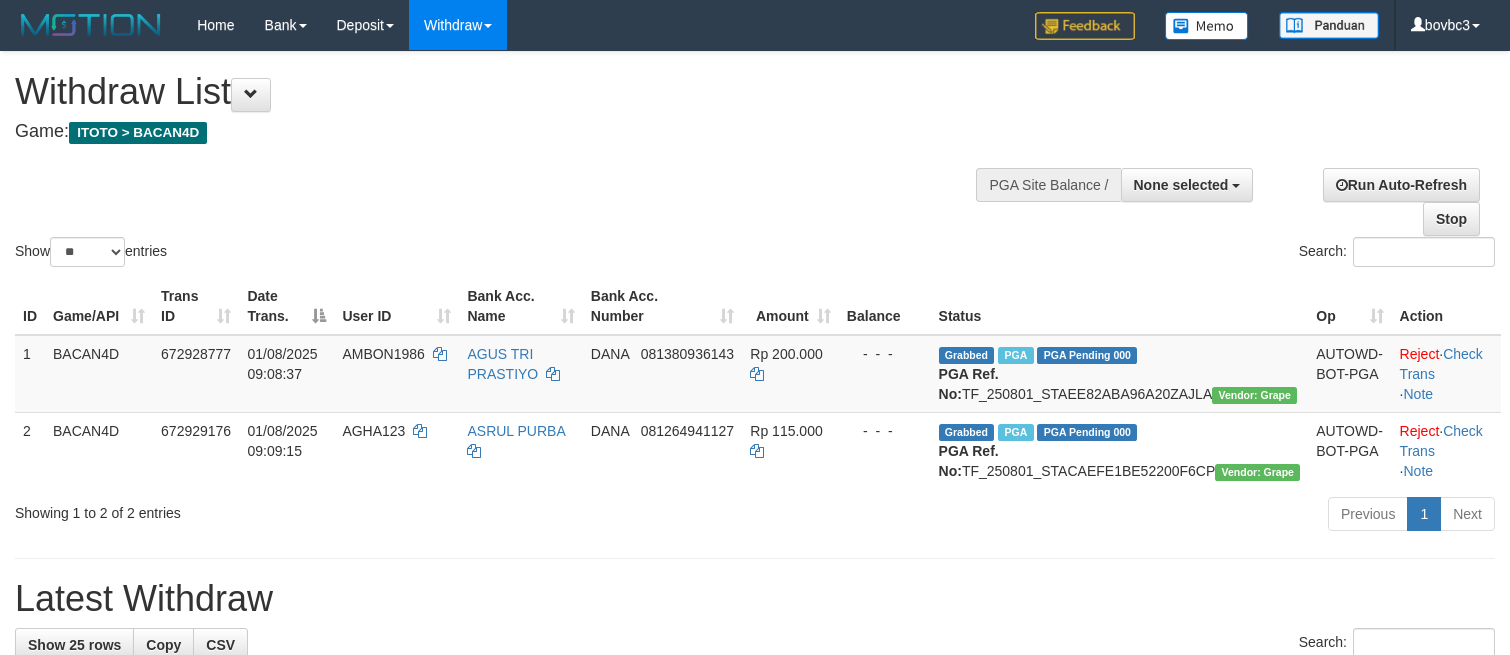 select 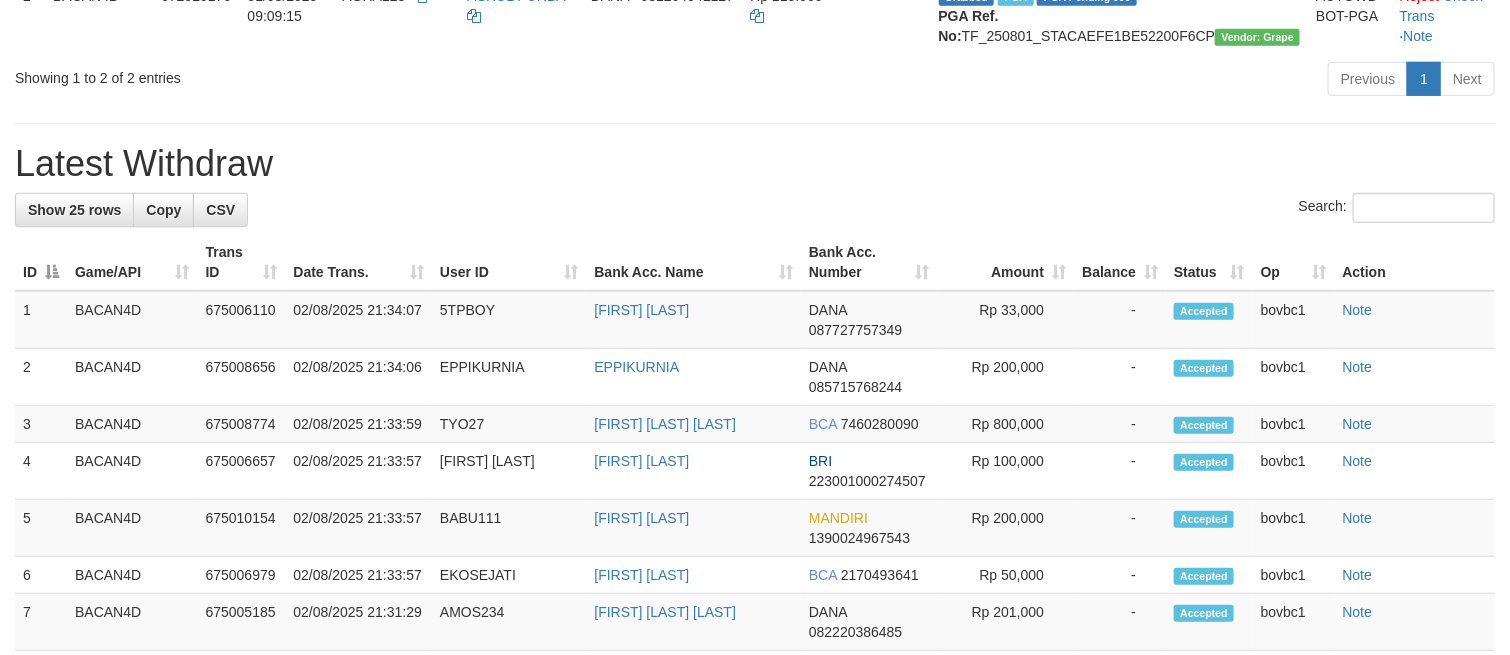 scroll, scrollTop: 379, scrollLeft: 0, axis: vertical 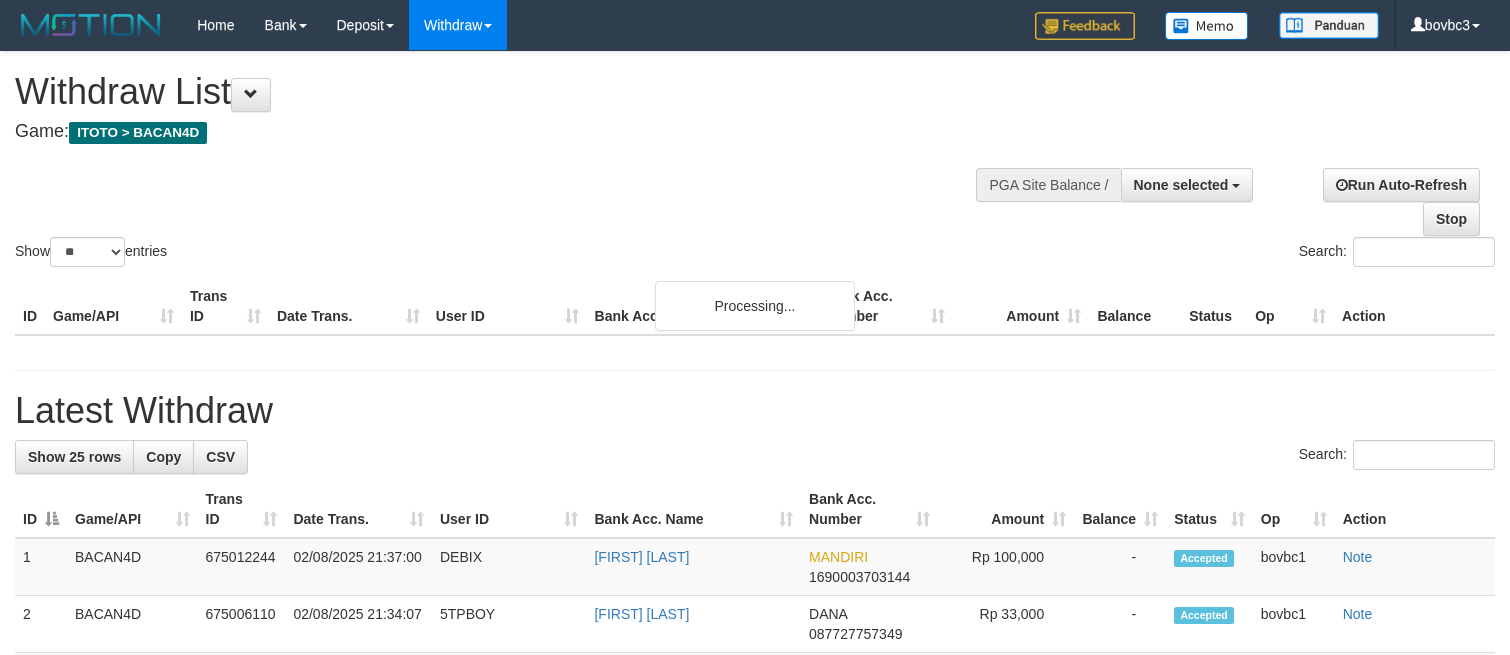 select 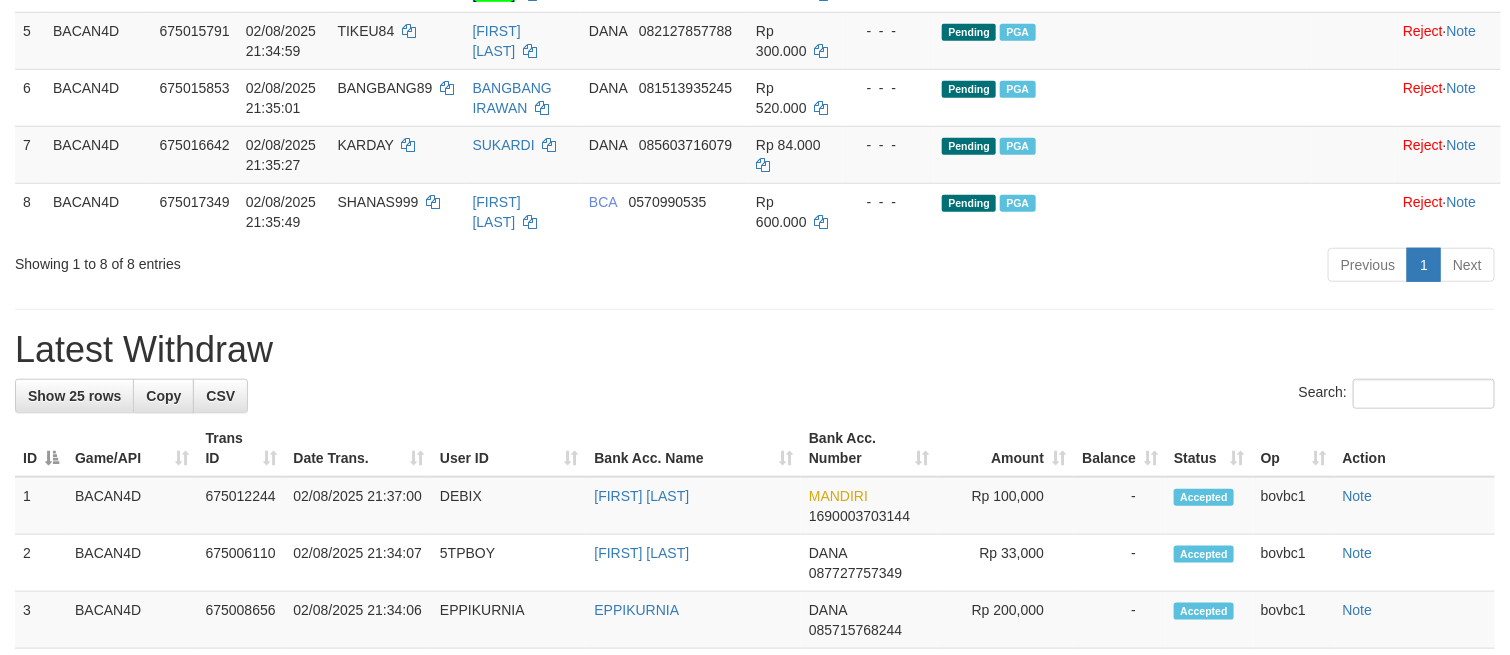 scroll, scrollTop: 600, scrollLeft: 0, axis: vertical 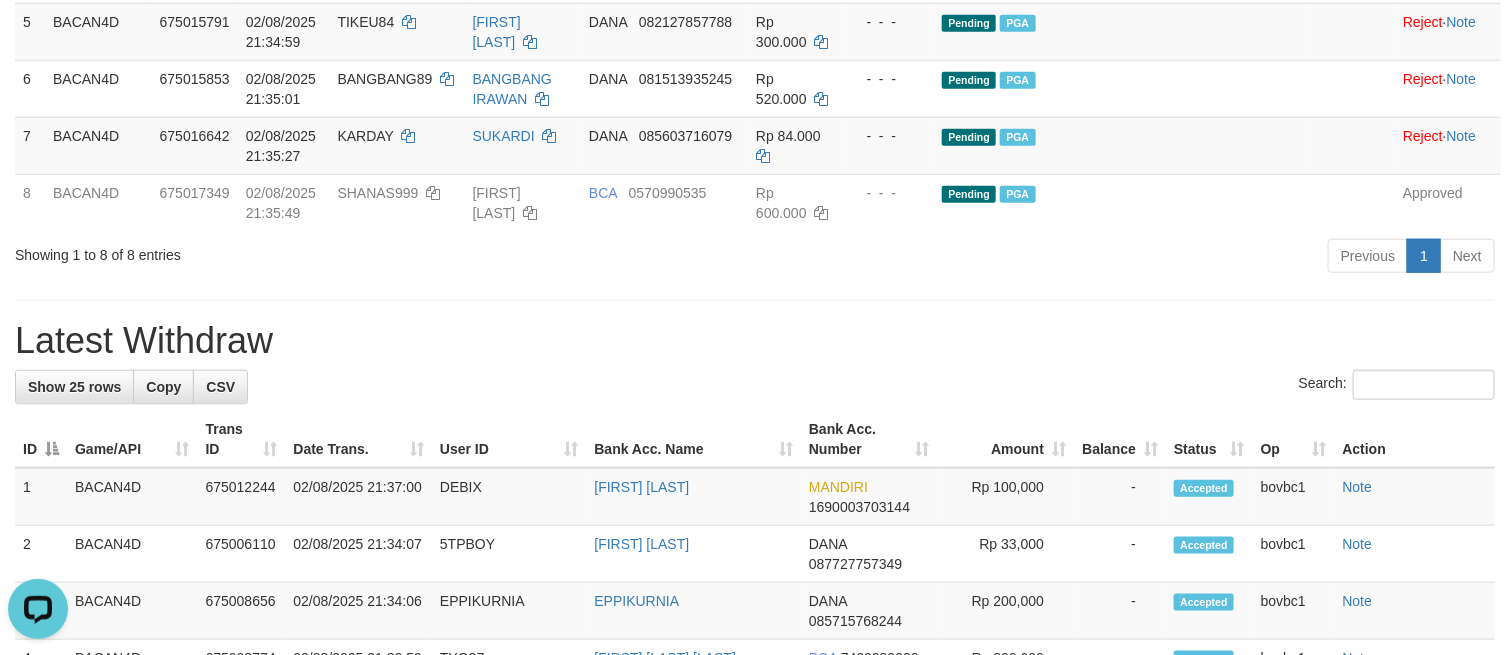 click on "Latest Withdraw" at bounding box center [755, 341] 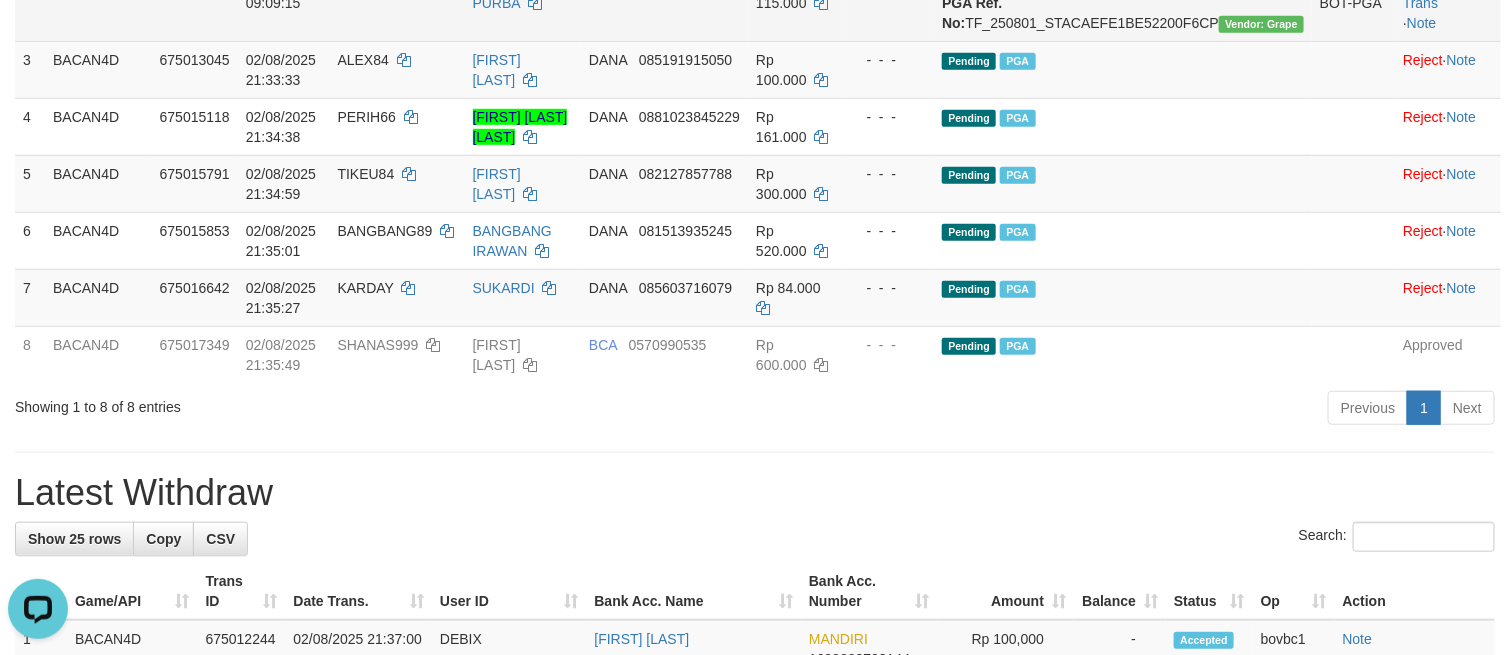 scroll, scrollTop: 150, scrollLeft: 0, axis: vertical 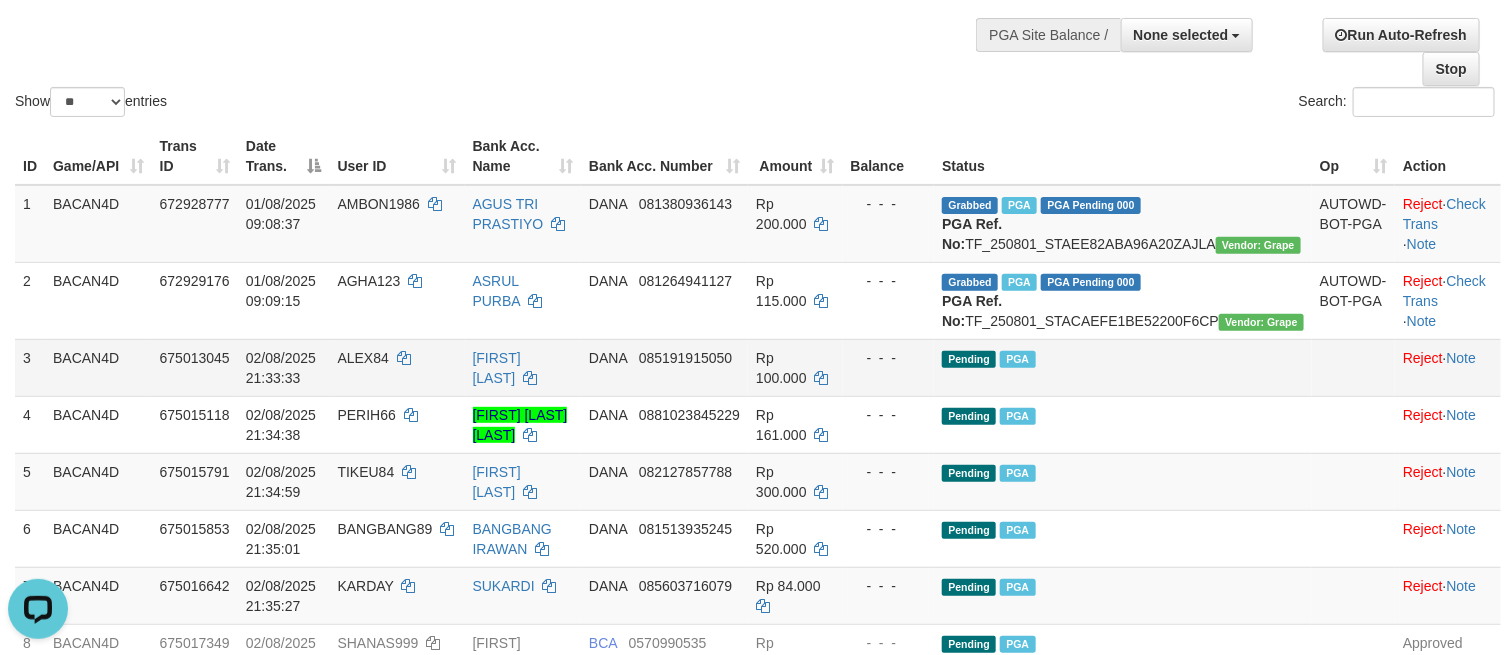 click on "Pending   PGA" at bounding box center (1123, 367) 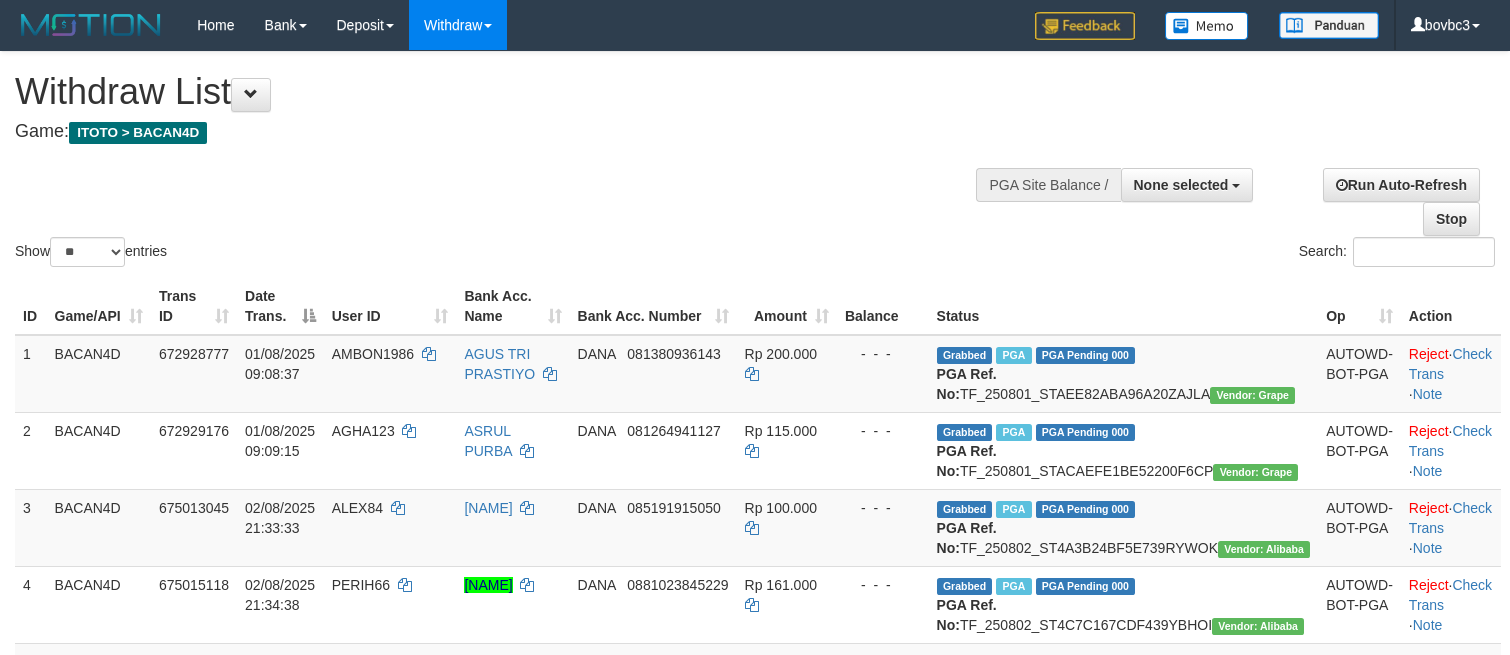 select 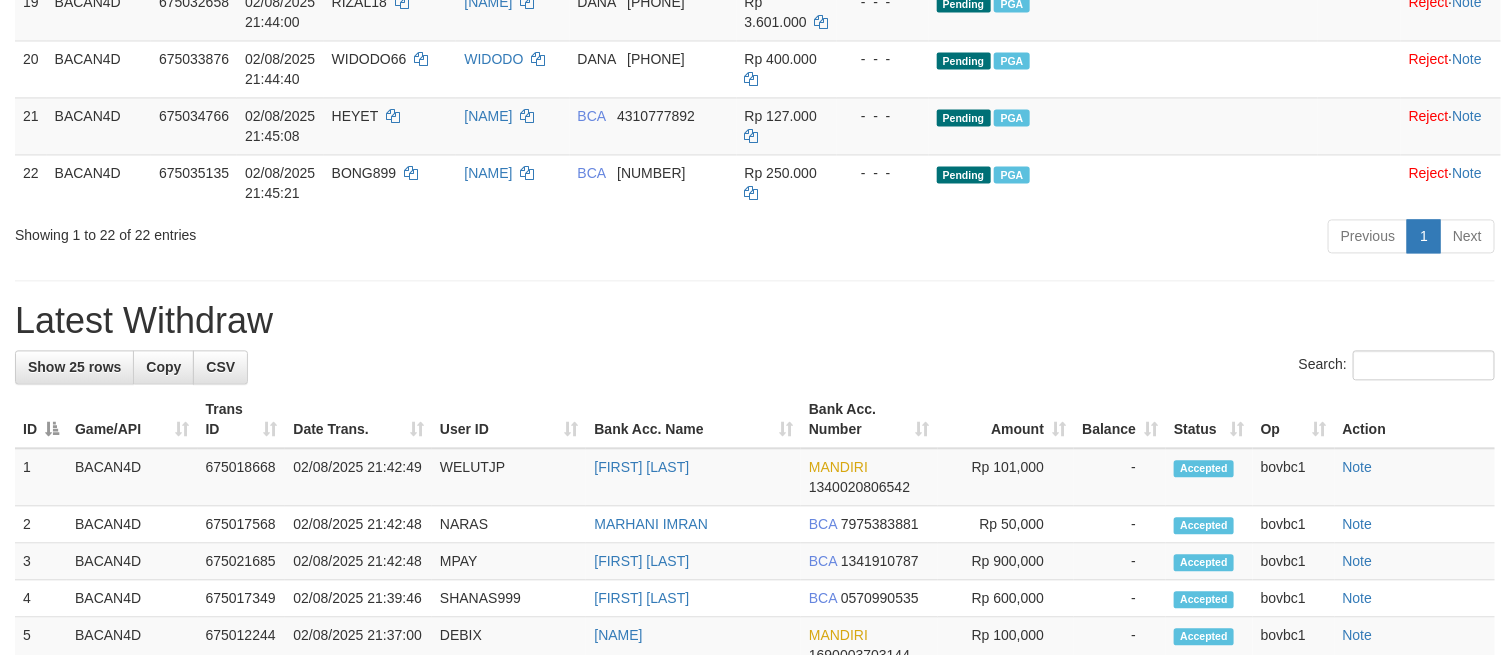scroll, scrollTop: 1800, scrollLeft: 0, axis: vertical 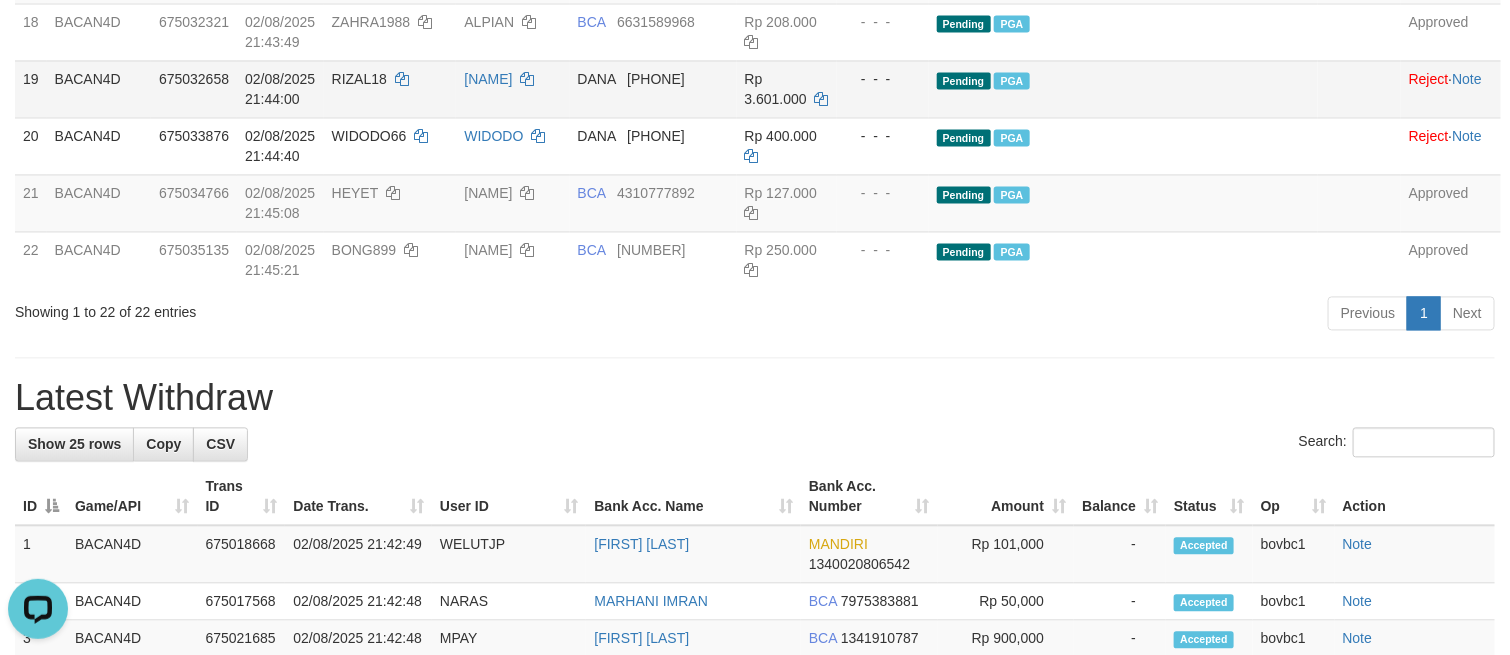 click on "Pending   PGA" at bounding box center [1124, 89] 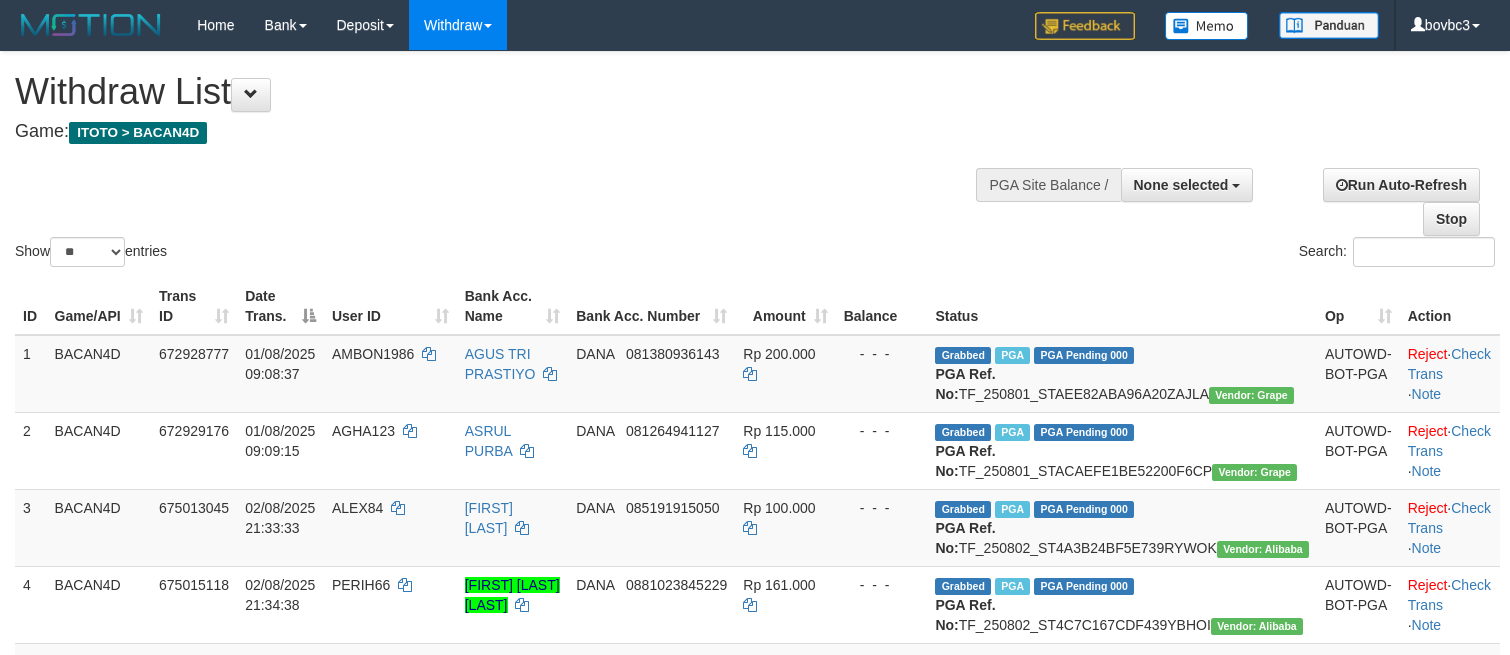 select 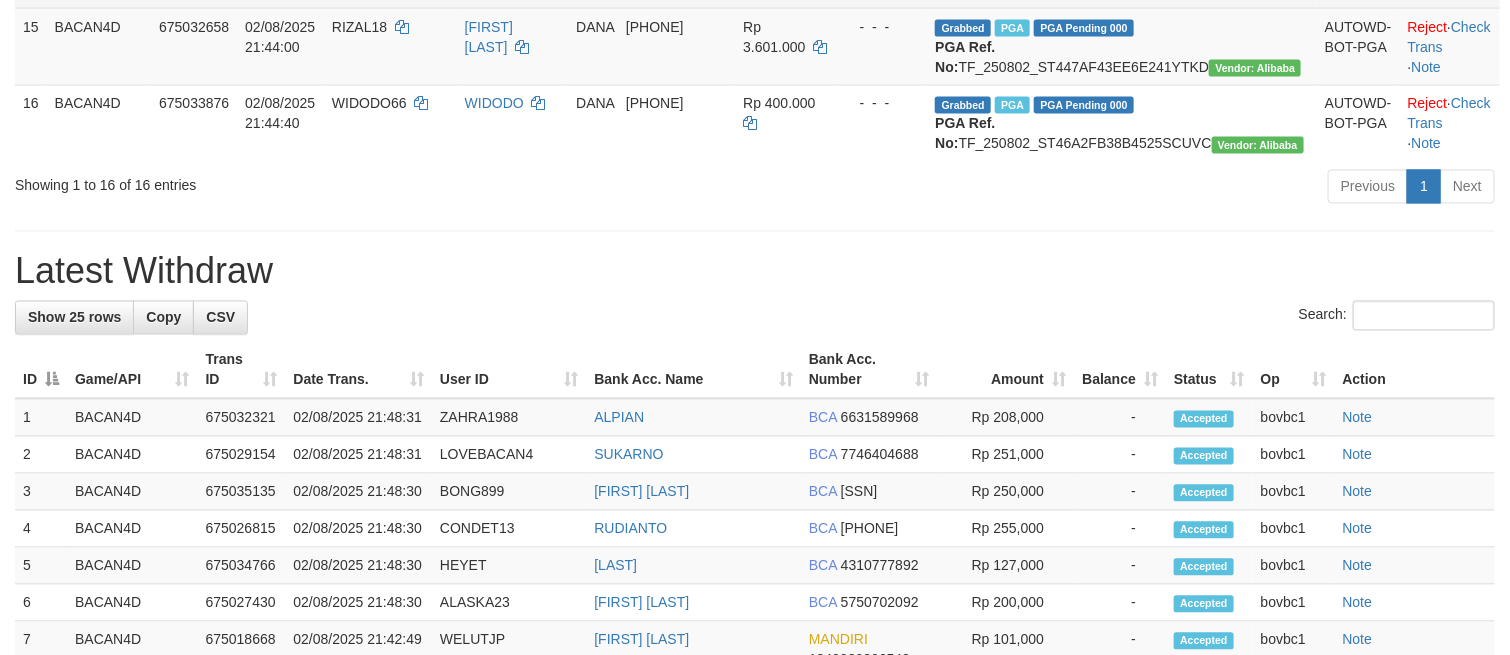 scroll, scrollTop: 1855, scrollLeft: 0, axis: vertical 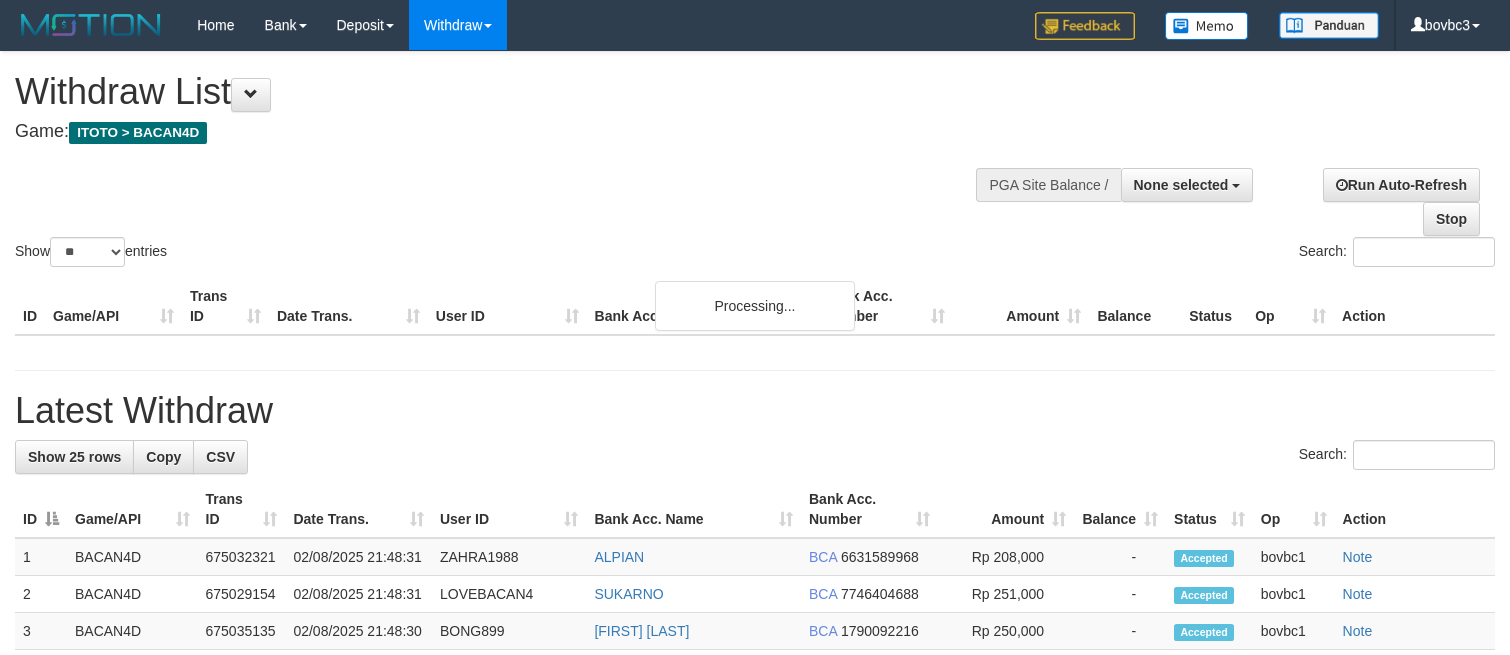 select 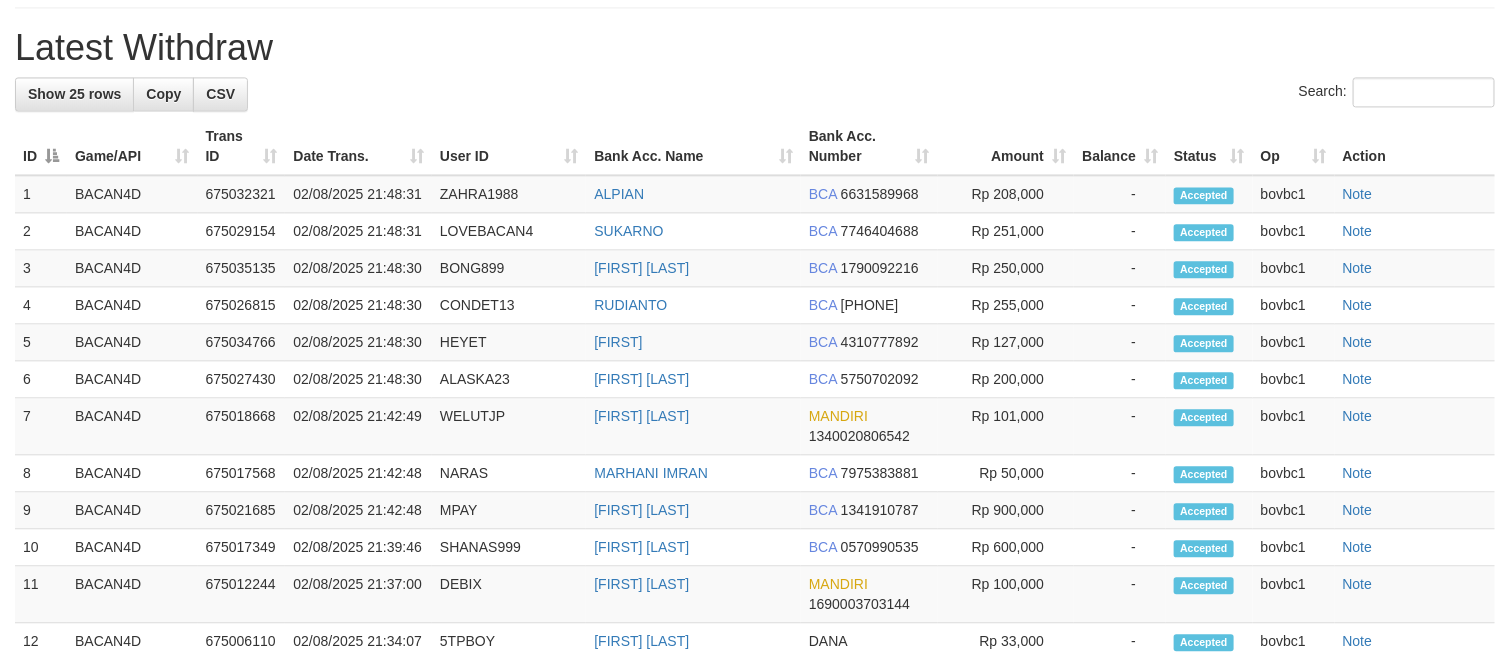 scroll, scrollTop: 1855, scrollLeft: 0, axis: vertical 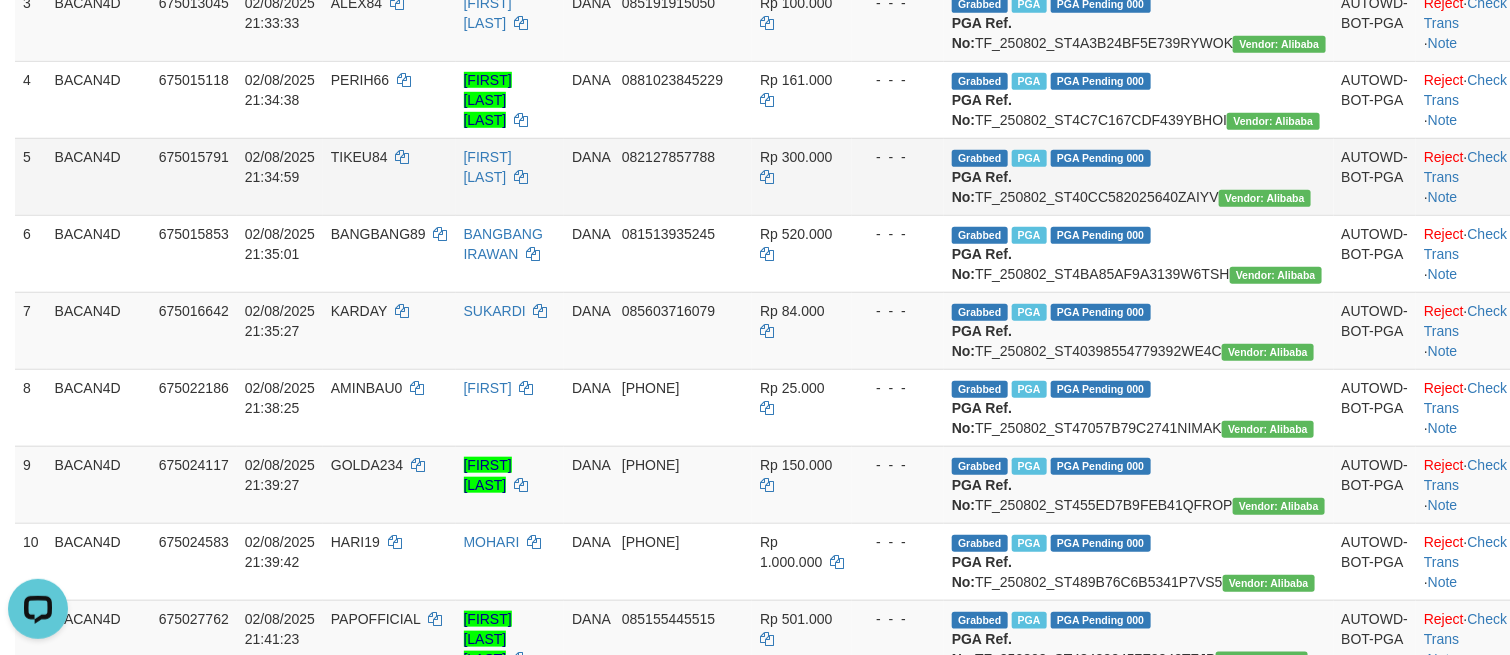 click on "Rp 300.000" at bounding box center [802, 176] 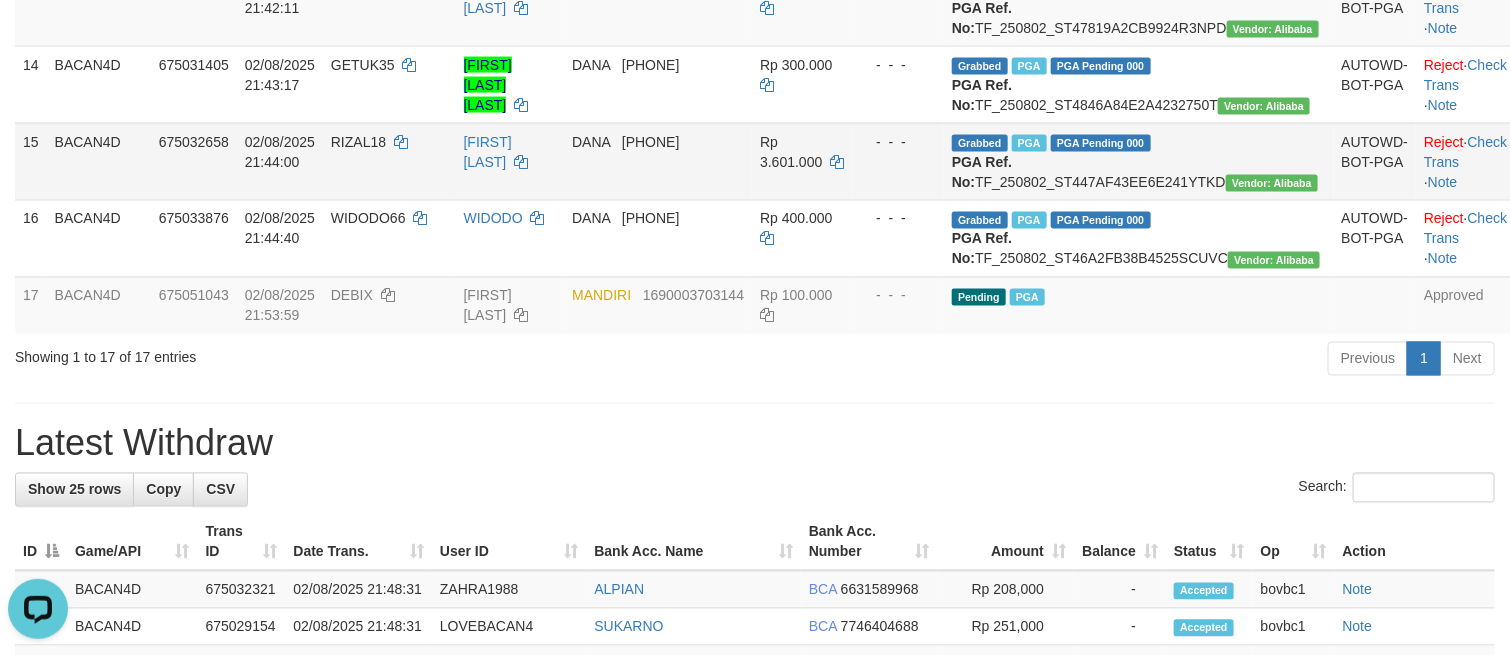 scroll, scrollTop: 1555, scrollLeft: 0, axis: vertical 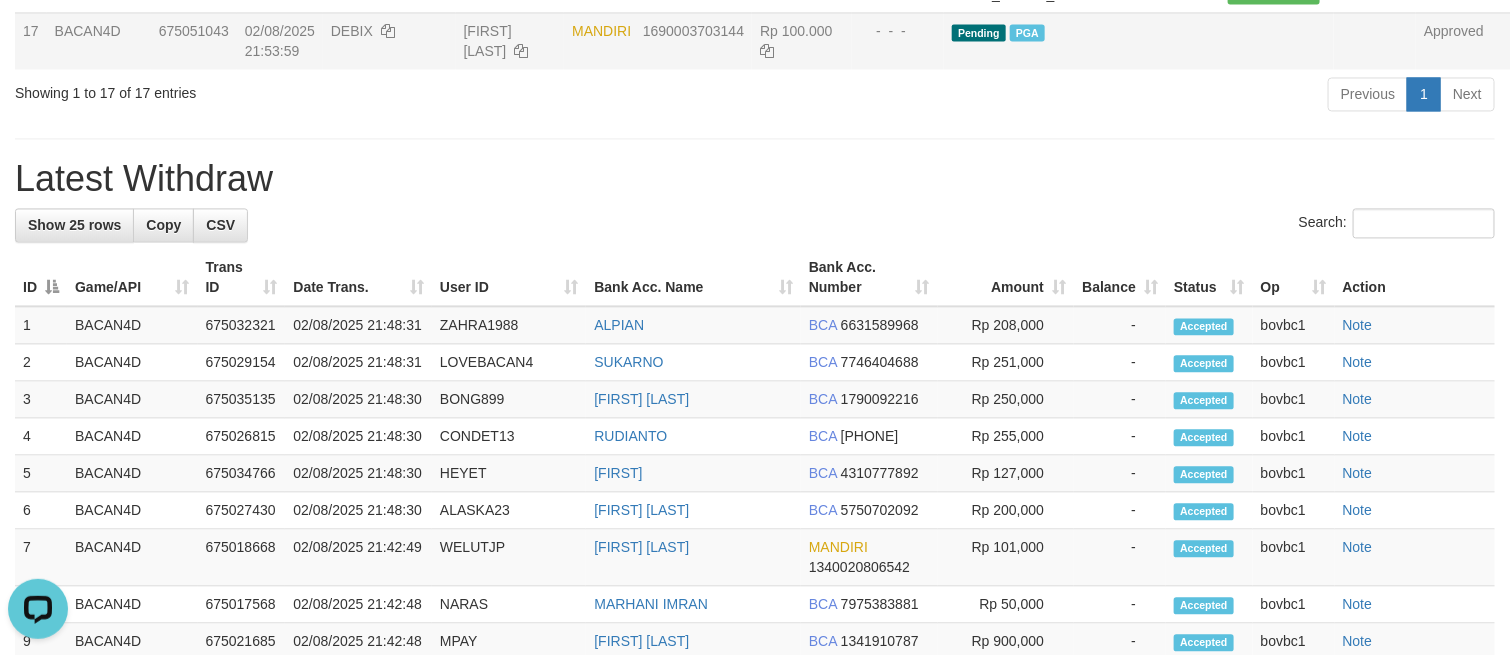 click on "Pending   PGA" at bounding box center [1139, 40] 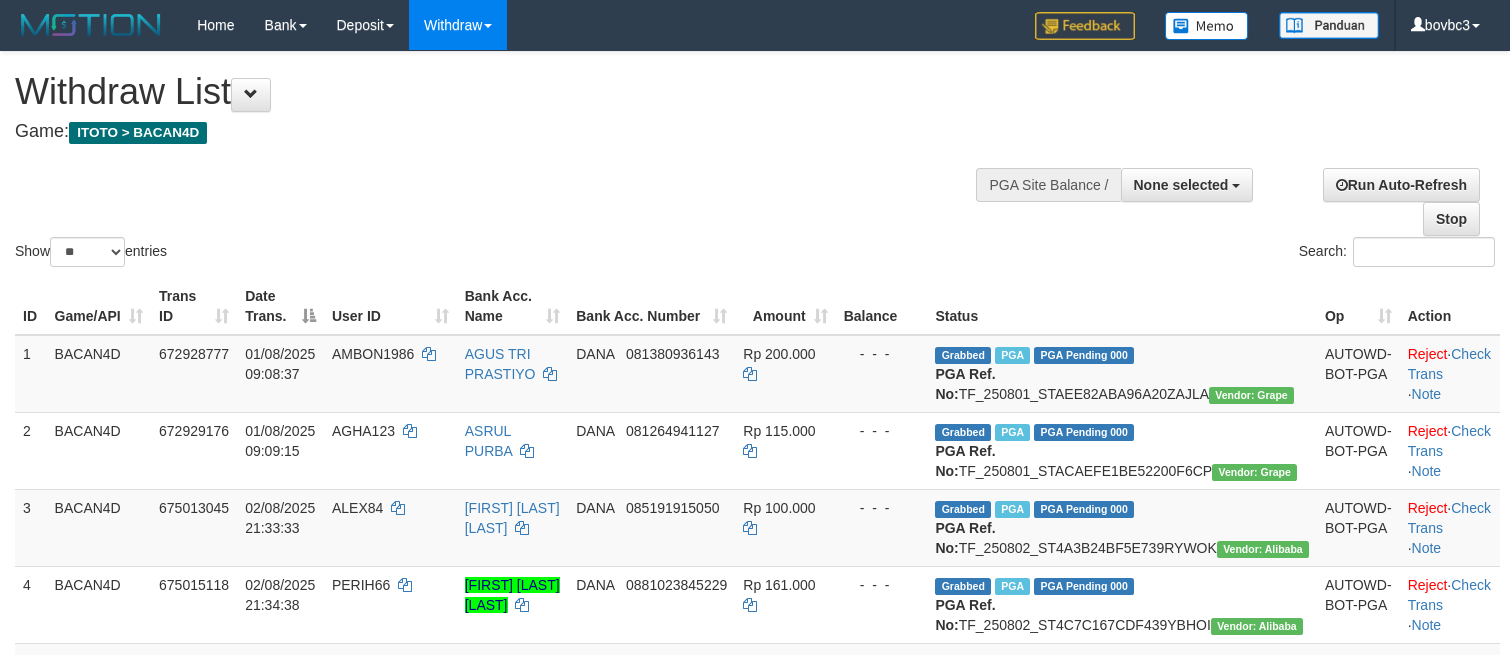 select 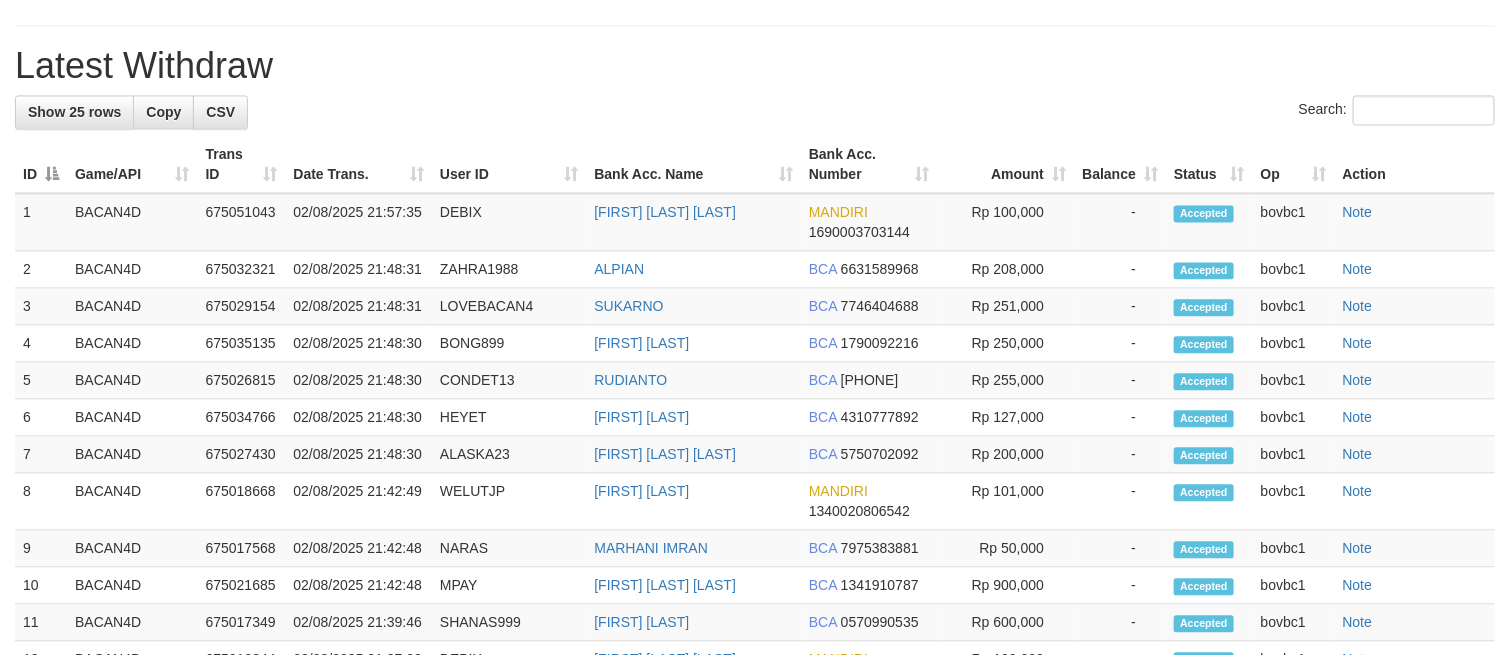 scroll, scrollTop: 1555, scrollLeft: 0, axis: vertical 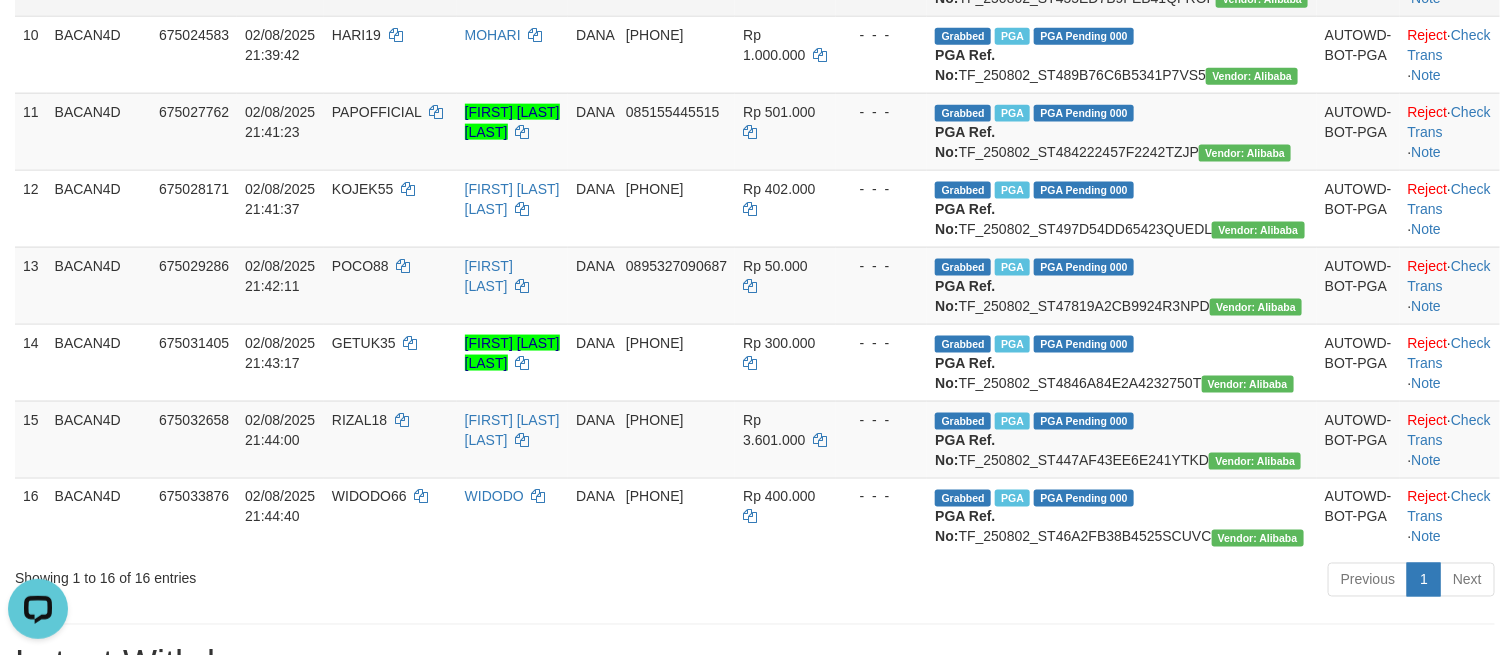 drag, startPoint x: 721, startPoint y: 268, endPoint x: 775, endPoint y: 138, distance: 140.76932 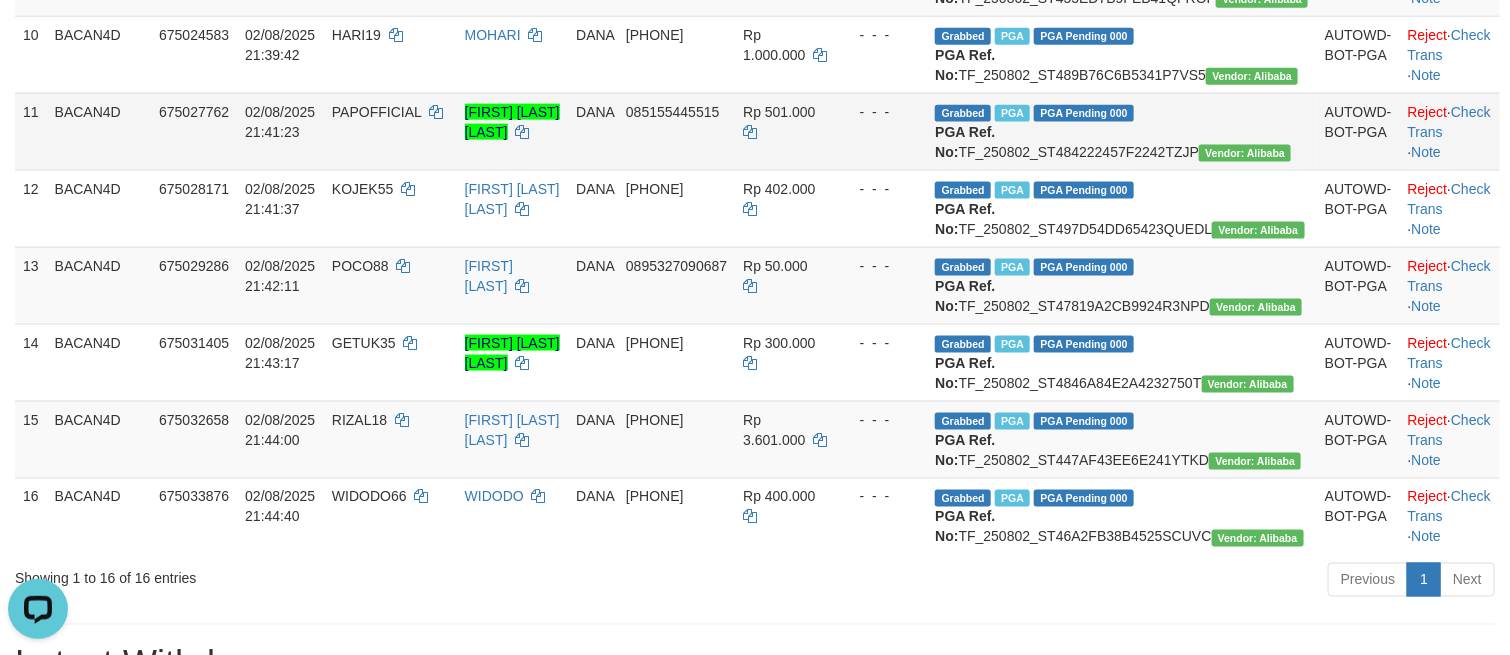 click on "Rp 501.000" at bounding box center [785, 131] 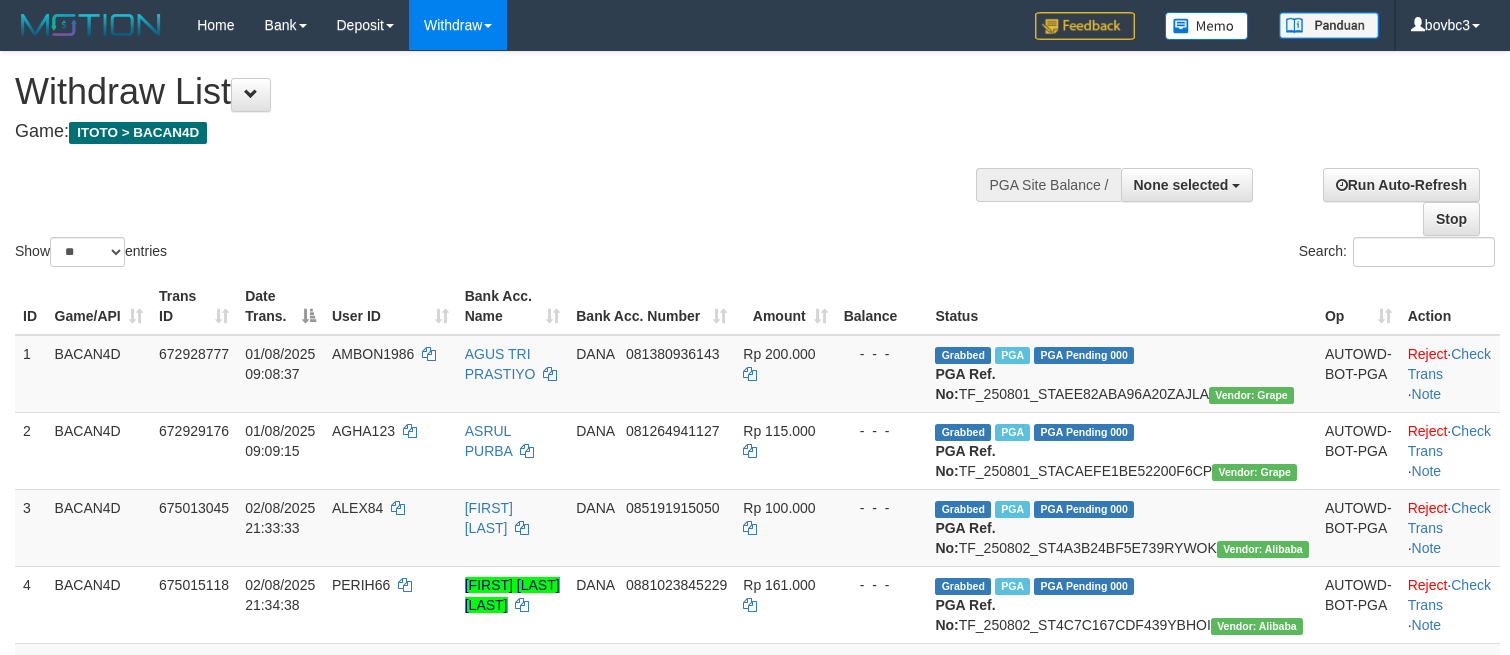 select 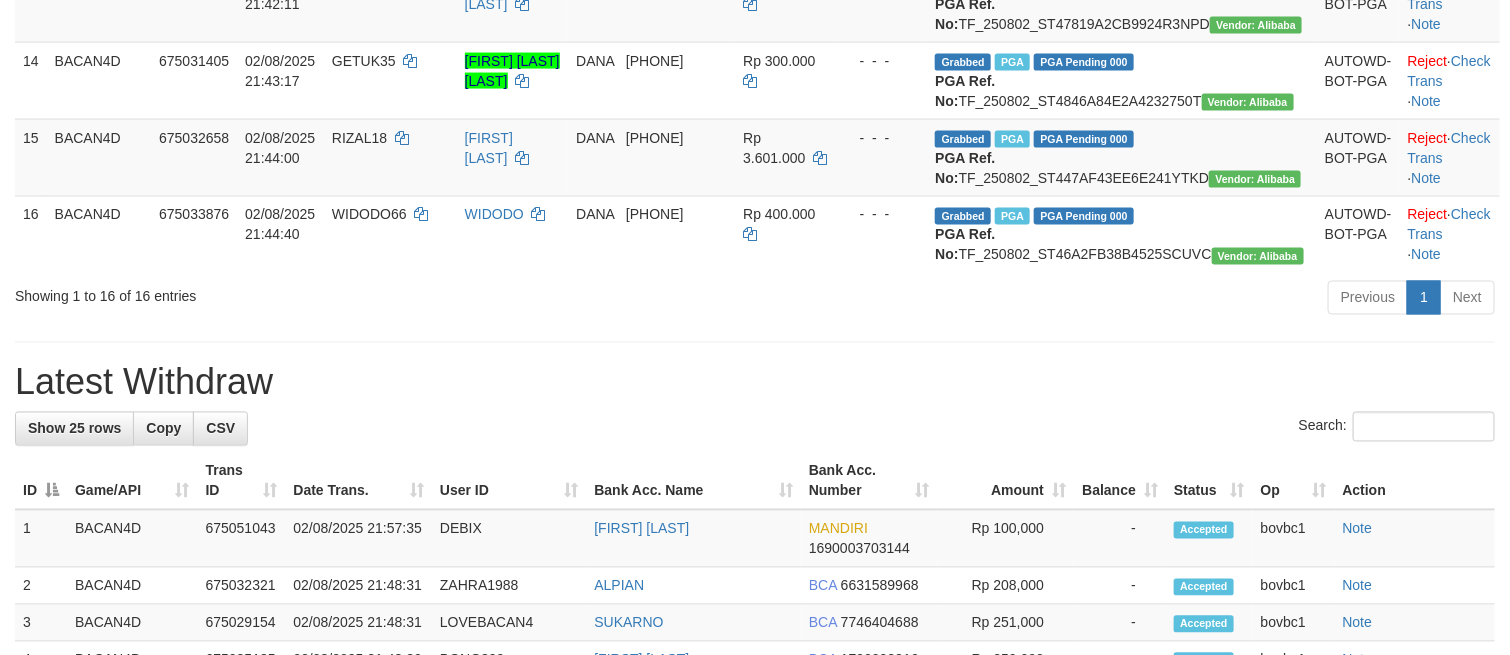 scroll, scrollTop: 1666, scrollLeft: 0, axis: vertical 